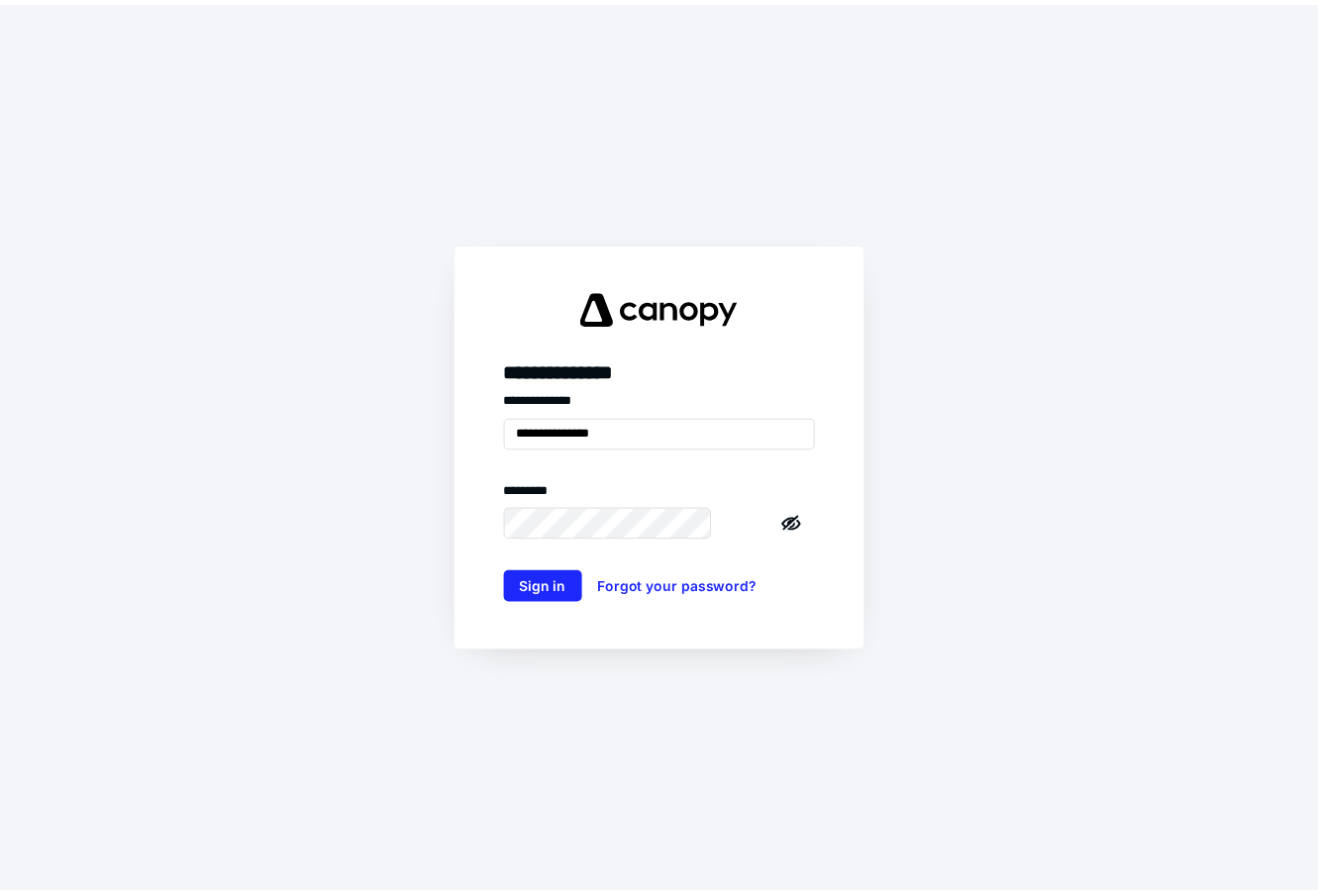 scroll, scrollTop: 0, scrollLeft: 0, axis: both 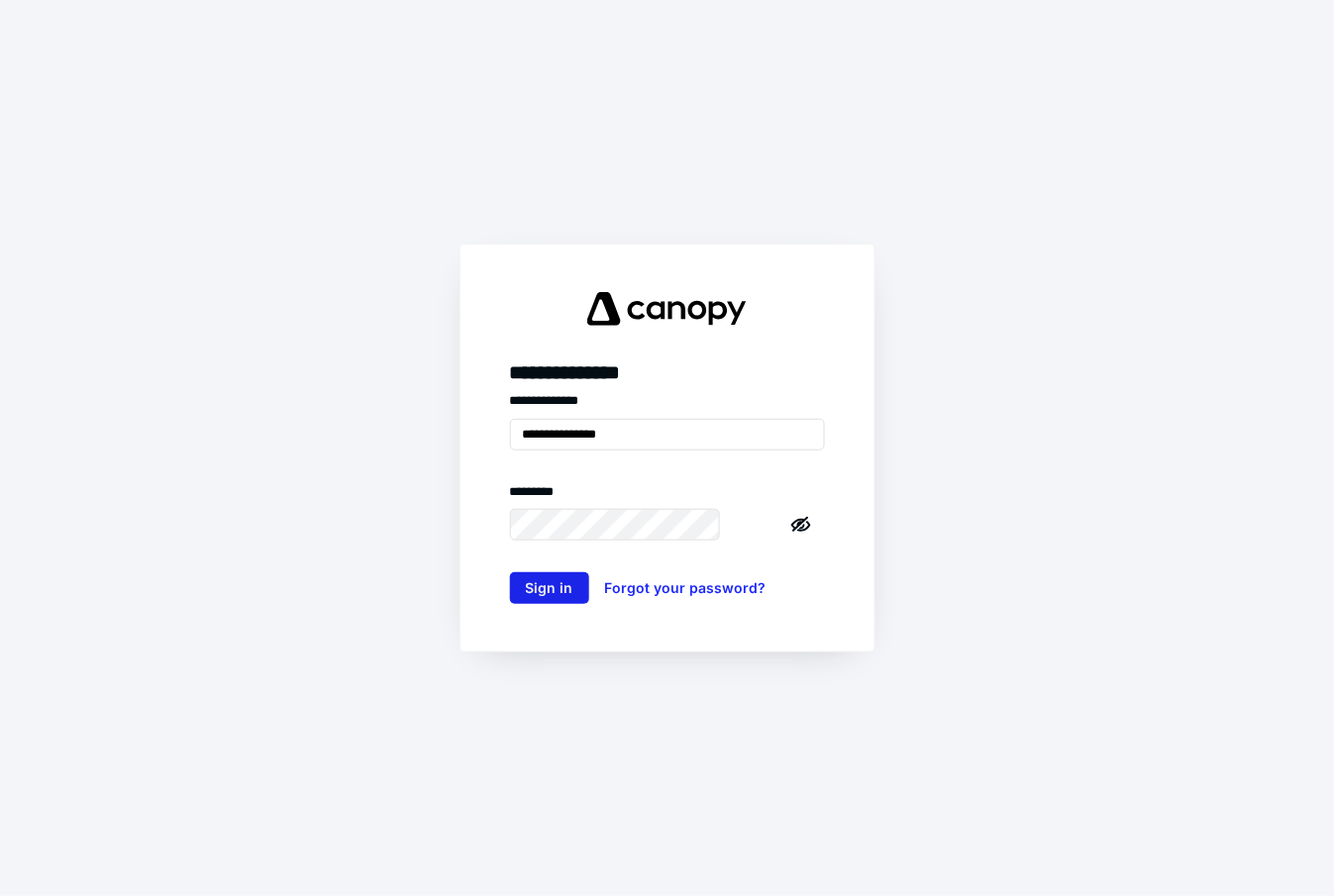 click on "Sign in" at bounding box center [550, 588] 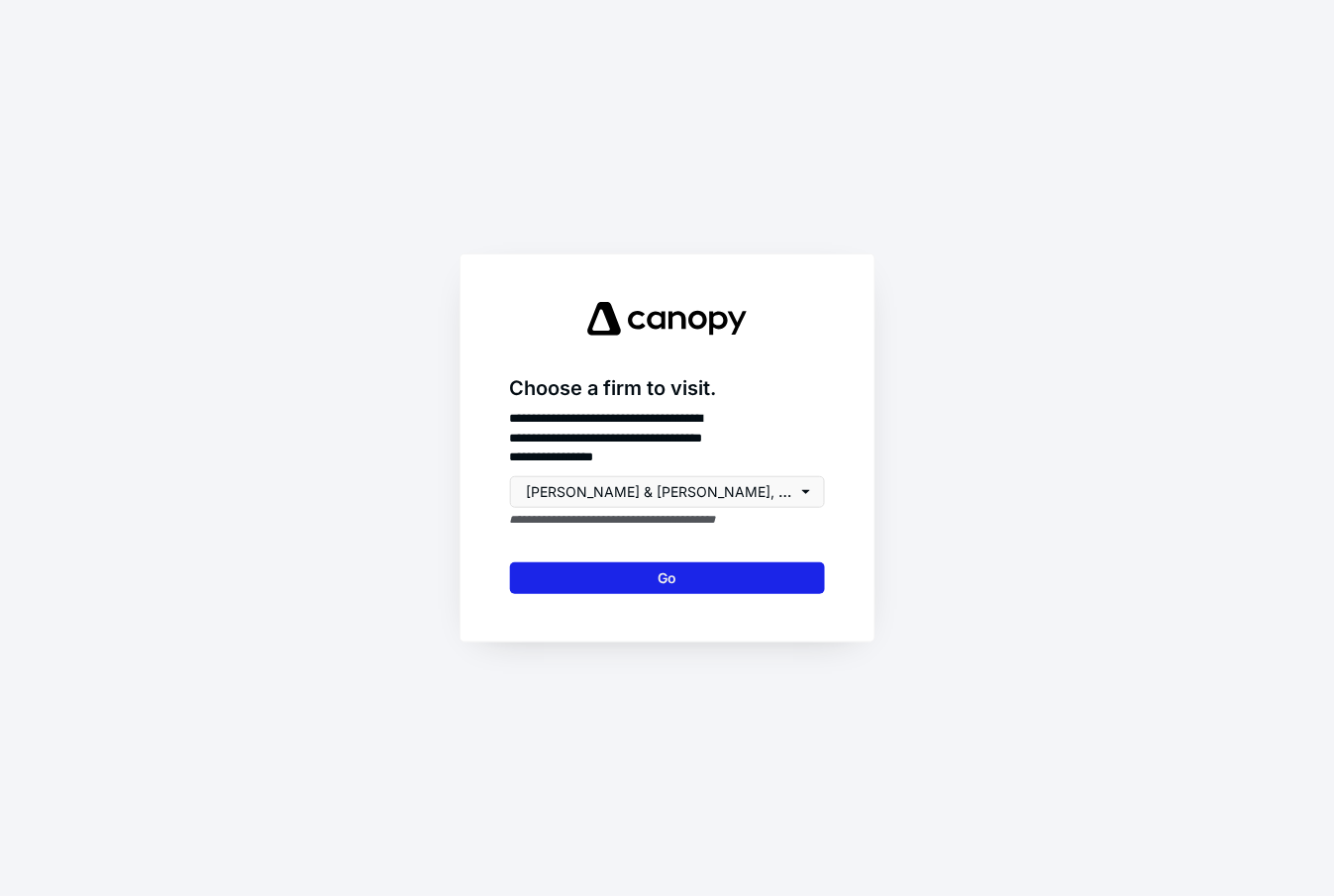 click on "Go" at bounding box center (667, 578) 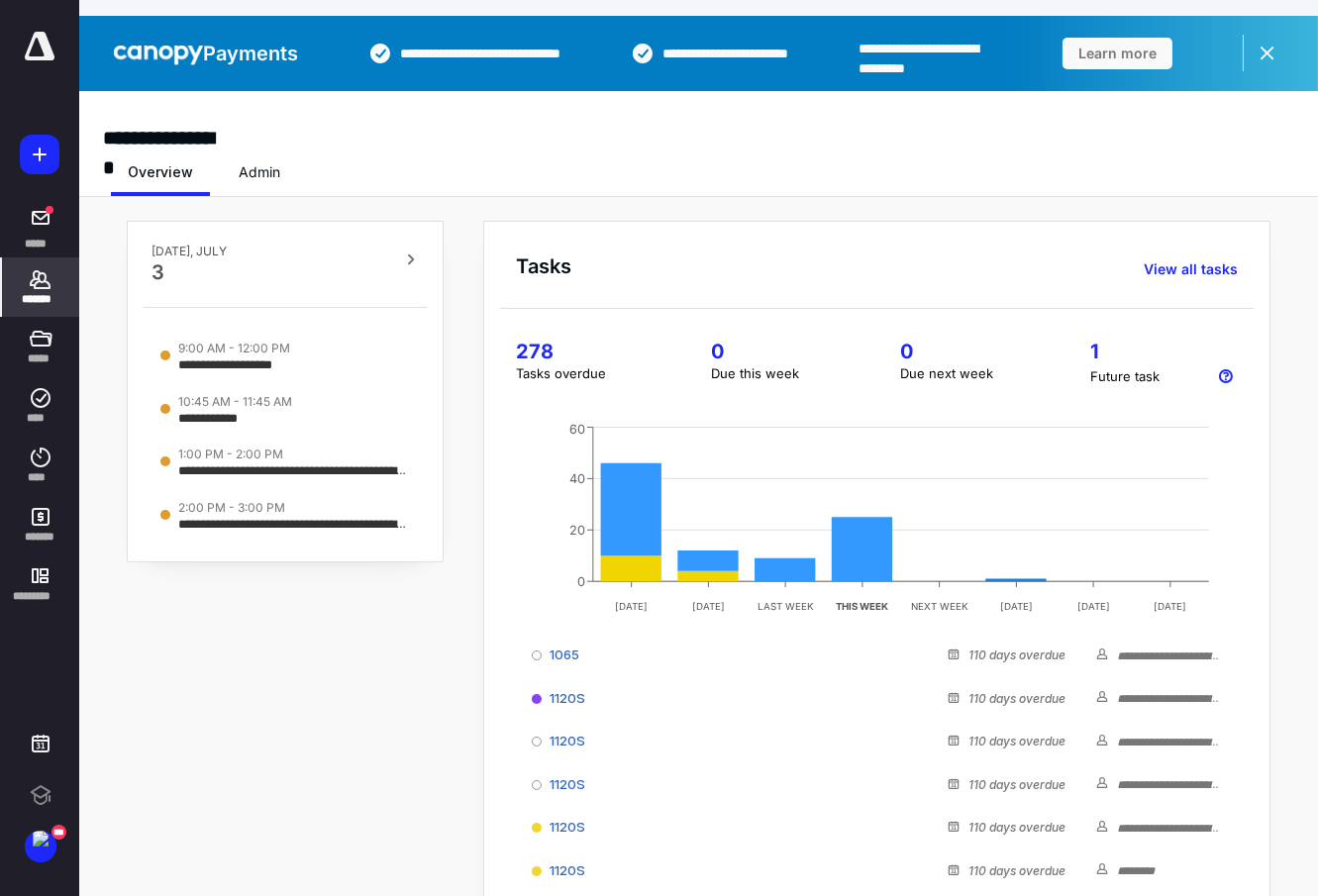 click on "*******" at bounding box center [41, 299] 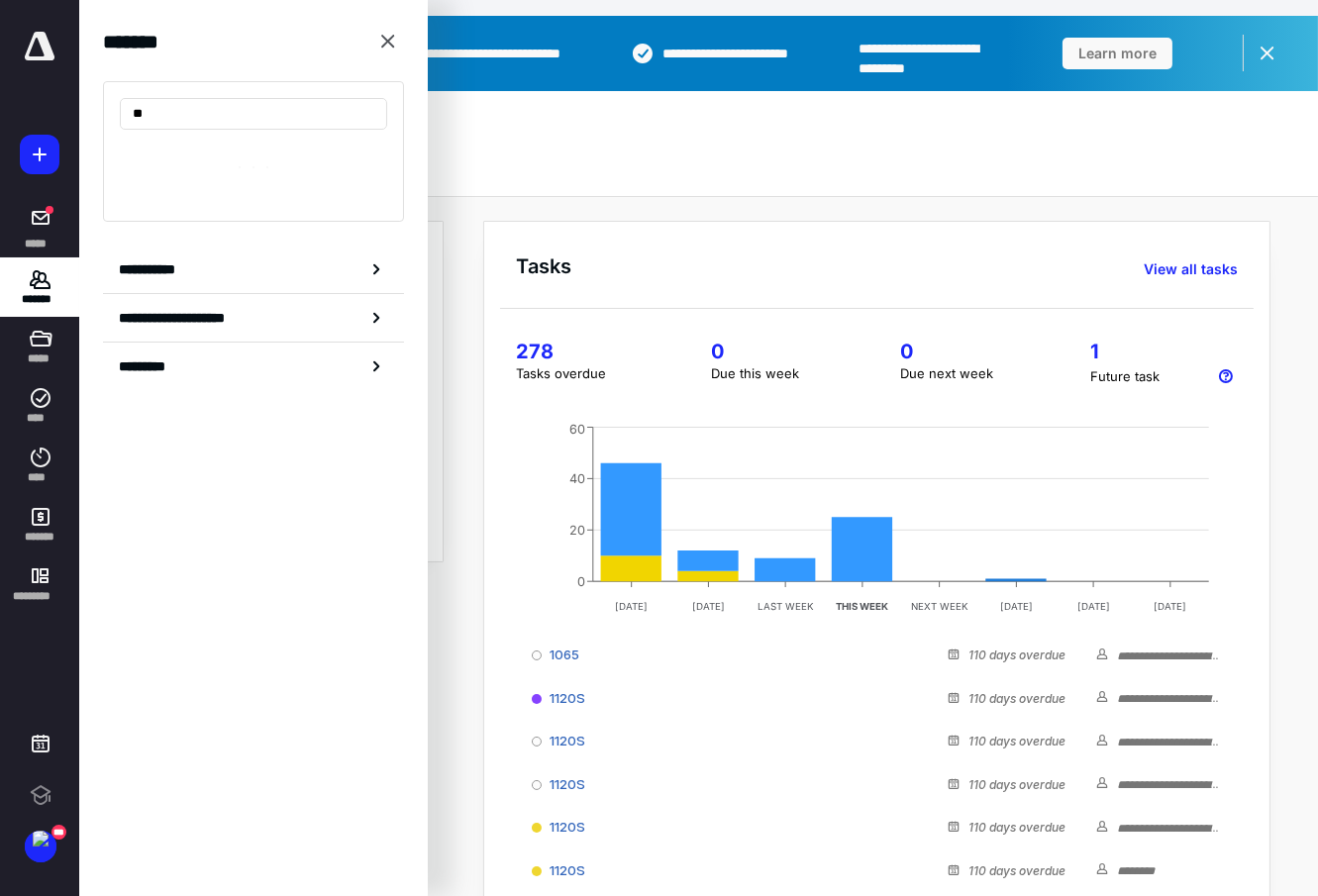 type on "*" 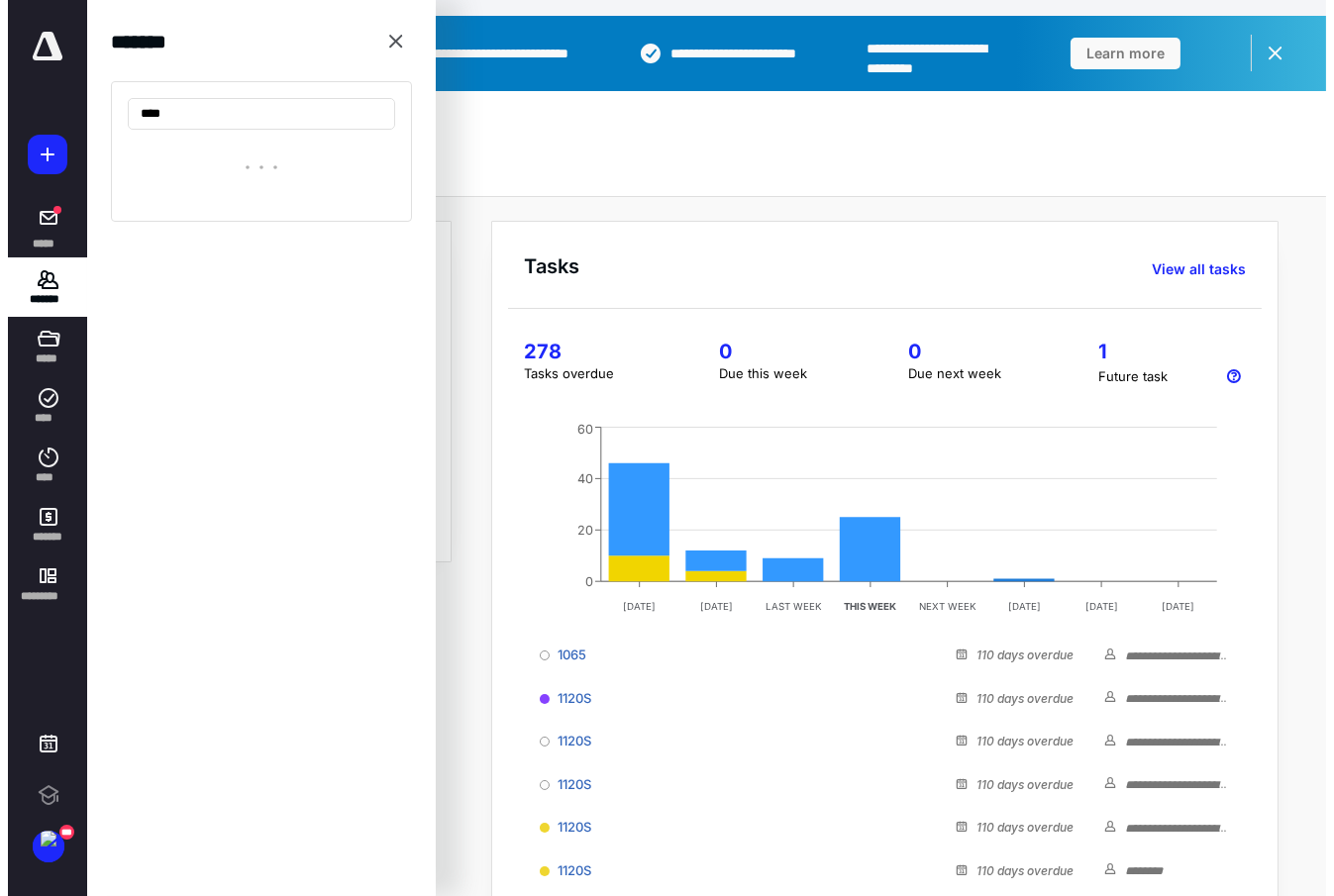 scroll, scrollTop: 0, scrollLeft: 0, axis: both 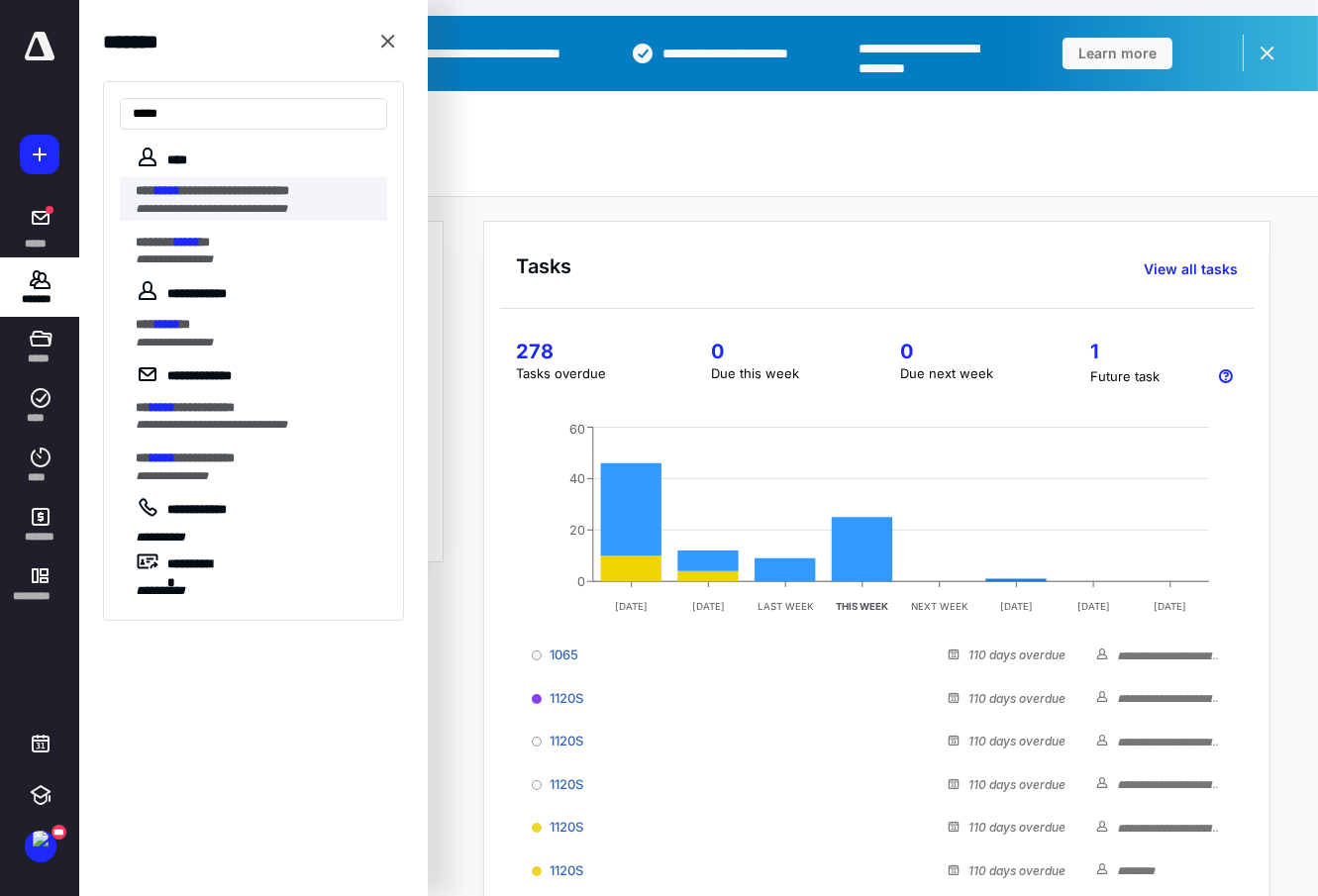 type on "*****" 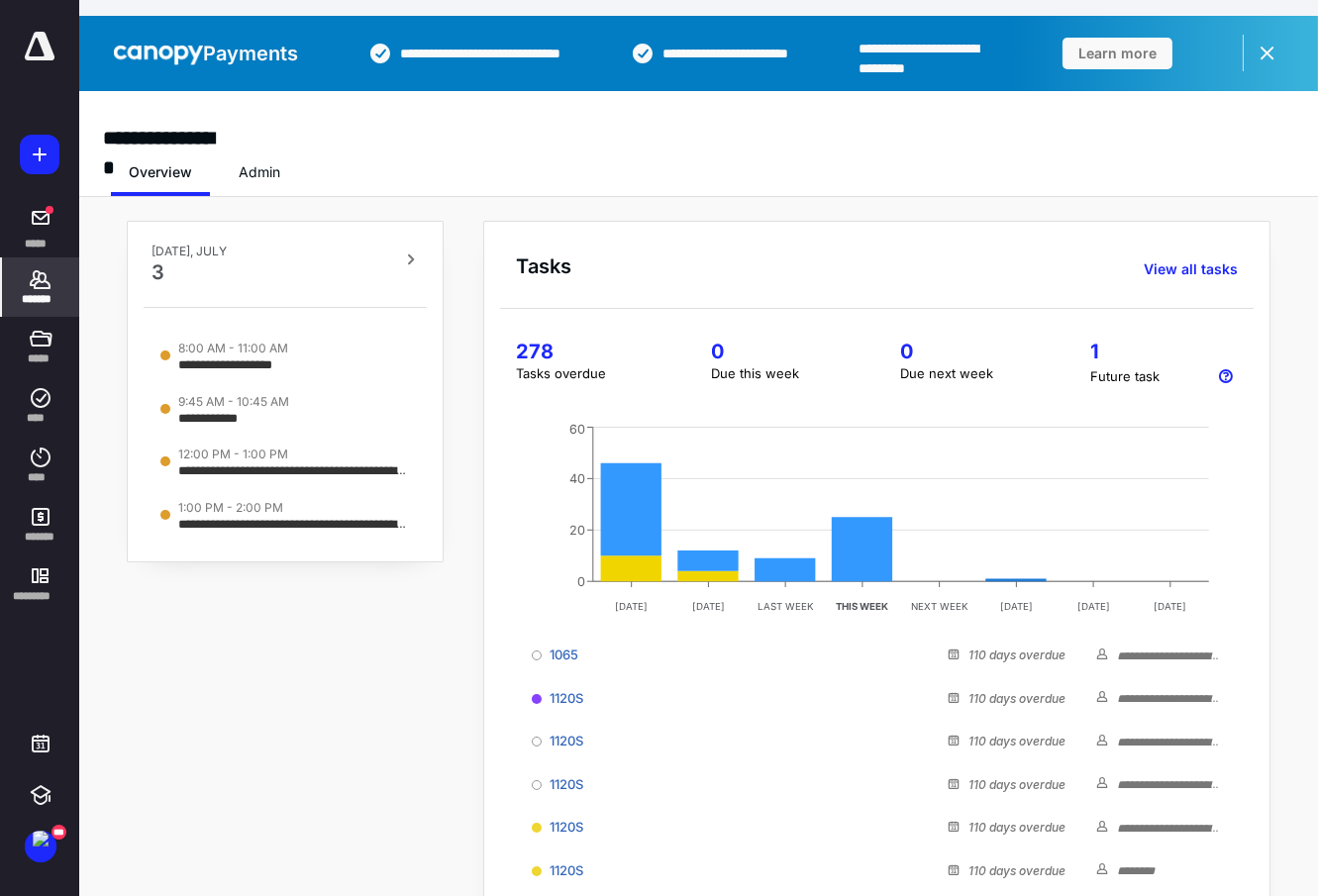 click 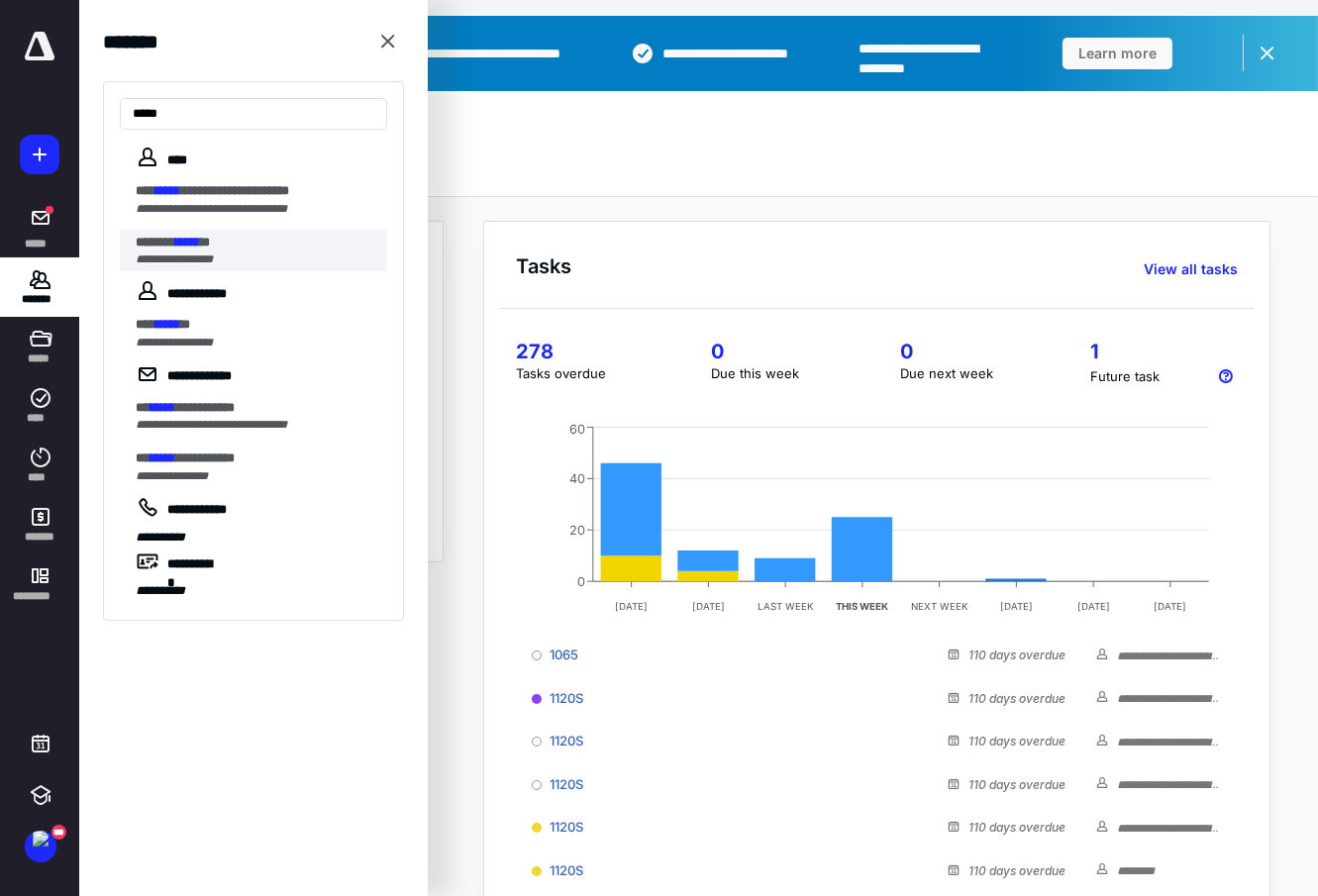 type on "*****" 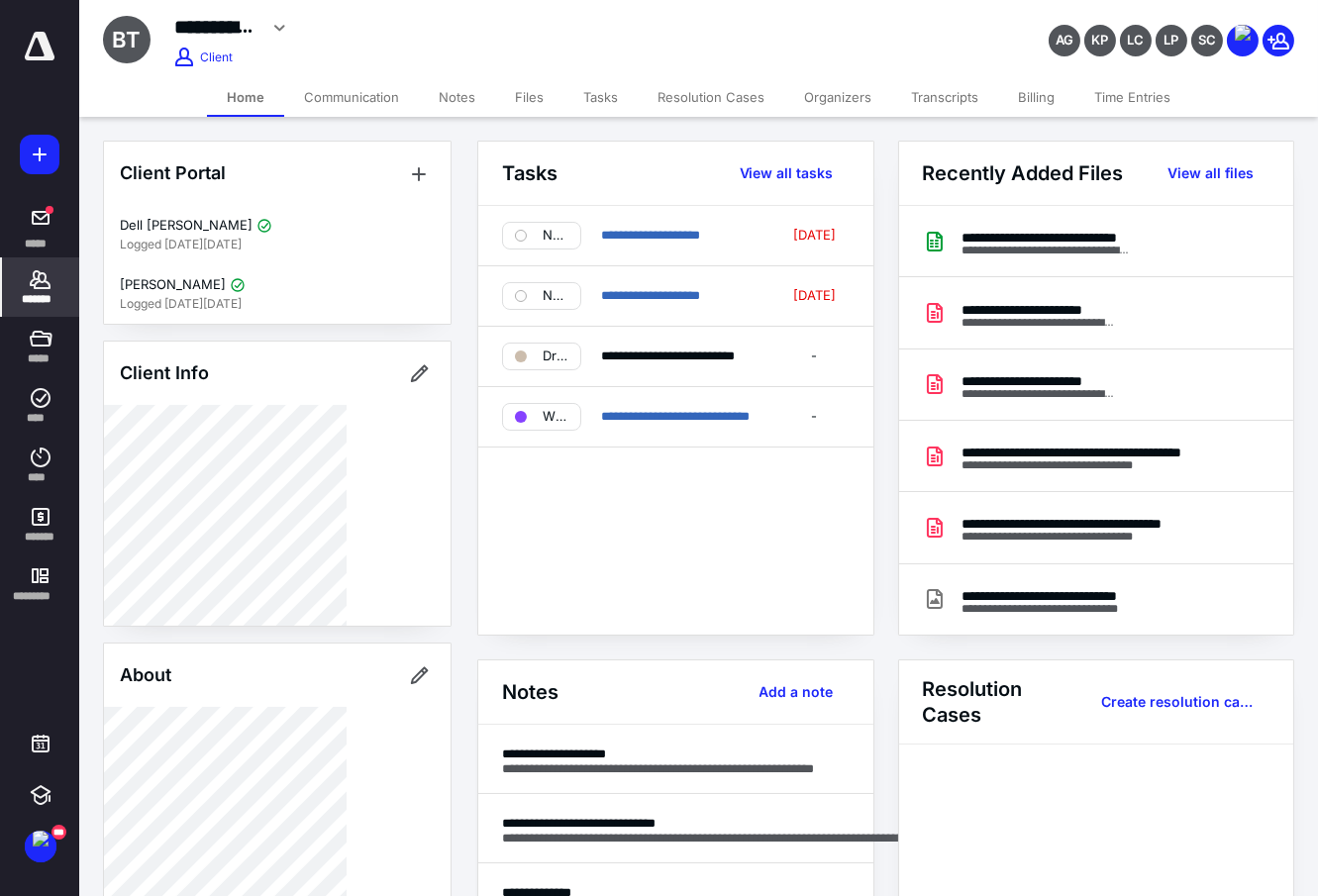 click on "Files" at bounding box center (529, 97) 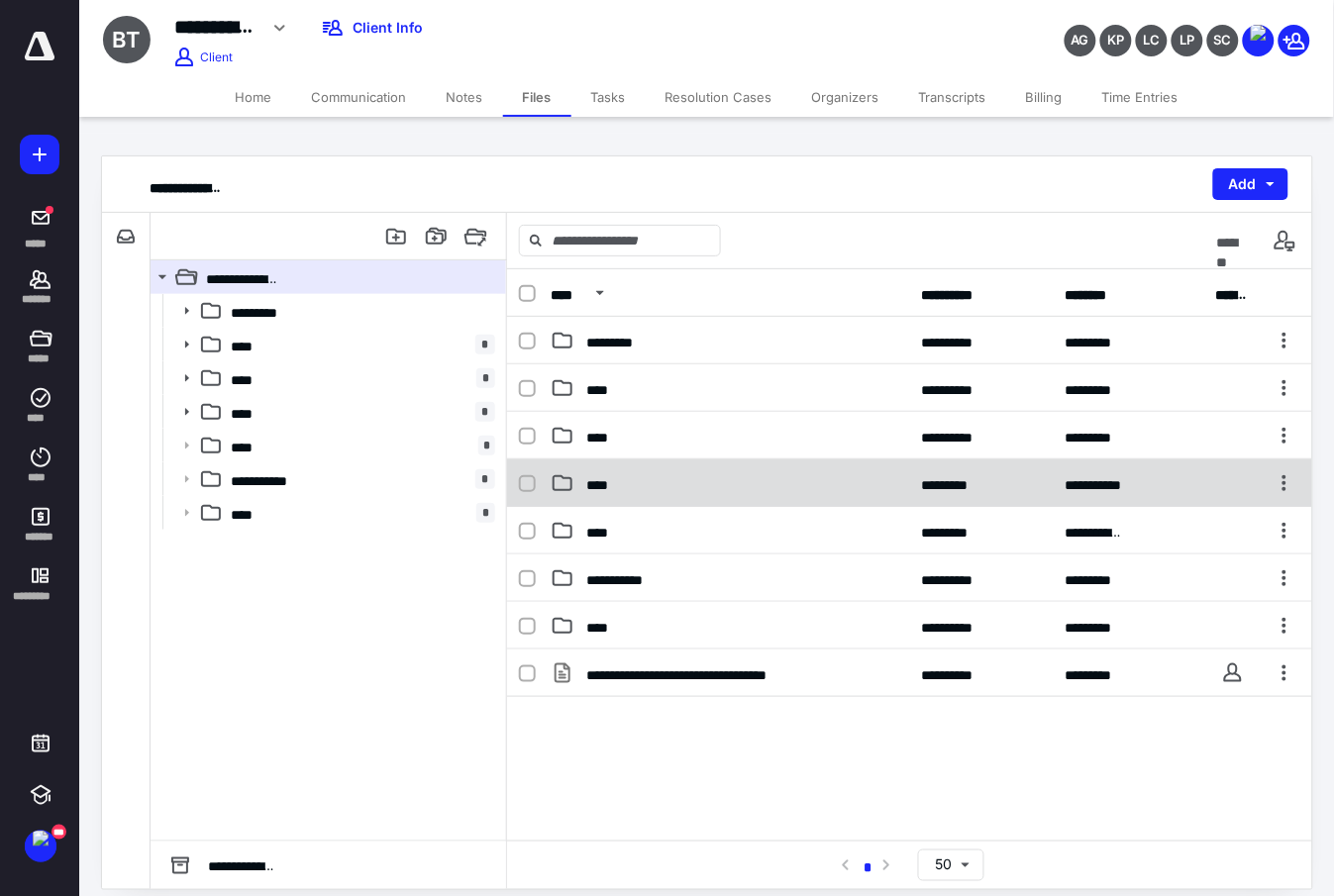 click on "****" at bounding box center (730, 483) 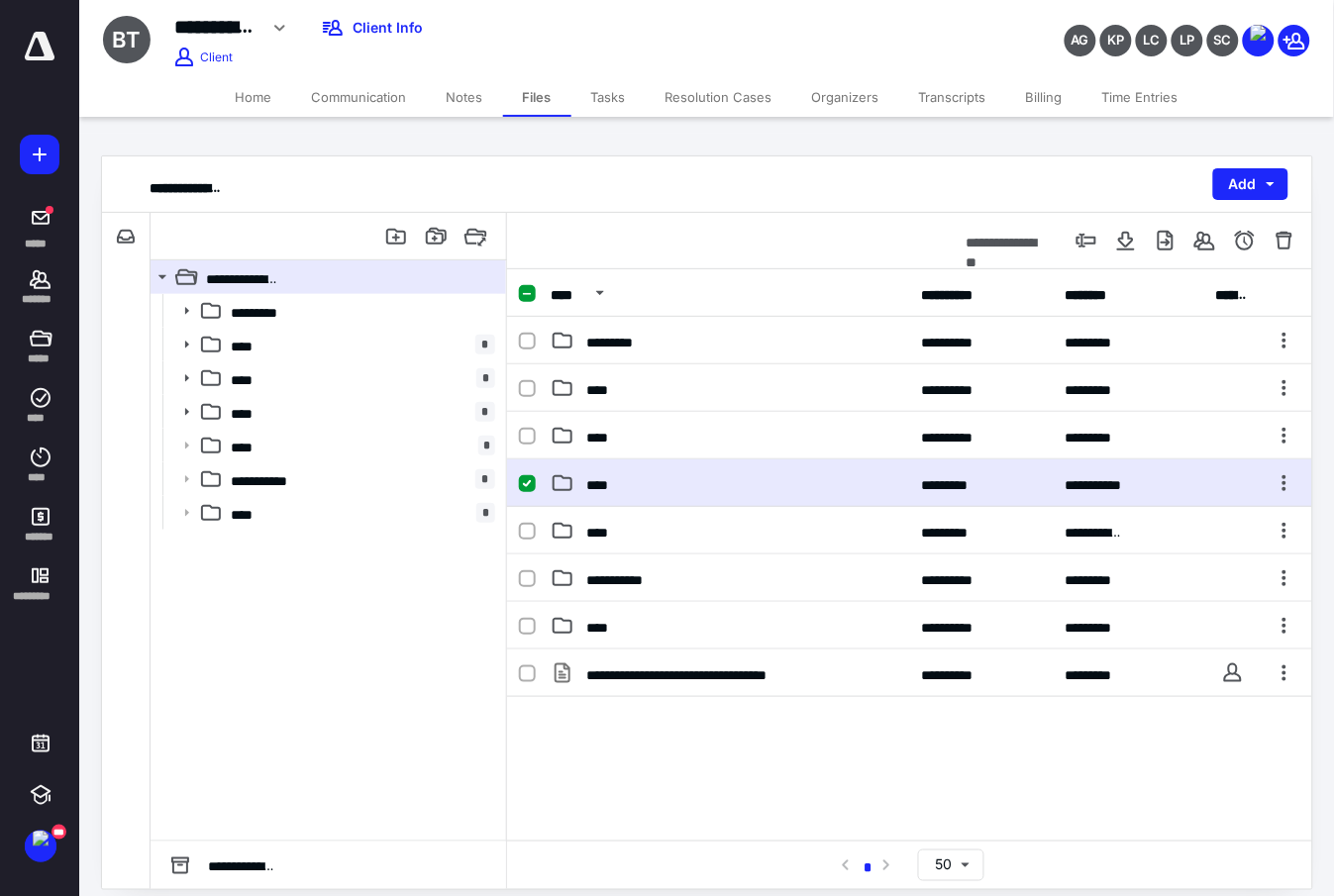 click on "****" at bounding box center (730, 483) 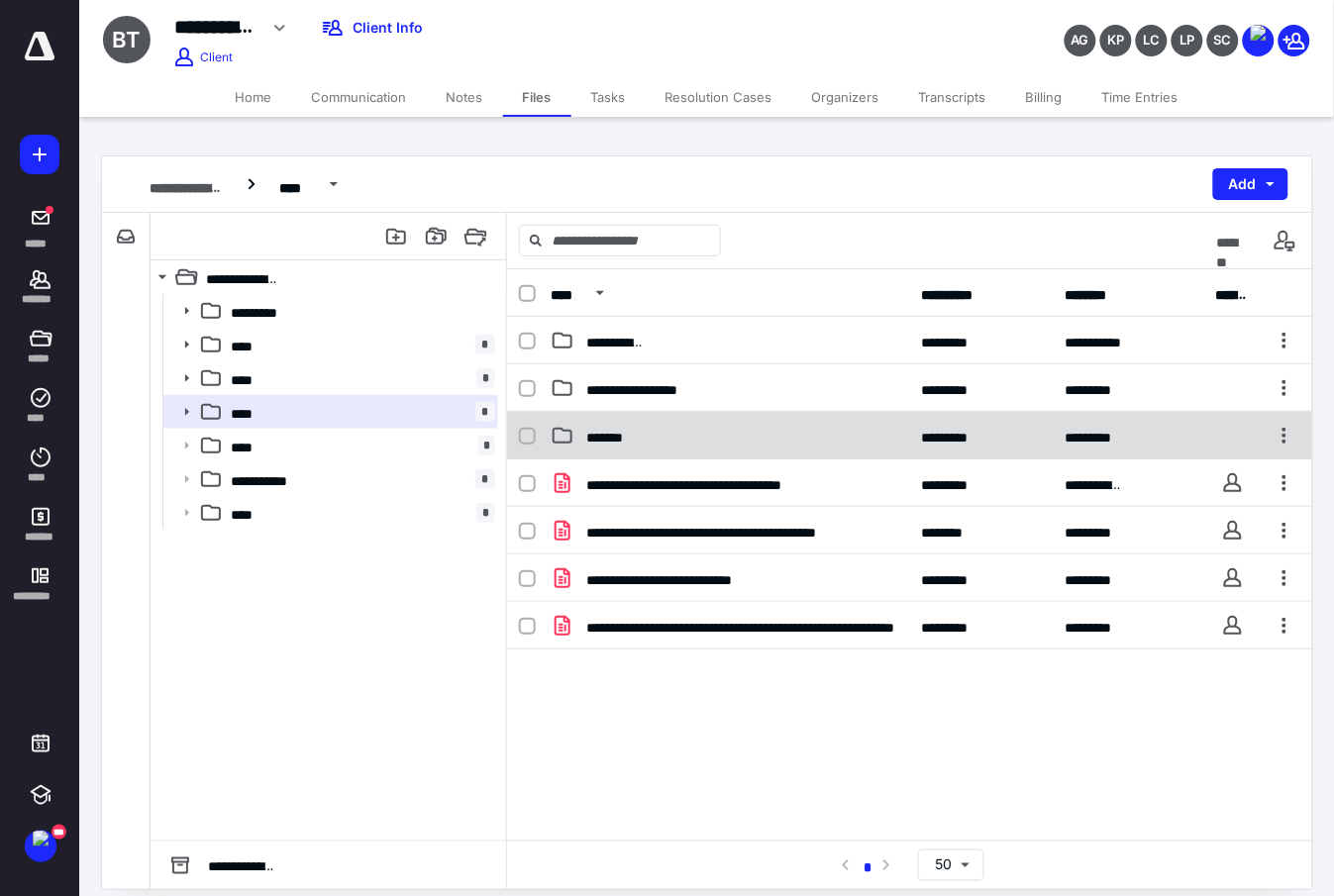 click on "*******" at bounding box center [730, 436] 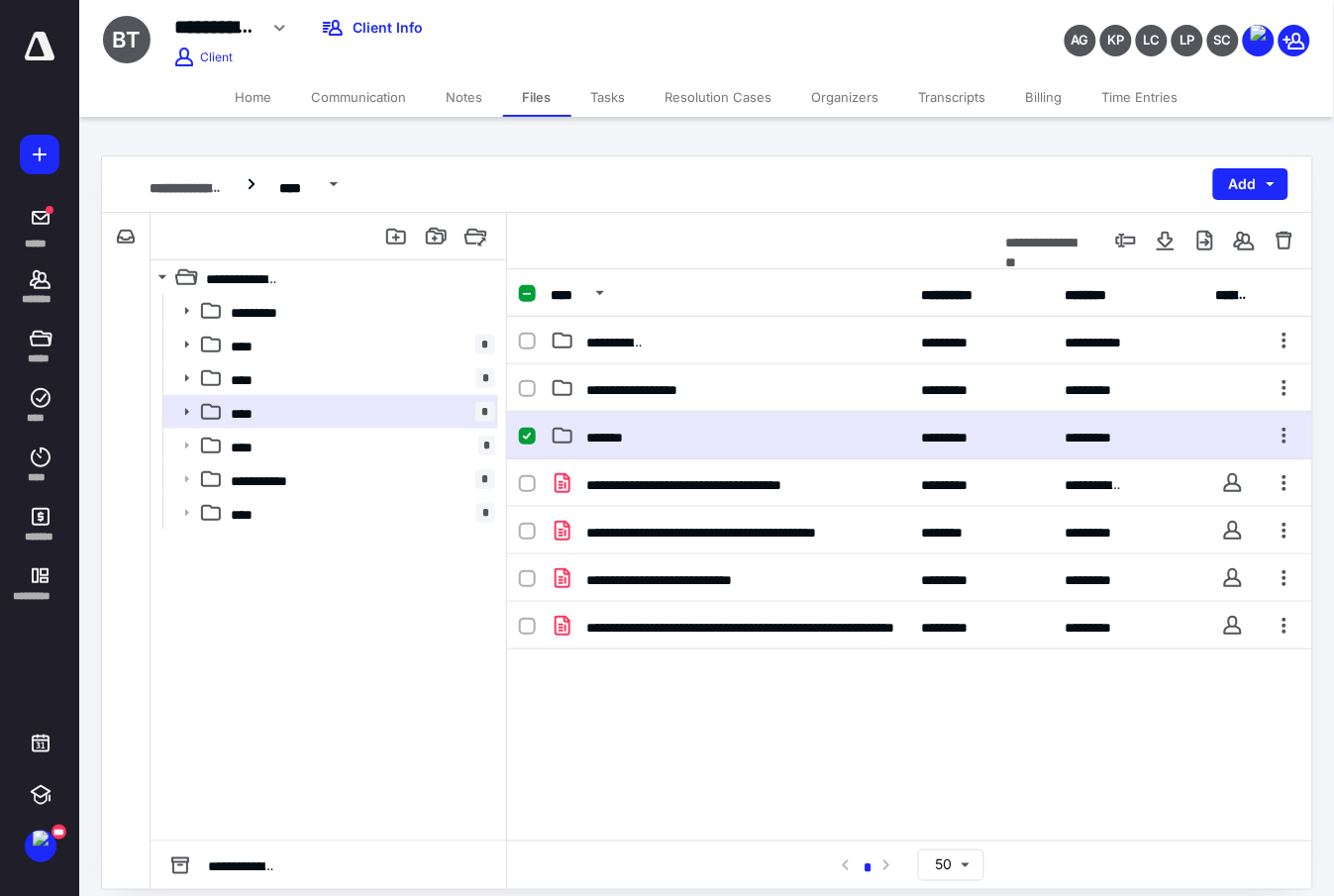 click on "*******" at bounding box center (730, 436) 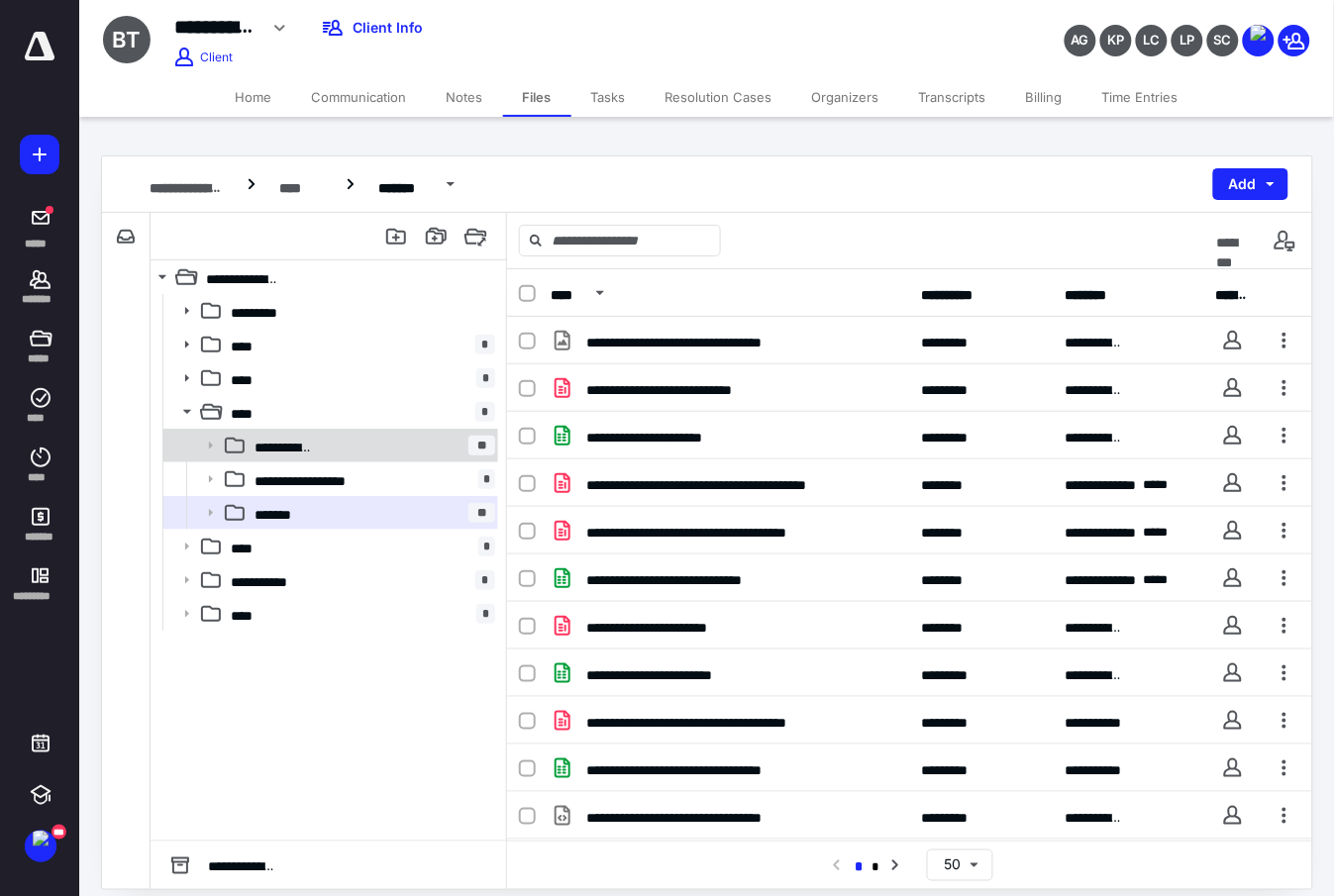 click on "**********" at bounding box center (370, 445) 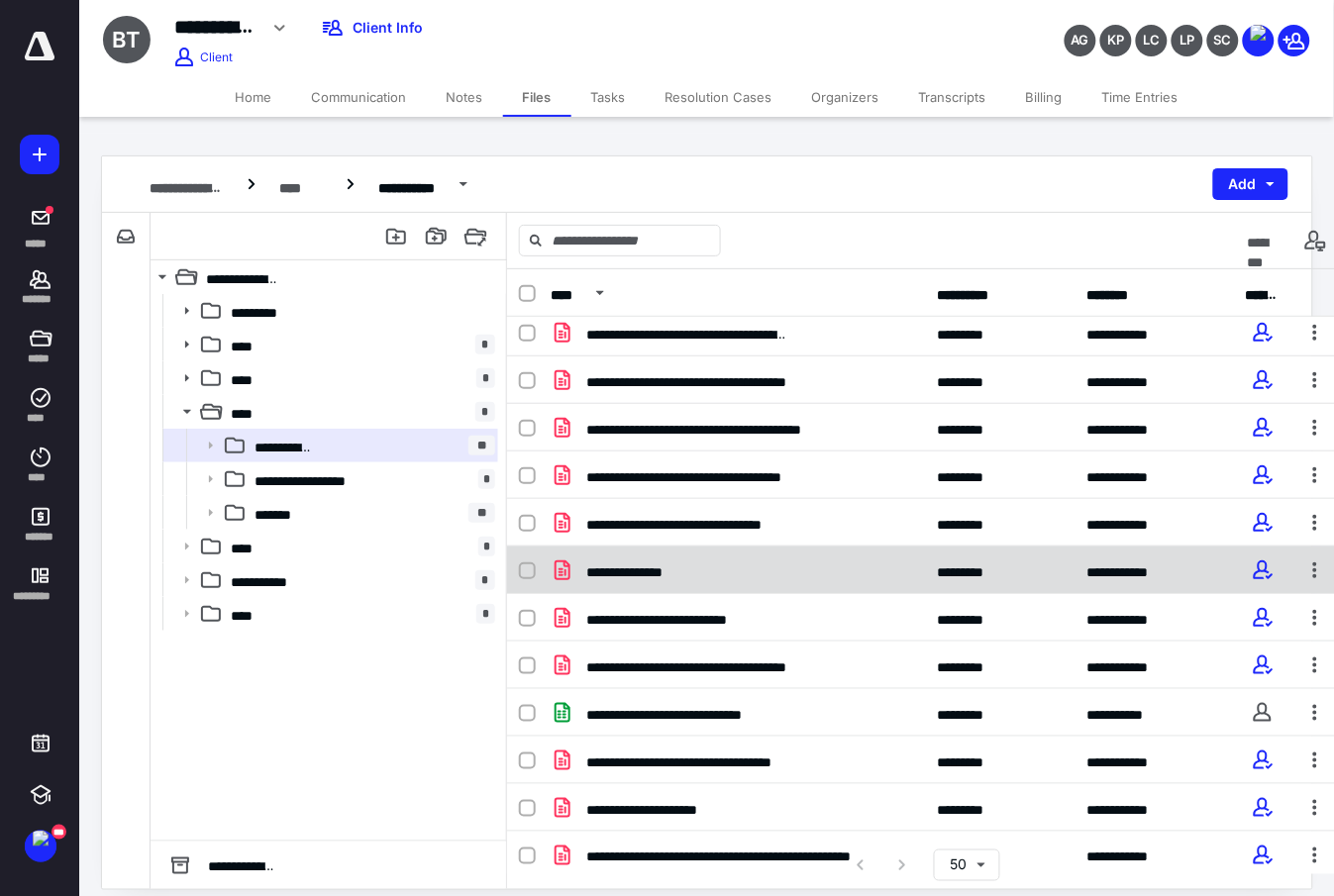 scroll, scrollTop: 377, scrollLeft: 0, axis: vertical 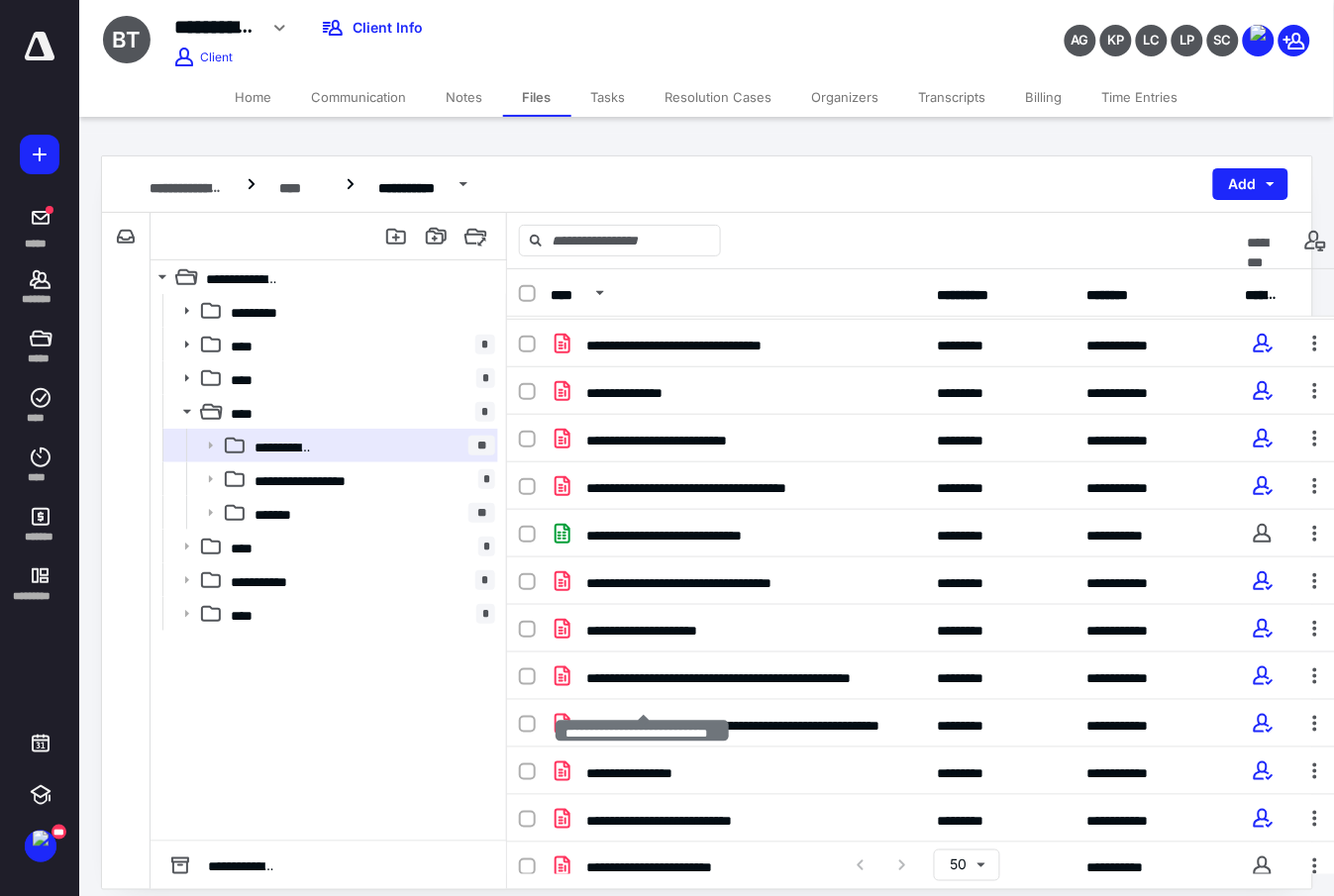 click on "**********" at bounding box center (677, 1008) 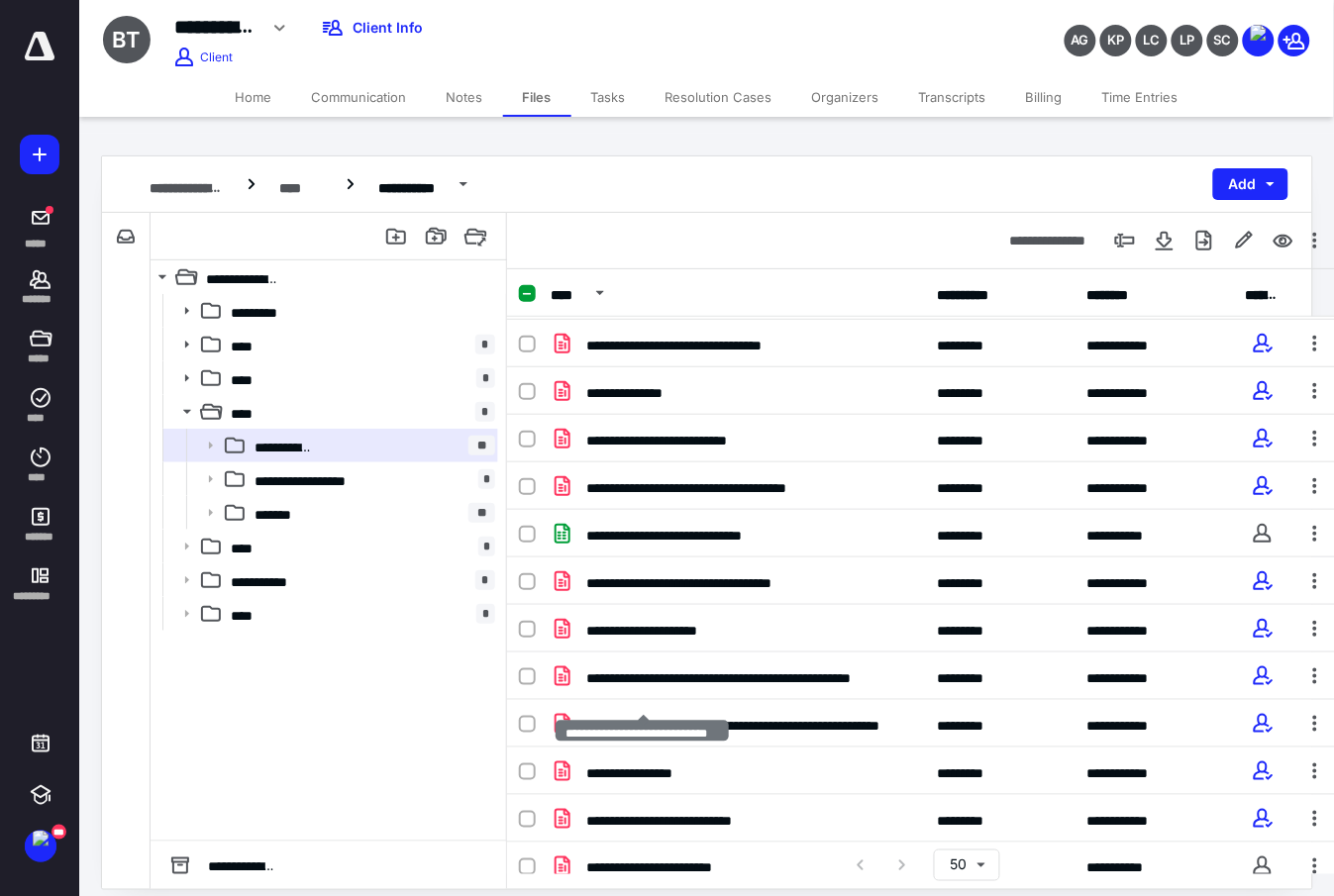 click on "**********" at bounding box center (677, 1008) 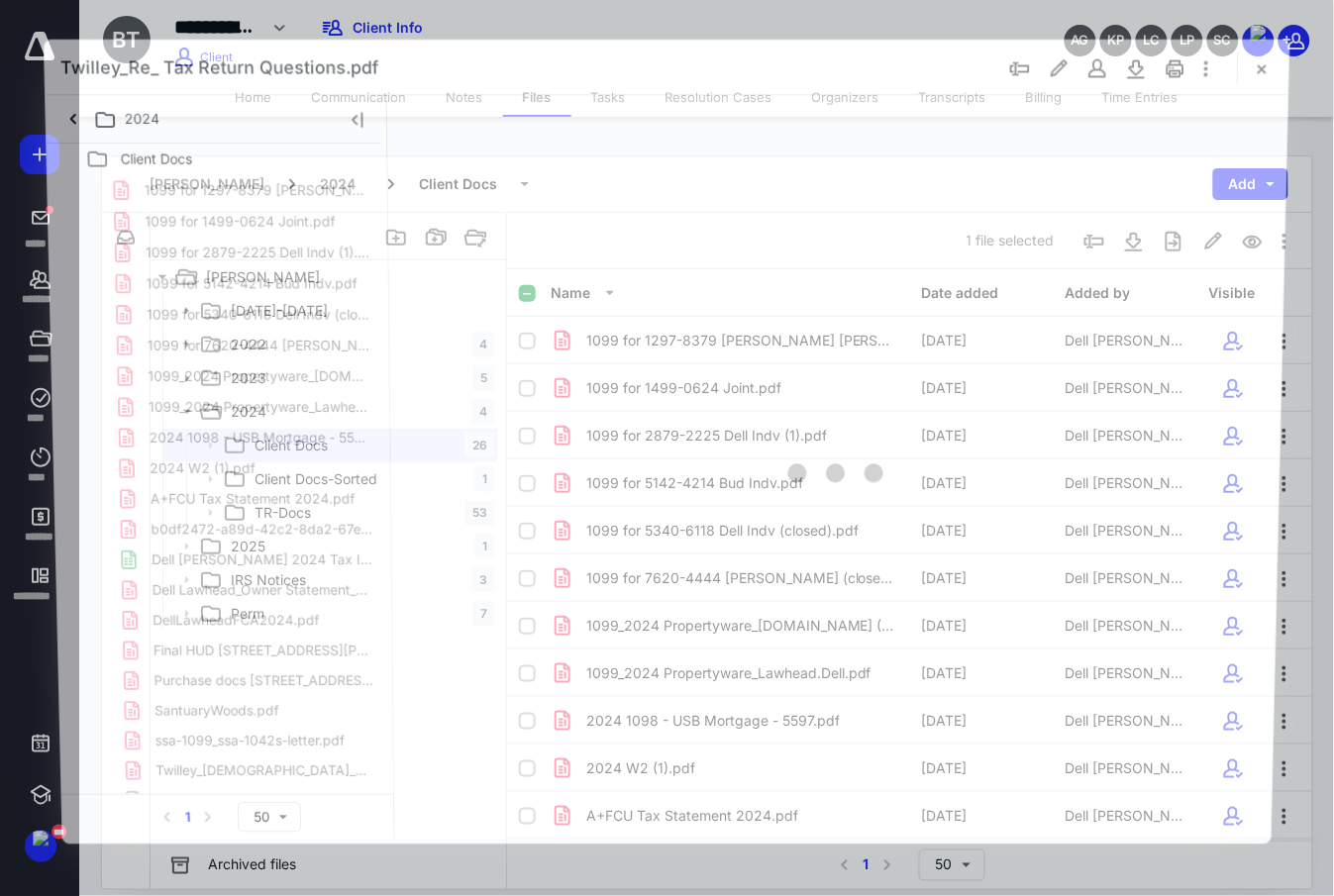 scroll, scrollTop: 377, scrollLeft: 0, axis: vertical 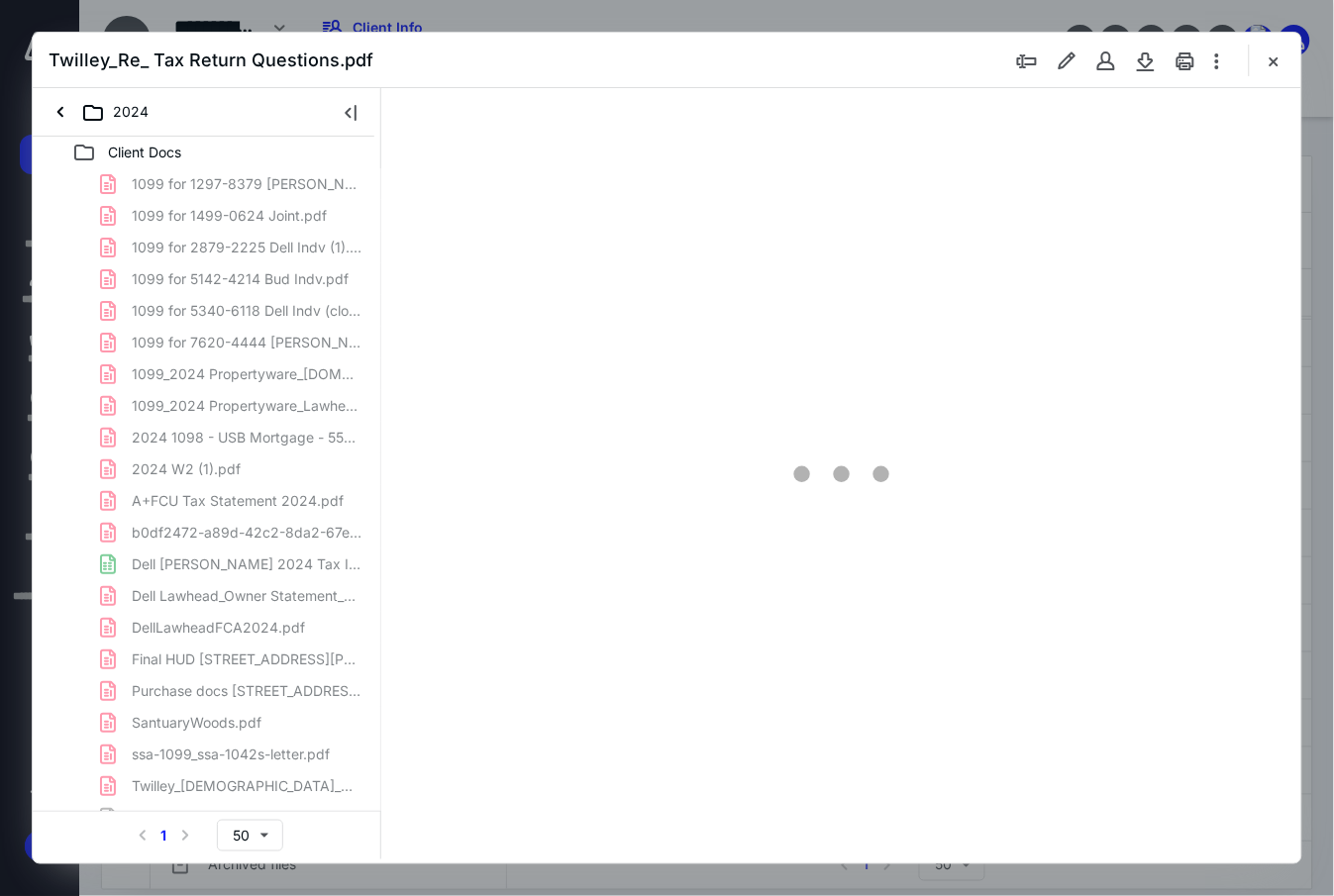 type on "183" 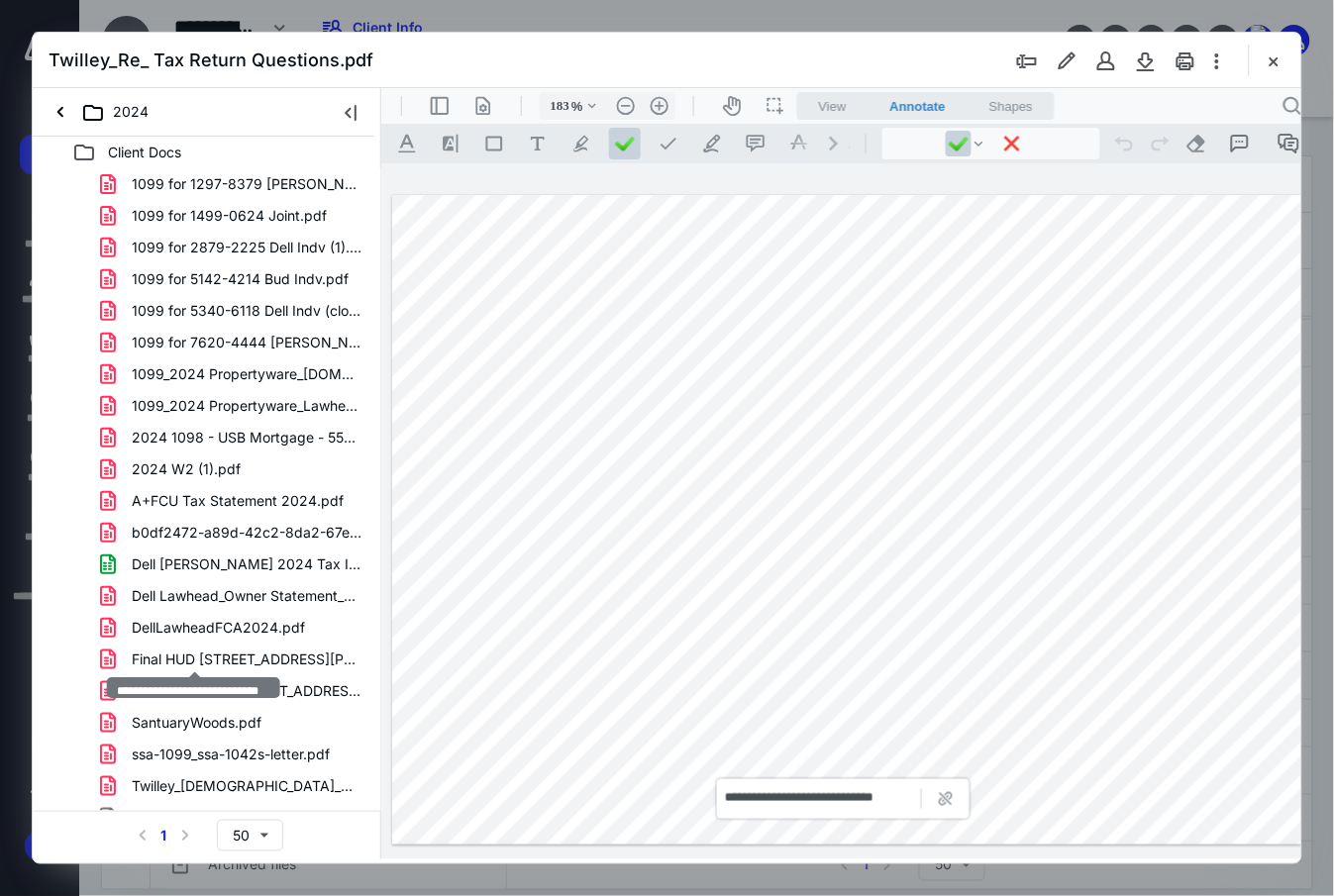 click on "Twilley_Re_ Tax Return Questions.pdf" at bounding box center (247, 881) 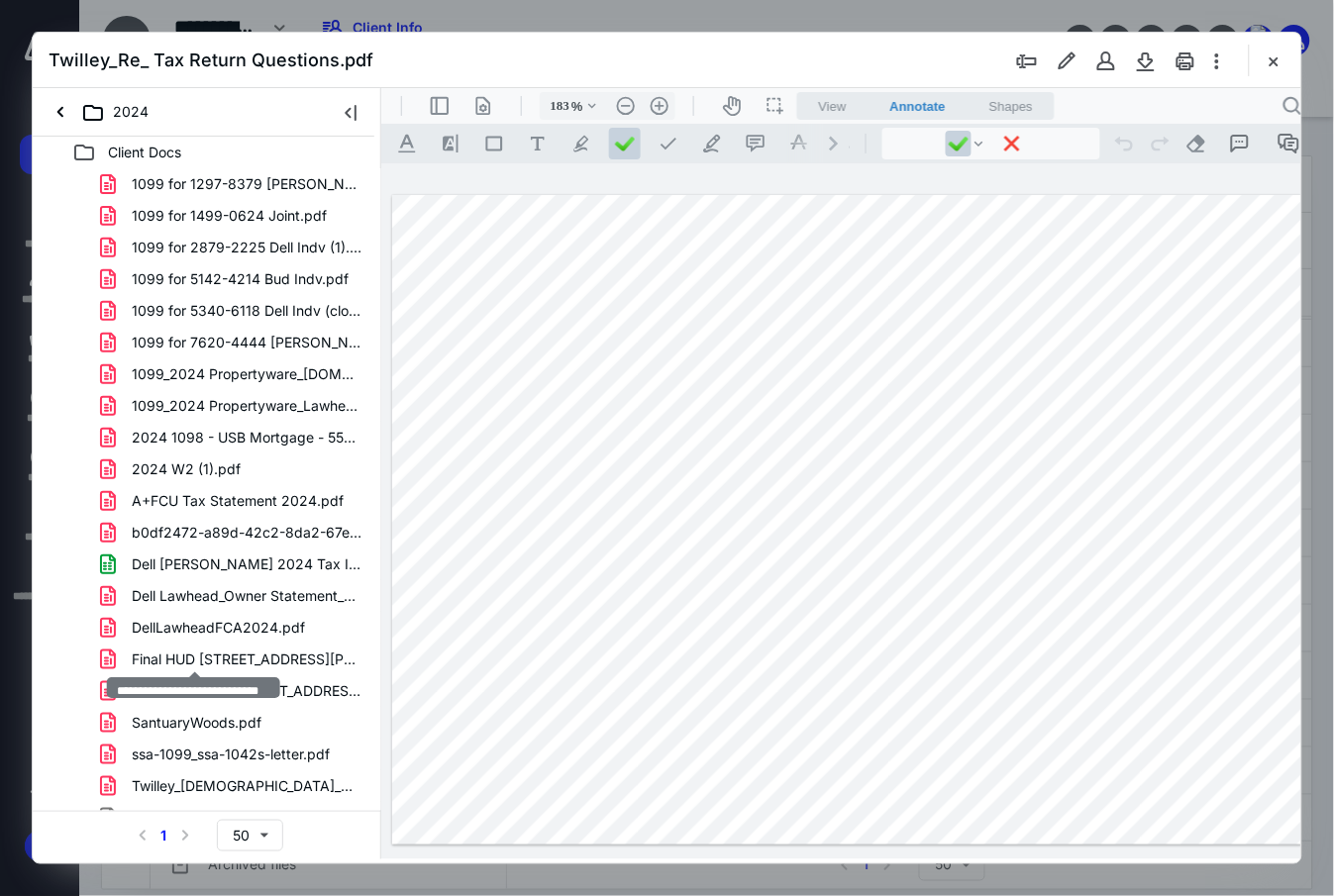 drag, startPoint x: 261, startPoint y: 660, endPoint x: 246, endPoint y: 660, distance: 15 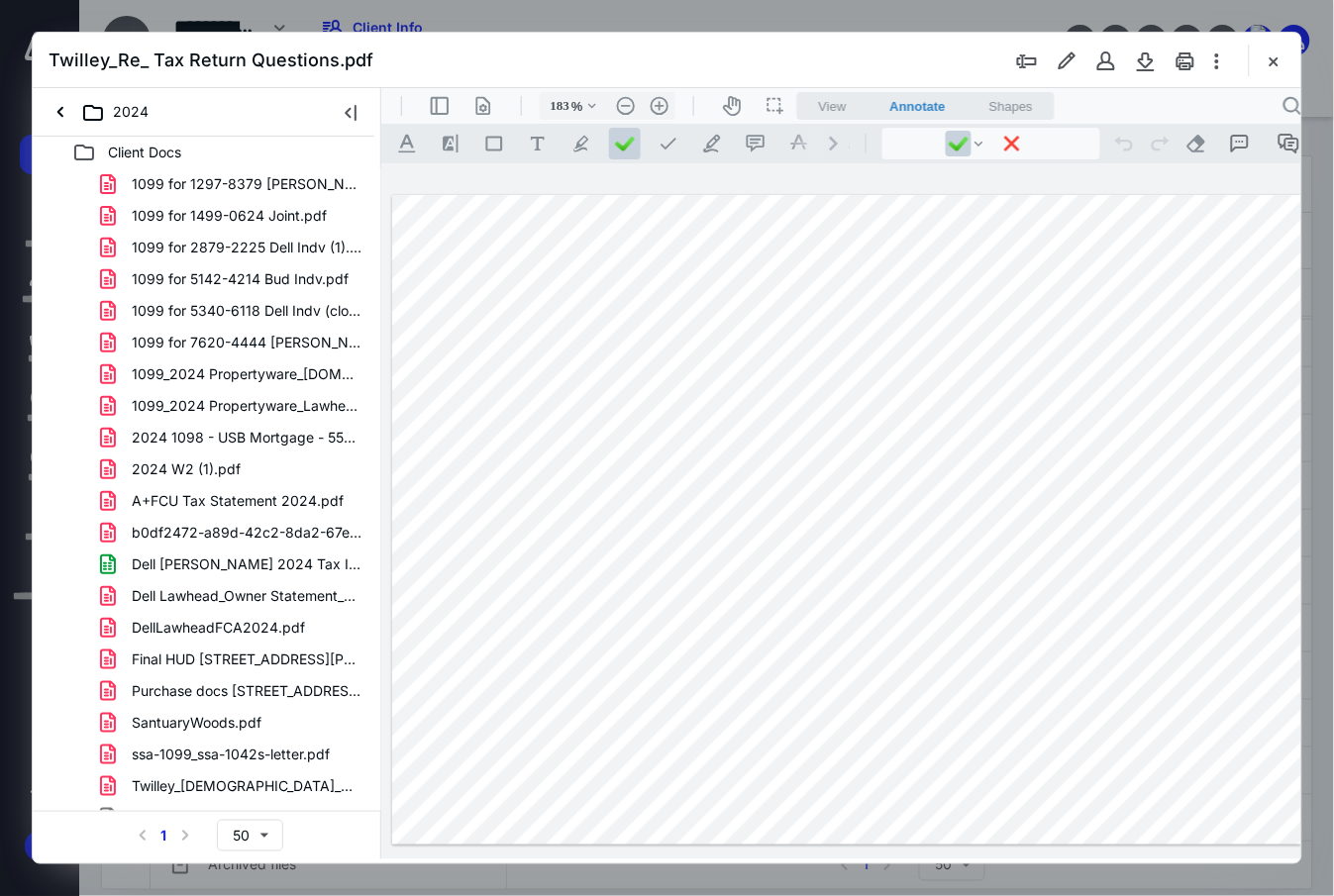 drag, startPoint x: 799, startPoint y: 41, endPoint x: 631, endPoint y: 62, distance: 169.30741 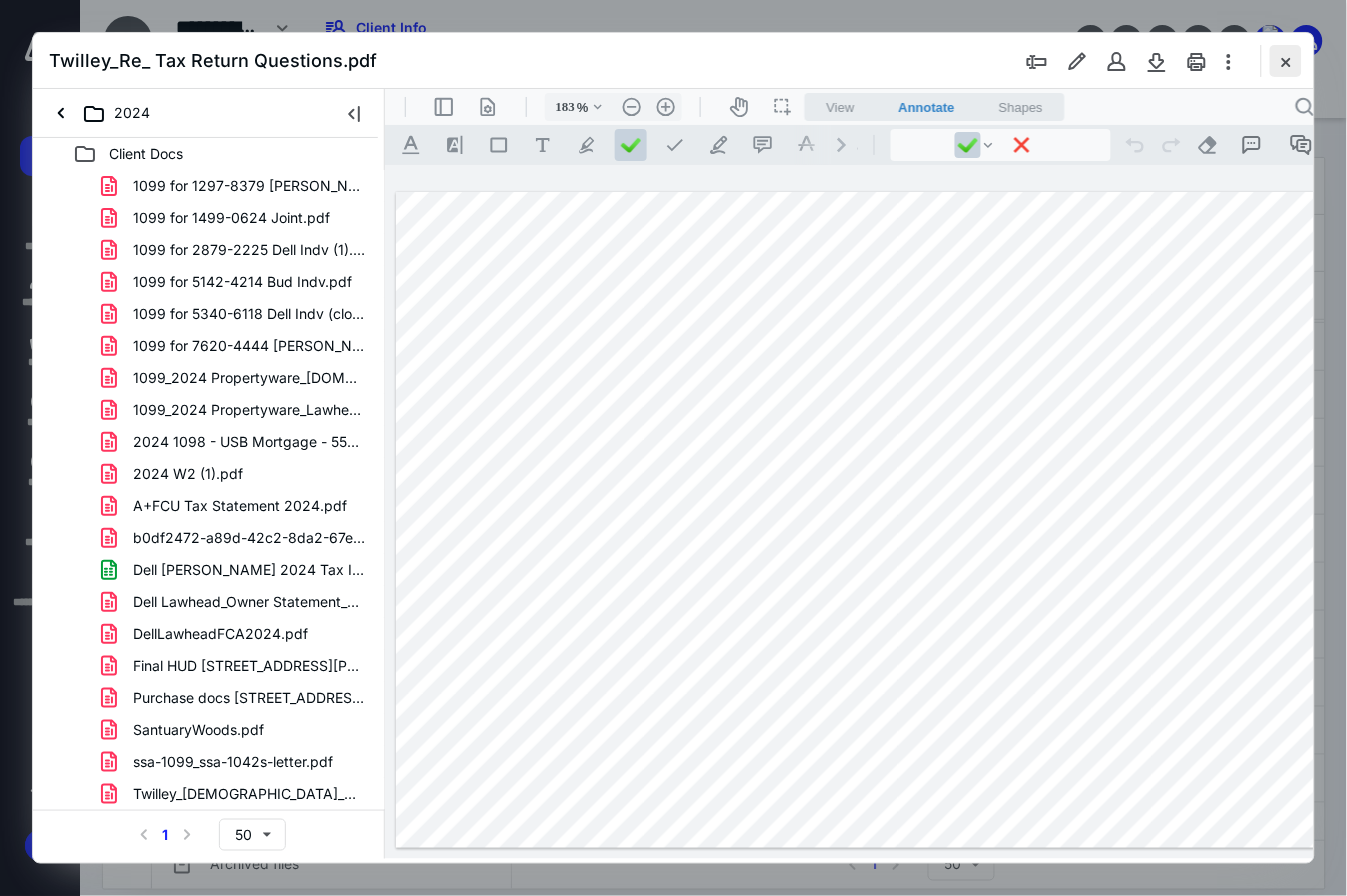 click at bounding box center [1286, 61] 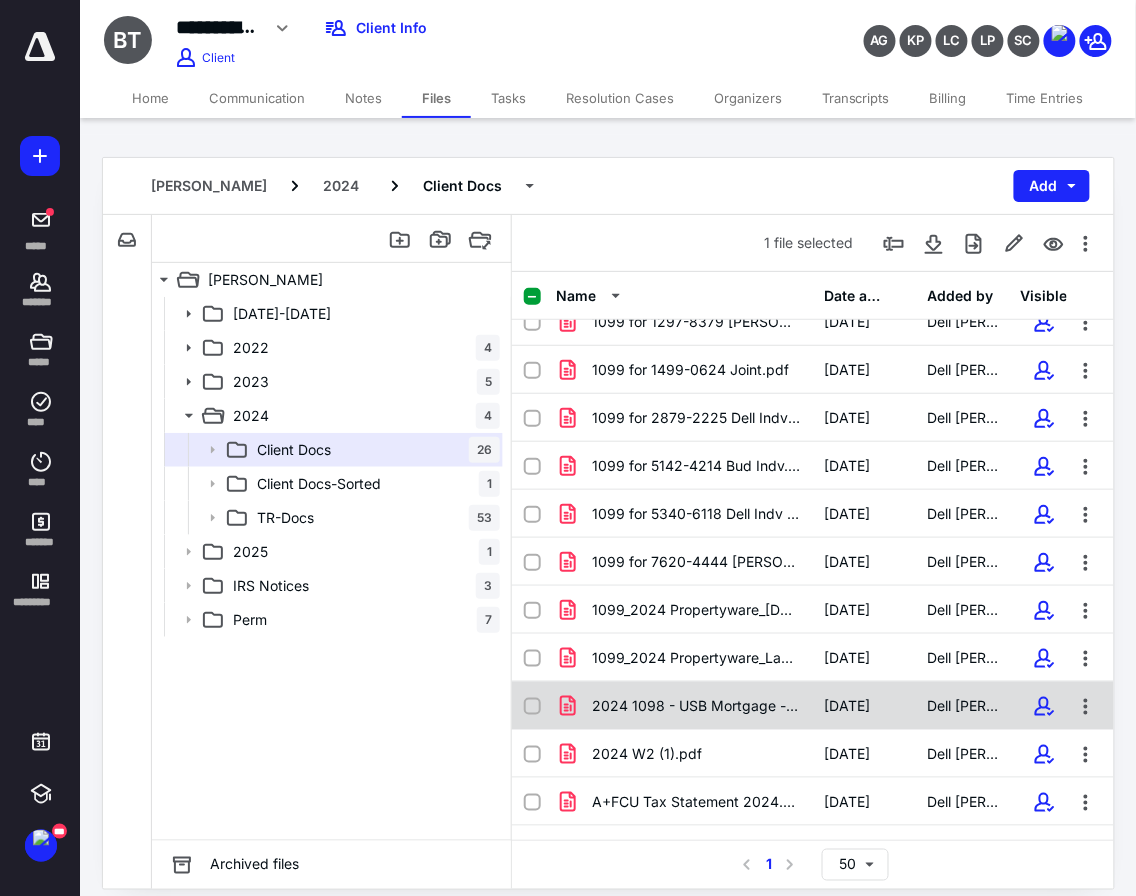 scroll, scrollTop: 0, scrollLeft: 0, axis: both 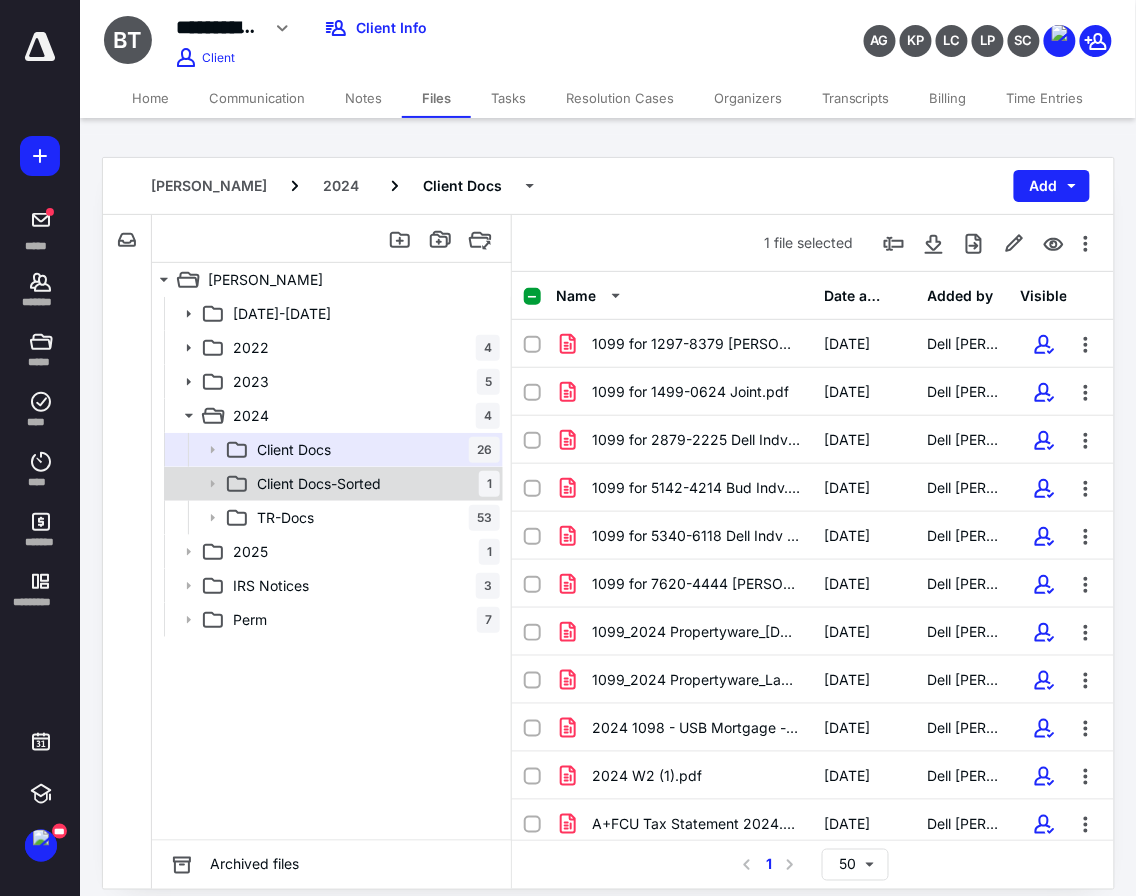 click on "Client Docs-Sorted" at bounding box center (319, 484) 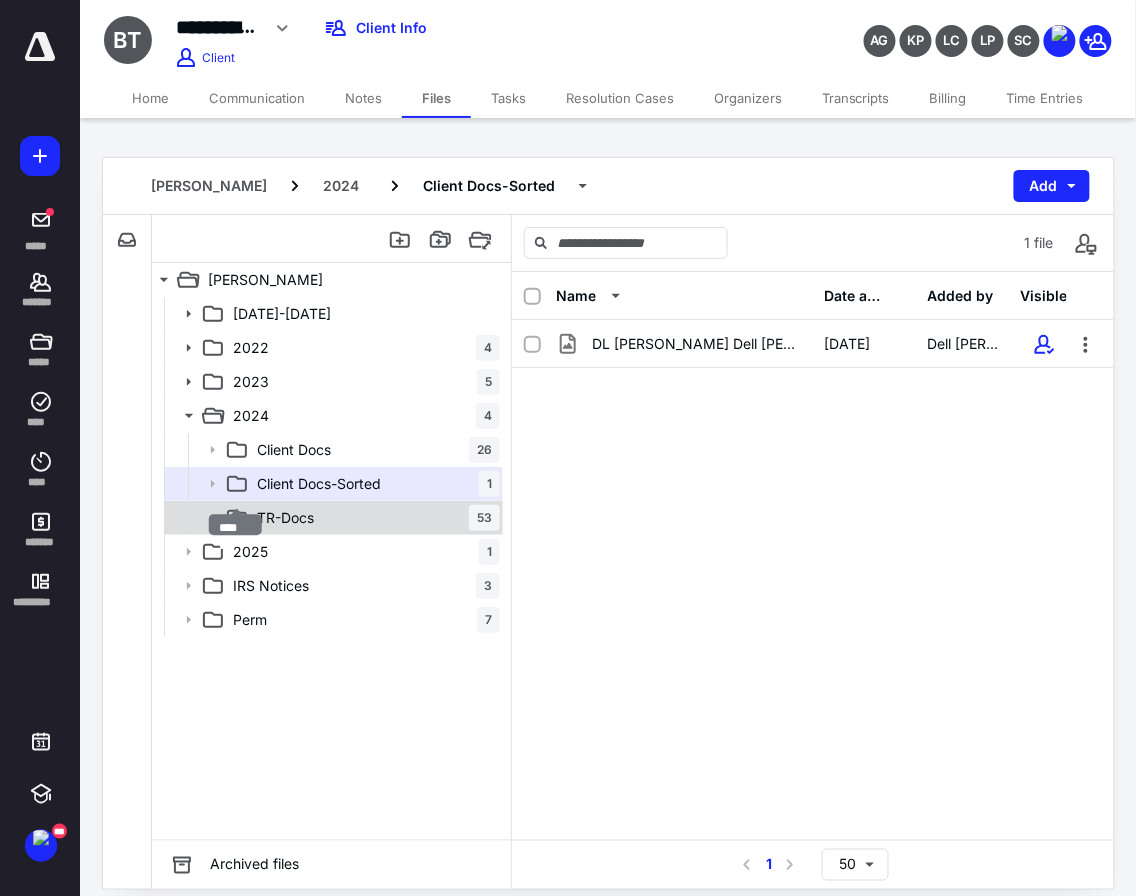 click on "TR-Docs" at bounding box center (285, 518) 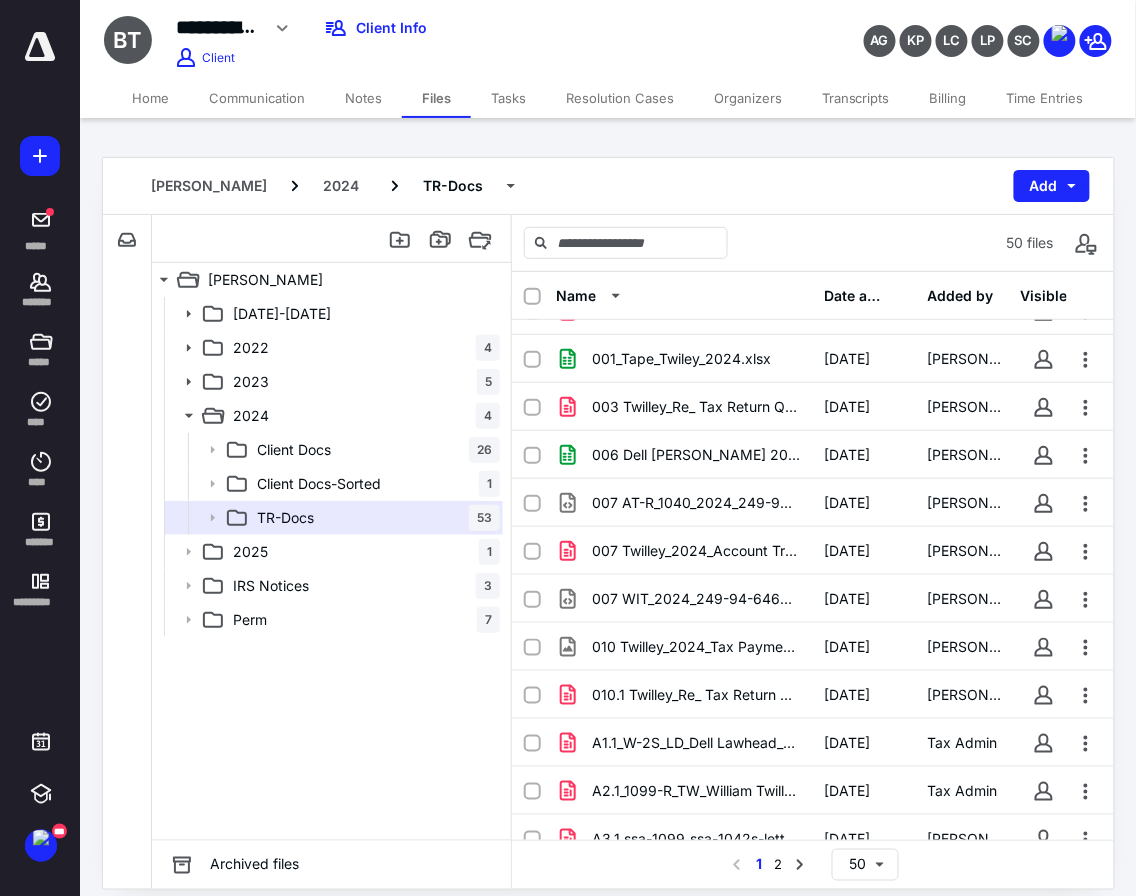 scroll, scrollTop: 333, scrollLeft: 0, axis: vertical 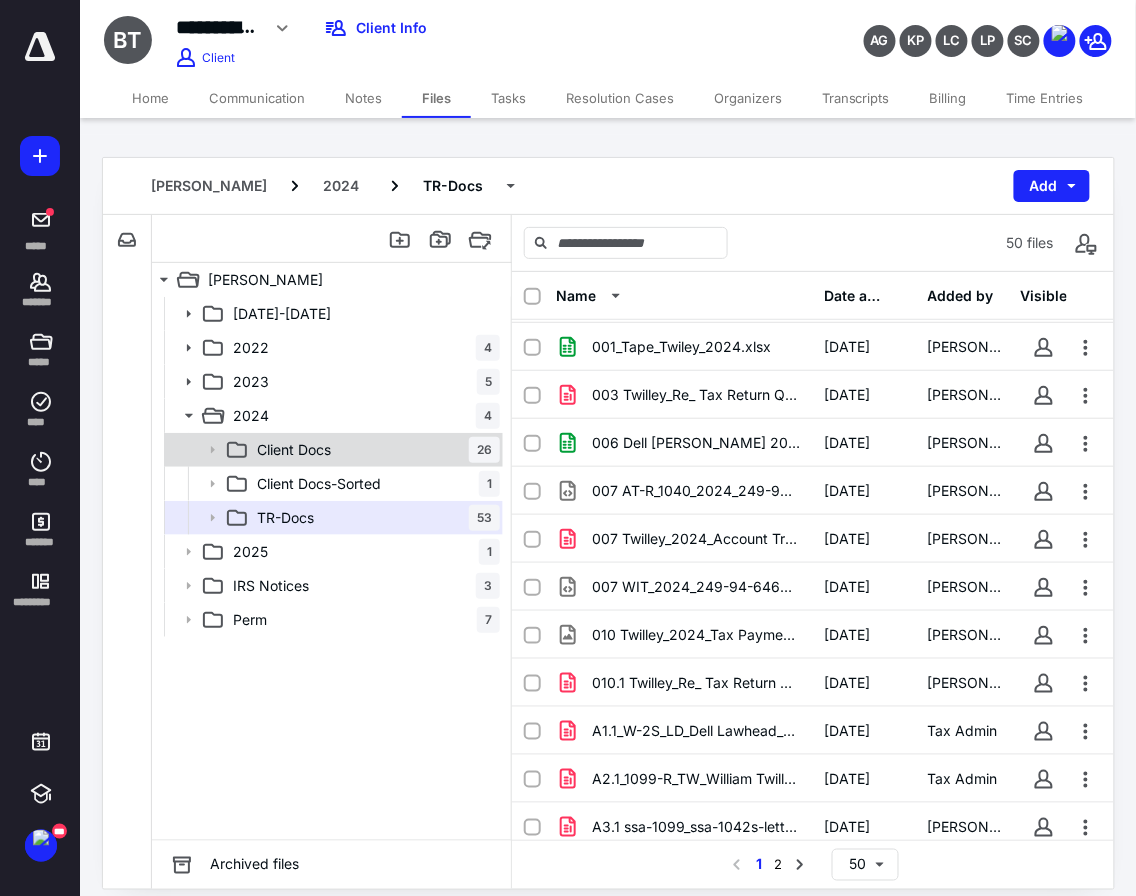 click on "Client Docs 26" at bounding box center [374, 450] 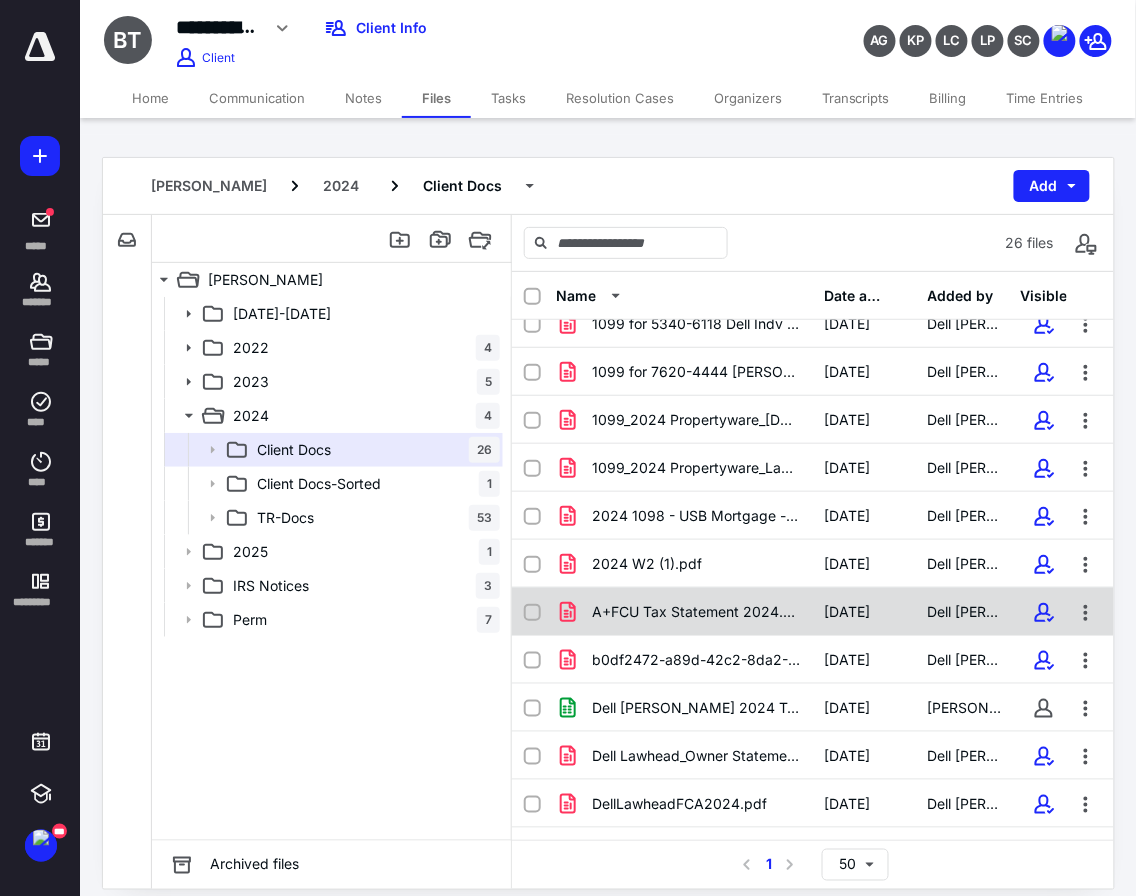 scroll, scrollTop: 222, scrollLeft: 0, axis: vertical 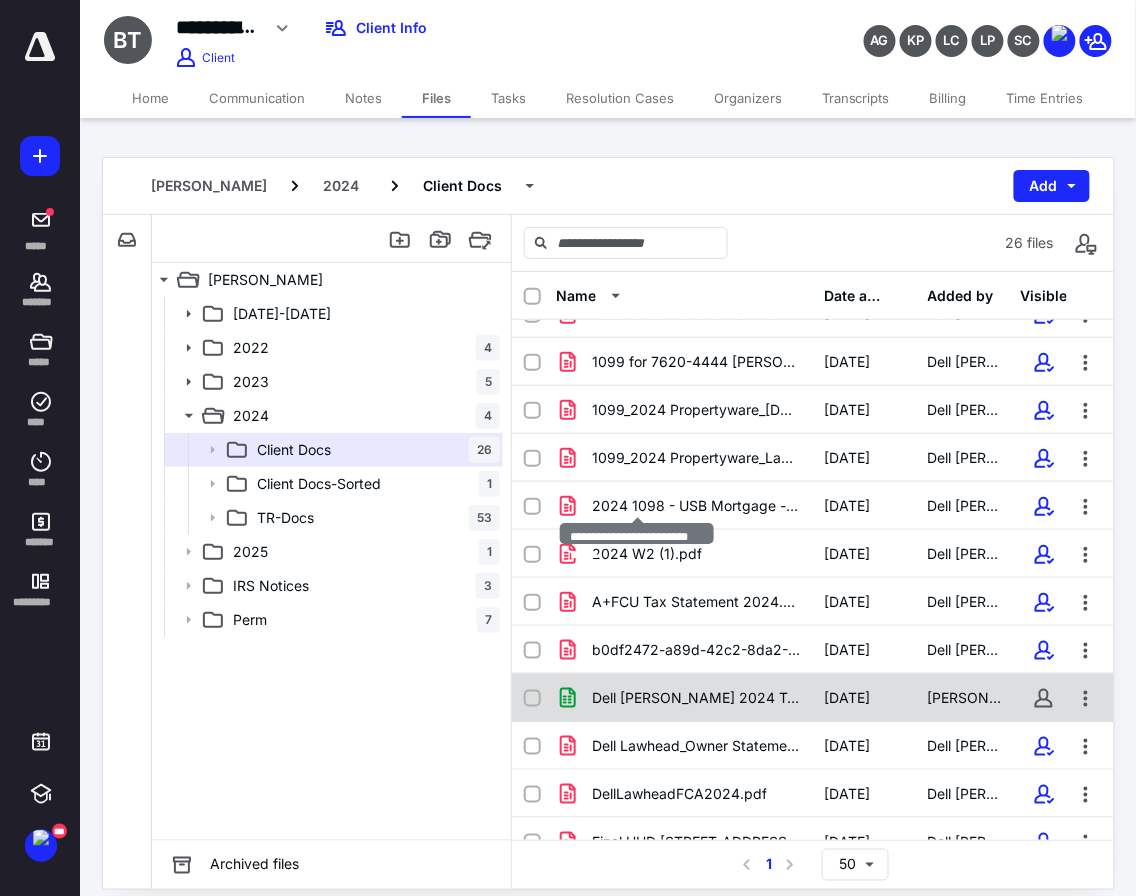 click on "Dell [PERSON_NAME] 2024 Tax Info.xlsx" at bounding box center (696, 698) 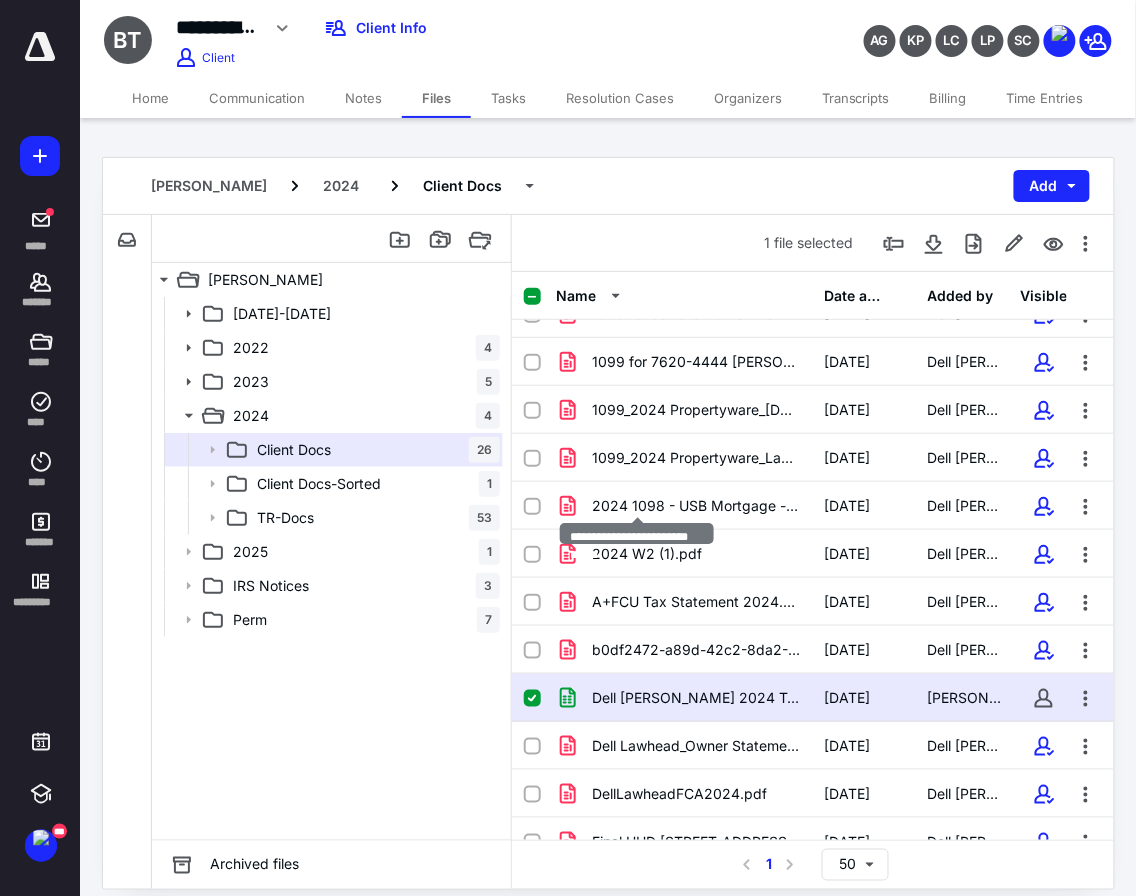 click on "Dell [PERSON_NAME] 2024 Tax Info.xlsx" at bounding box center [696, 698] 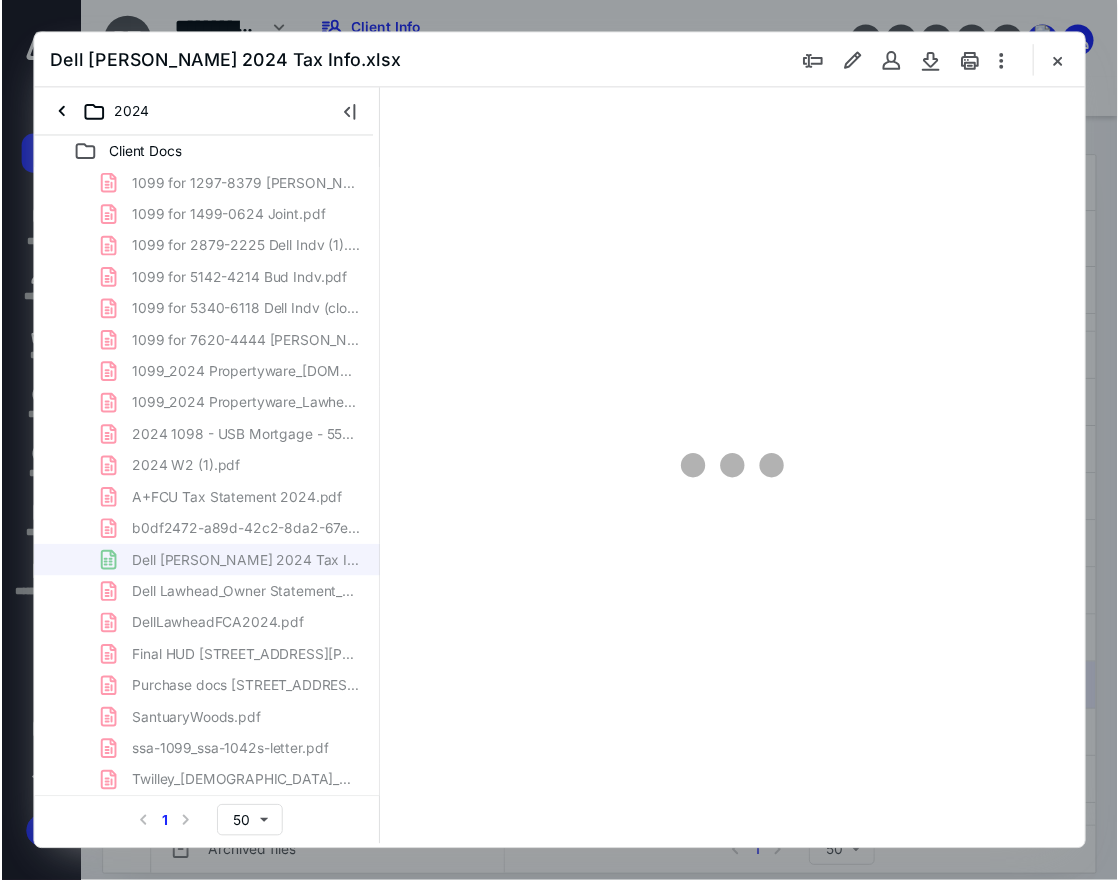 scroll, scrollTop: 0, scrollLeft: 0, axis: both 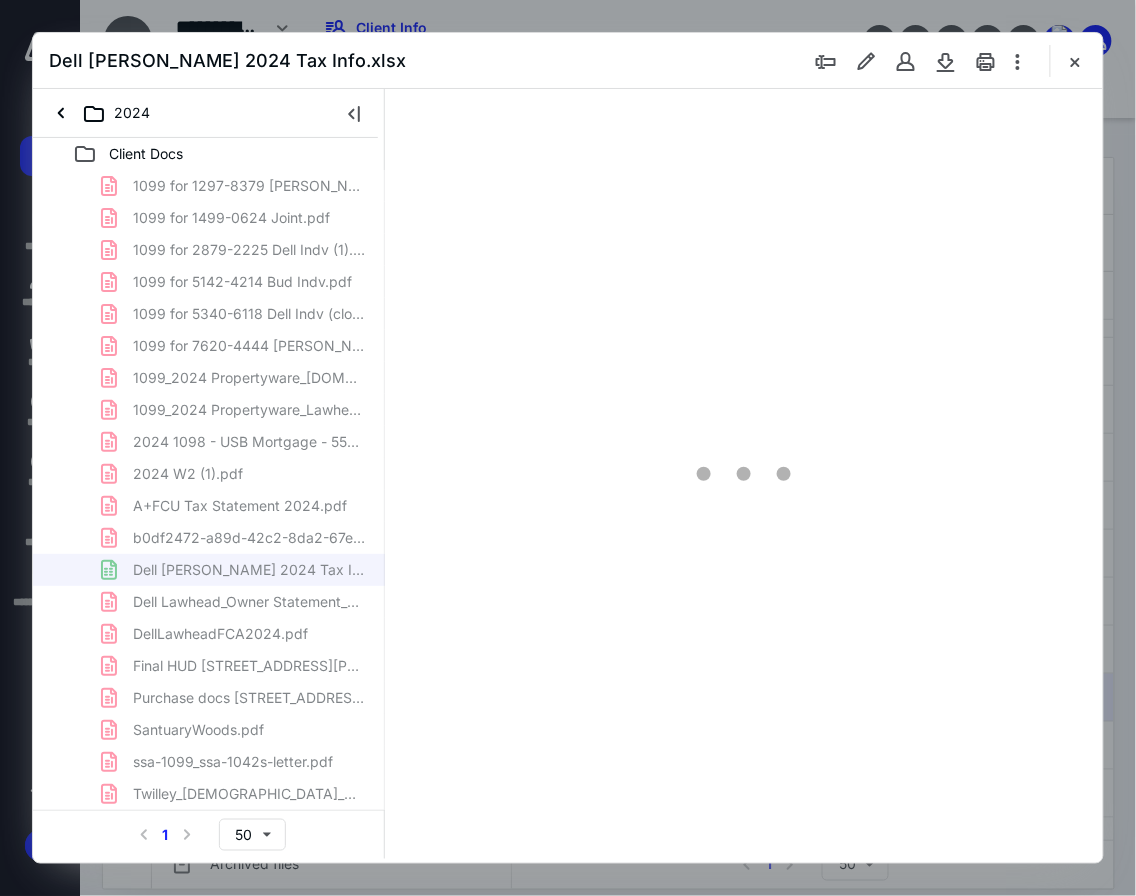 type on "107" 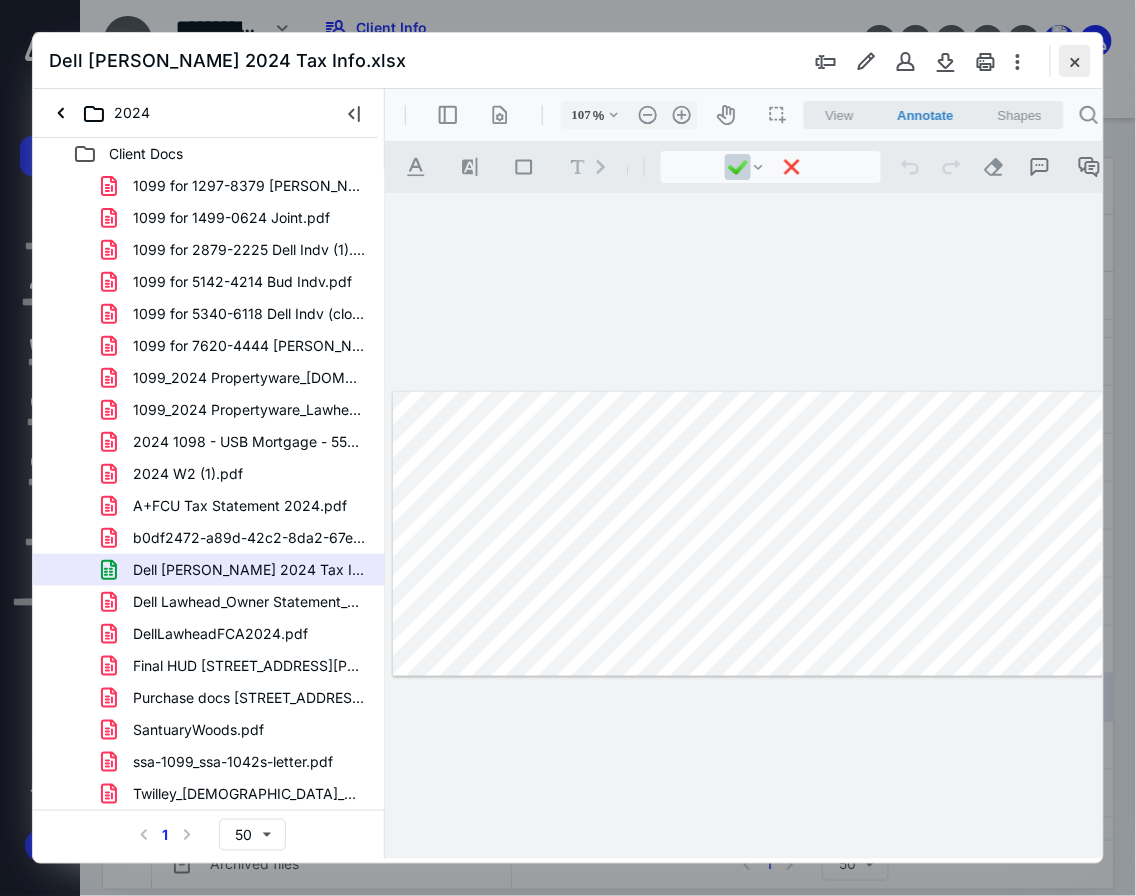 click at bounding box center (1075, 61) 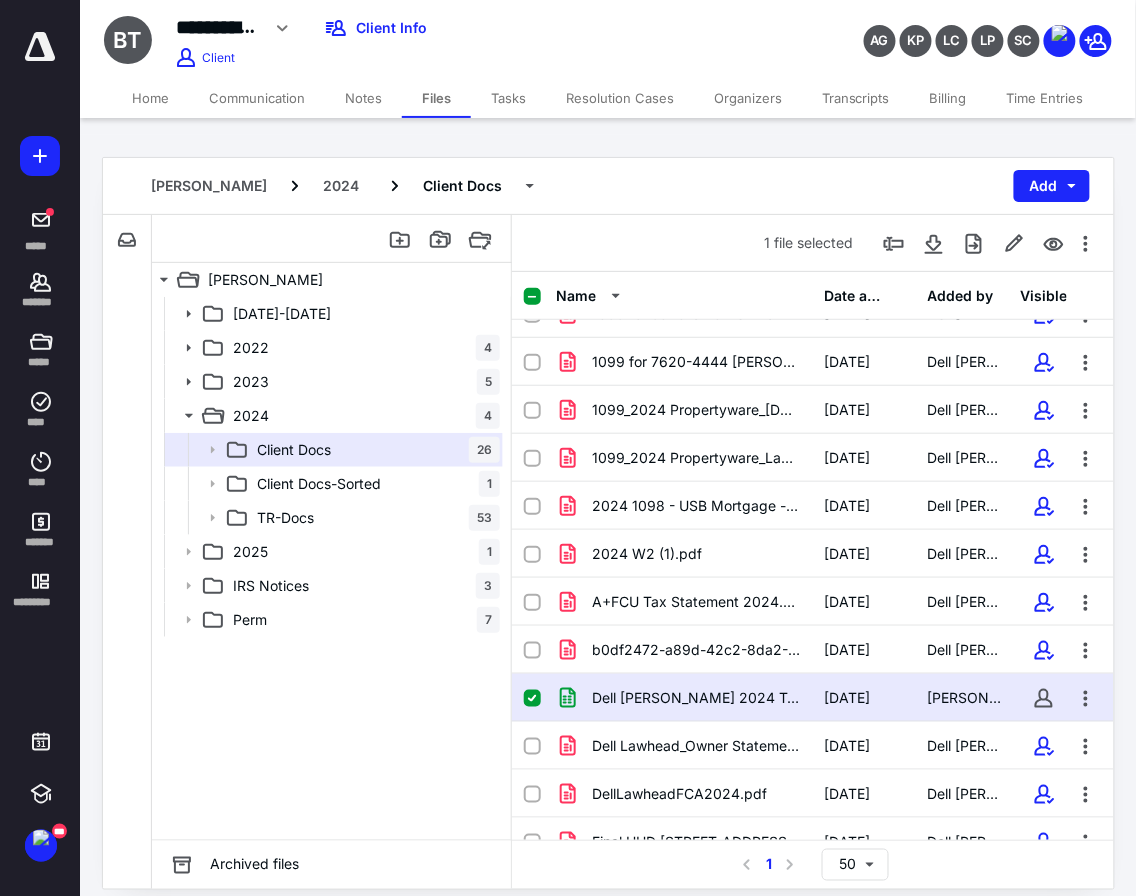 click on "Resolution Cases" at bounding box center (620, 98) 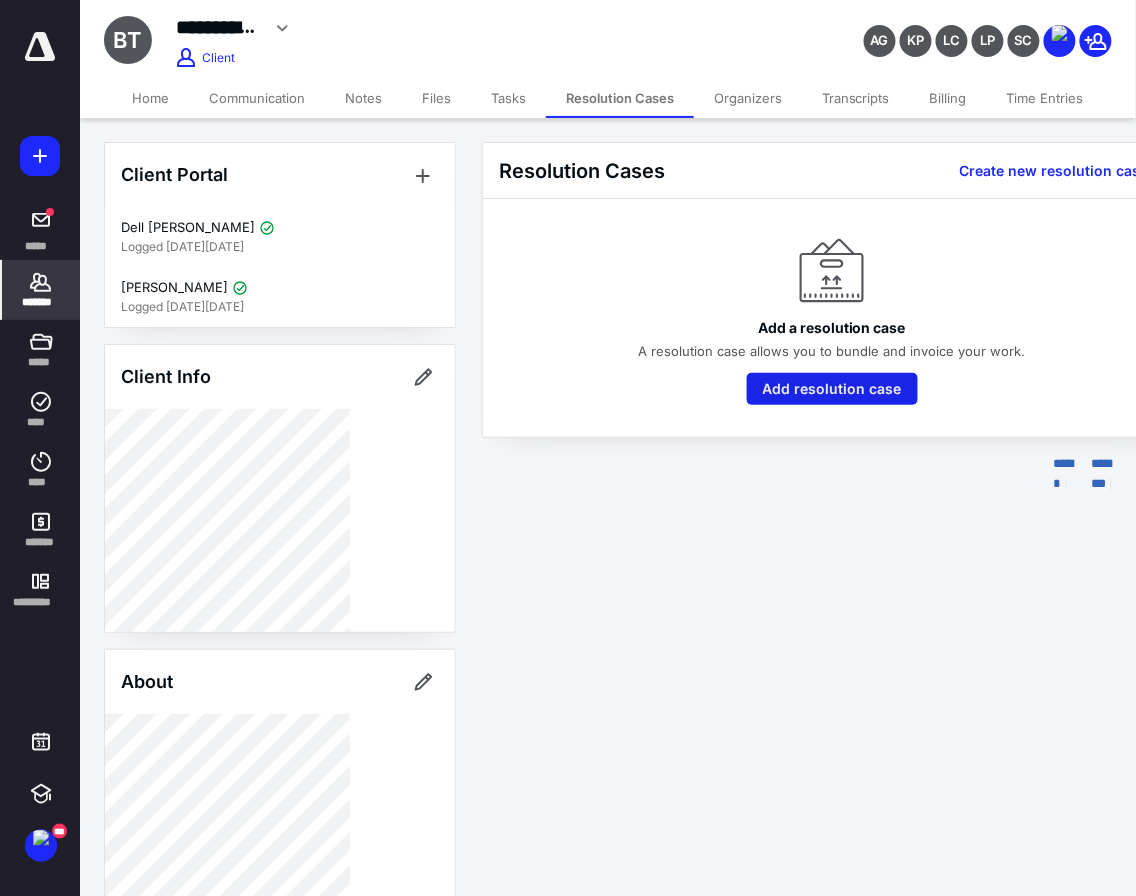click on "Add resolution case" at bounding box center [832, 389] 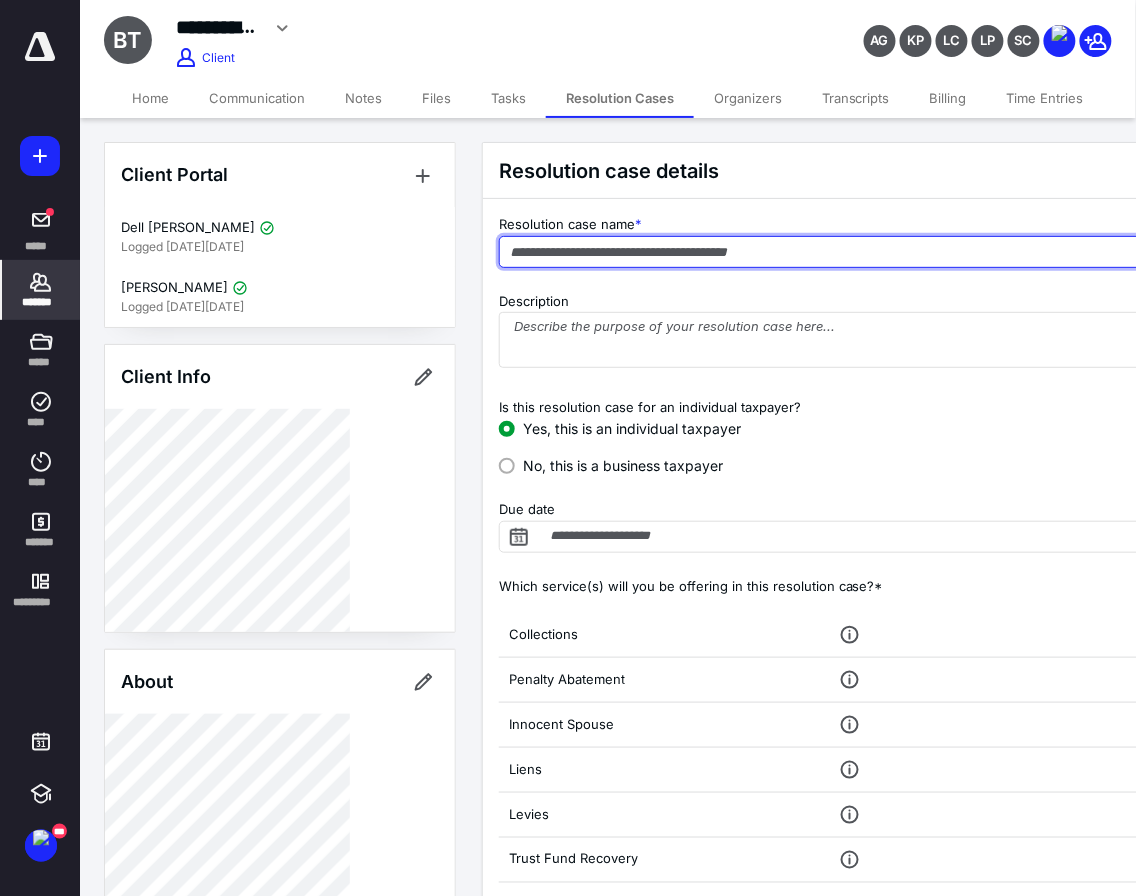 click at bounding box center (862, 252) 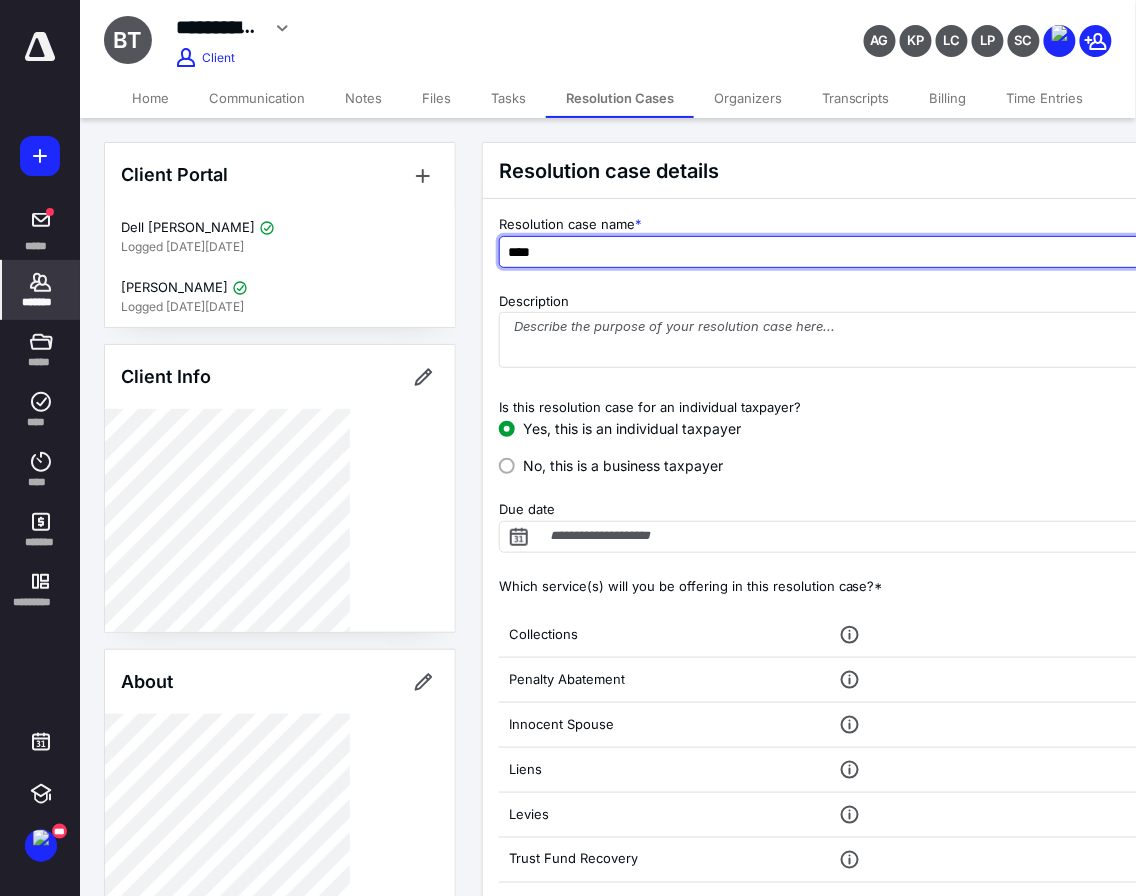 type on "****" 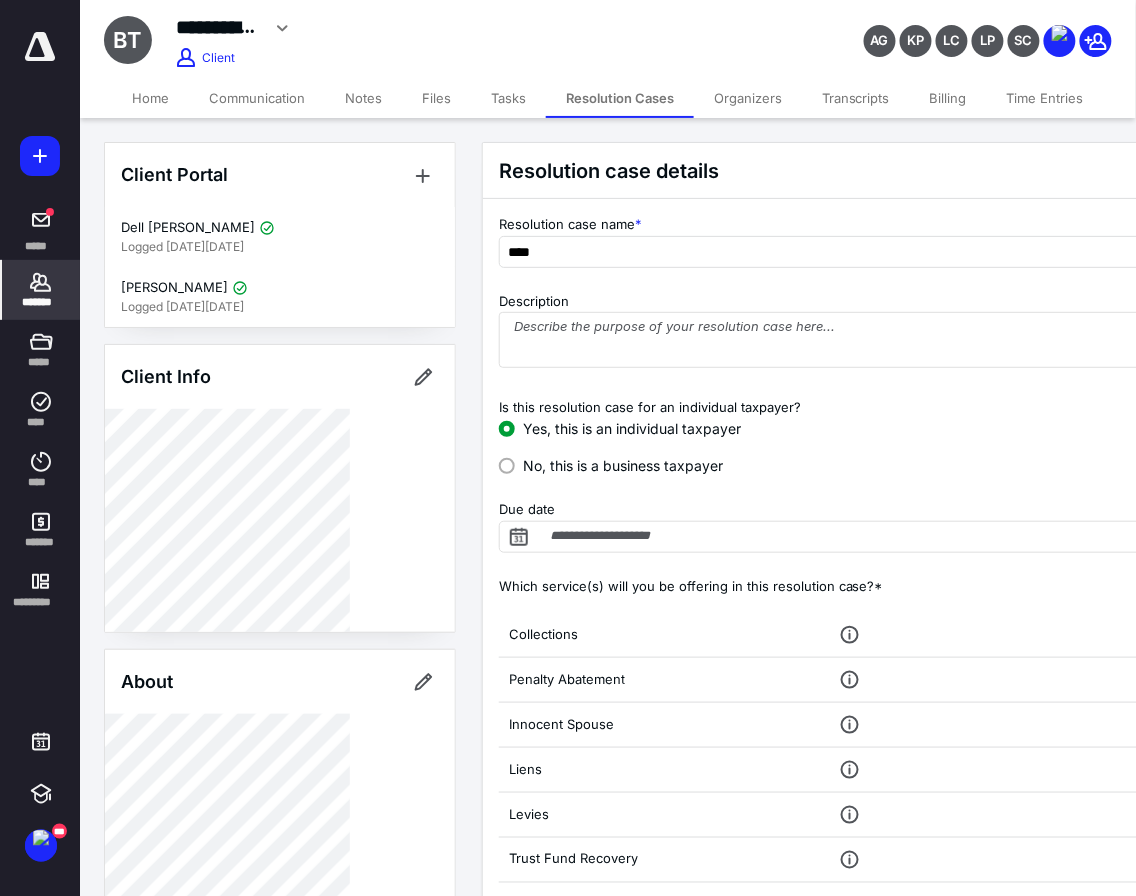 click on "Create resolution case" at bounding box center (593, 955) 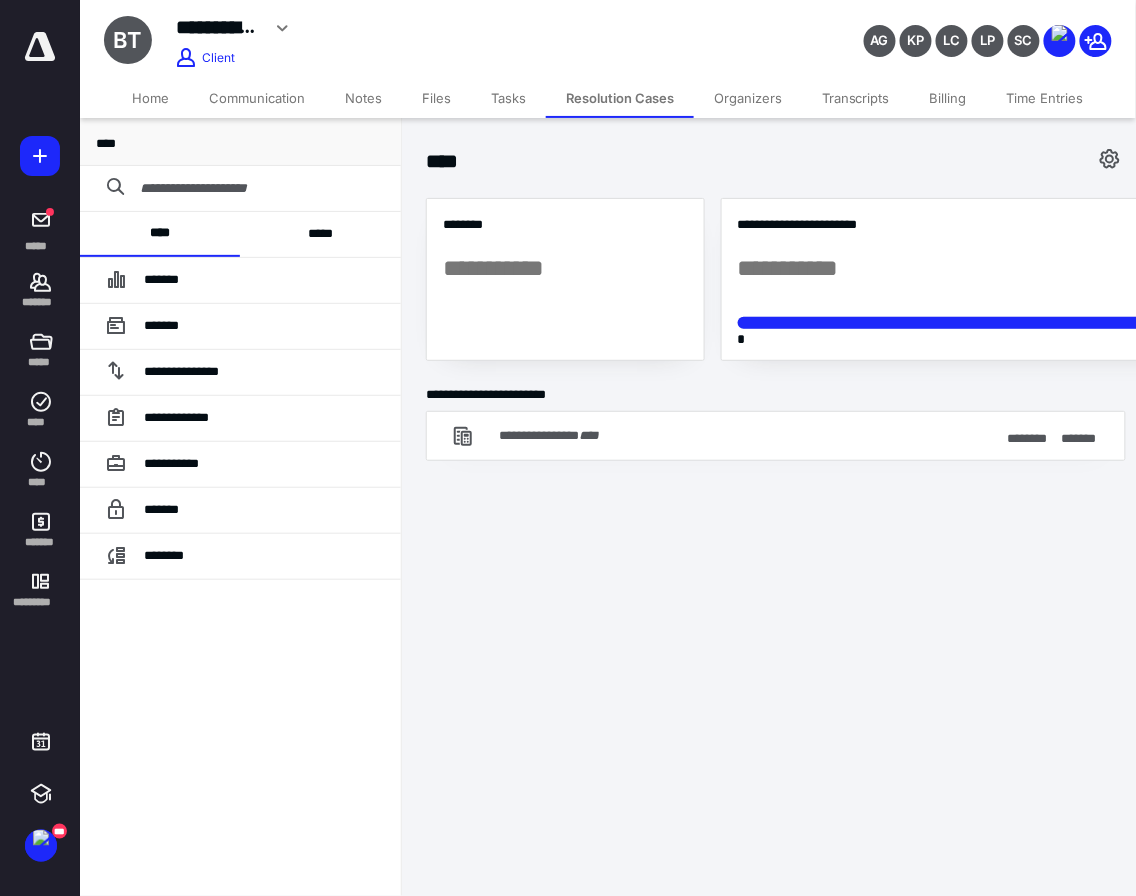 click on "*****" at bounding box center (321, 234) 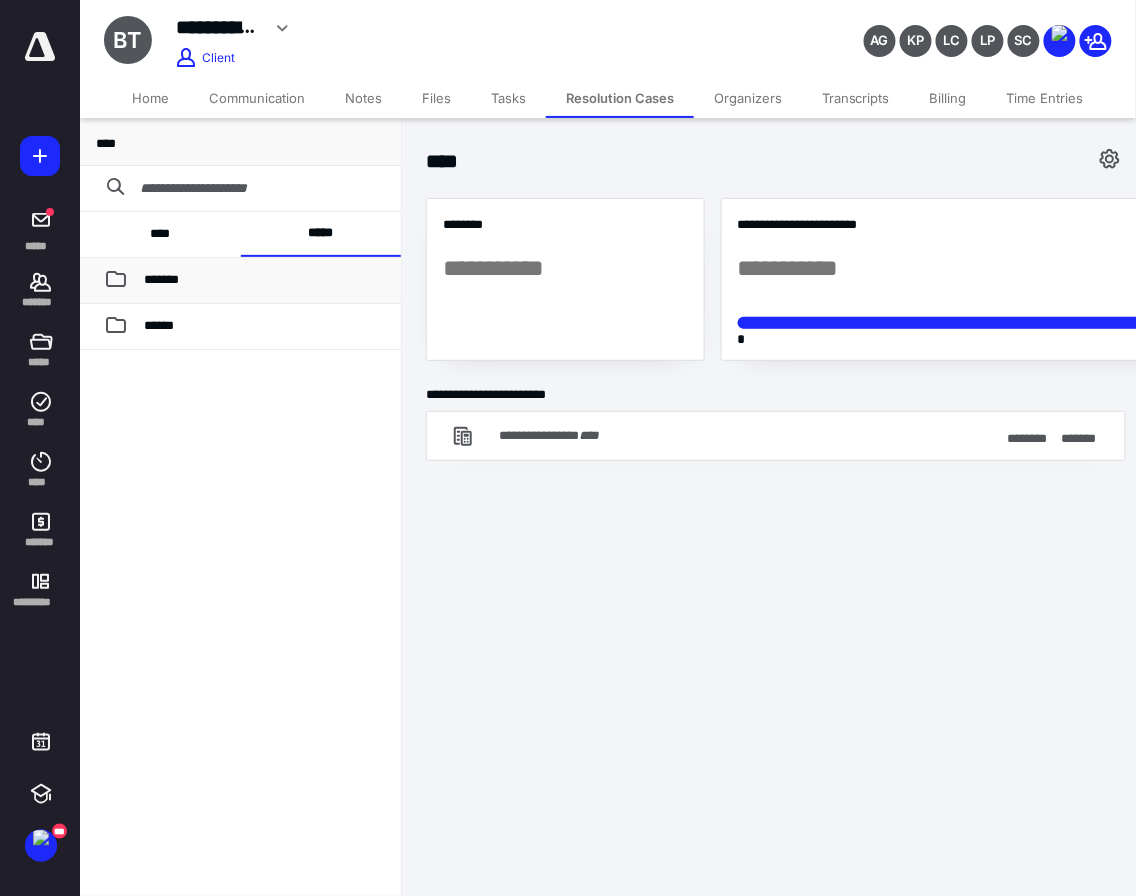 click on "*******" at bounding box center [264, 280] 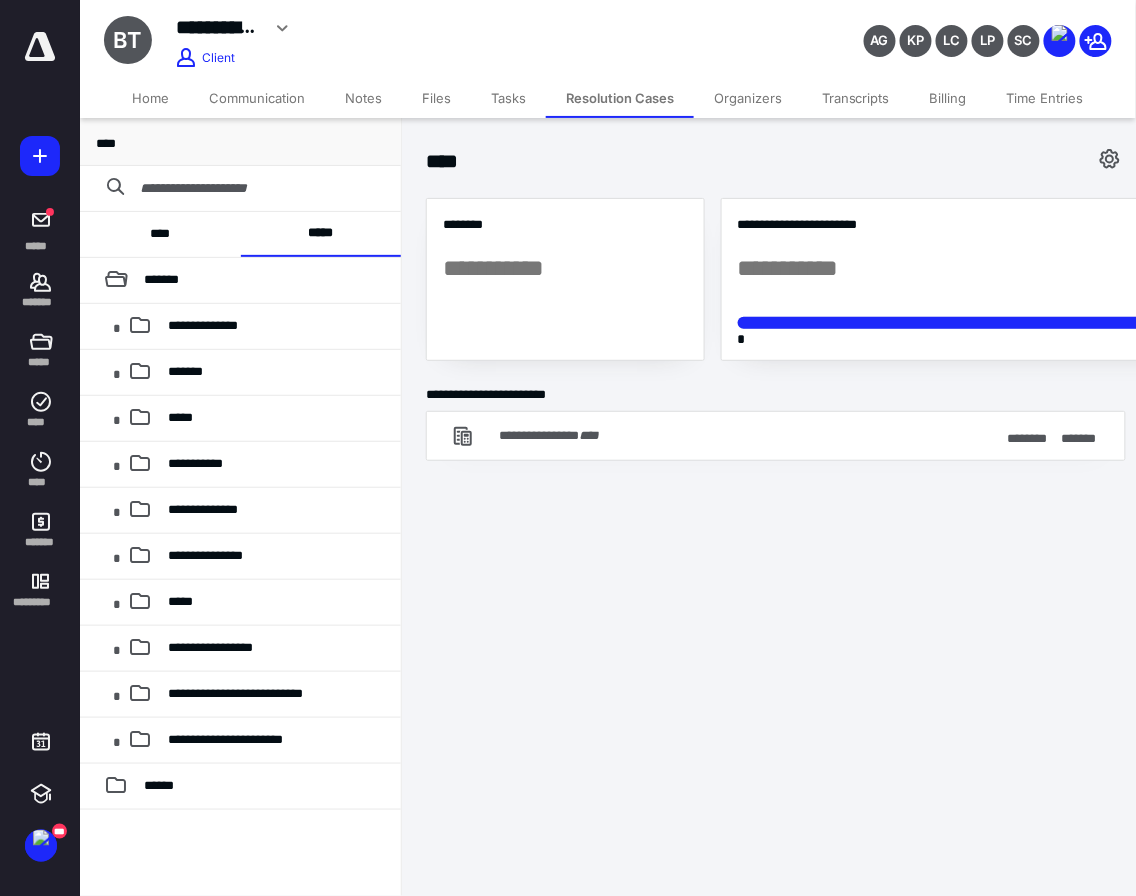 click at bounding box center [256, 188] 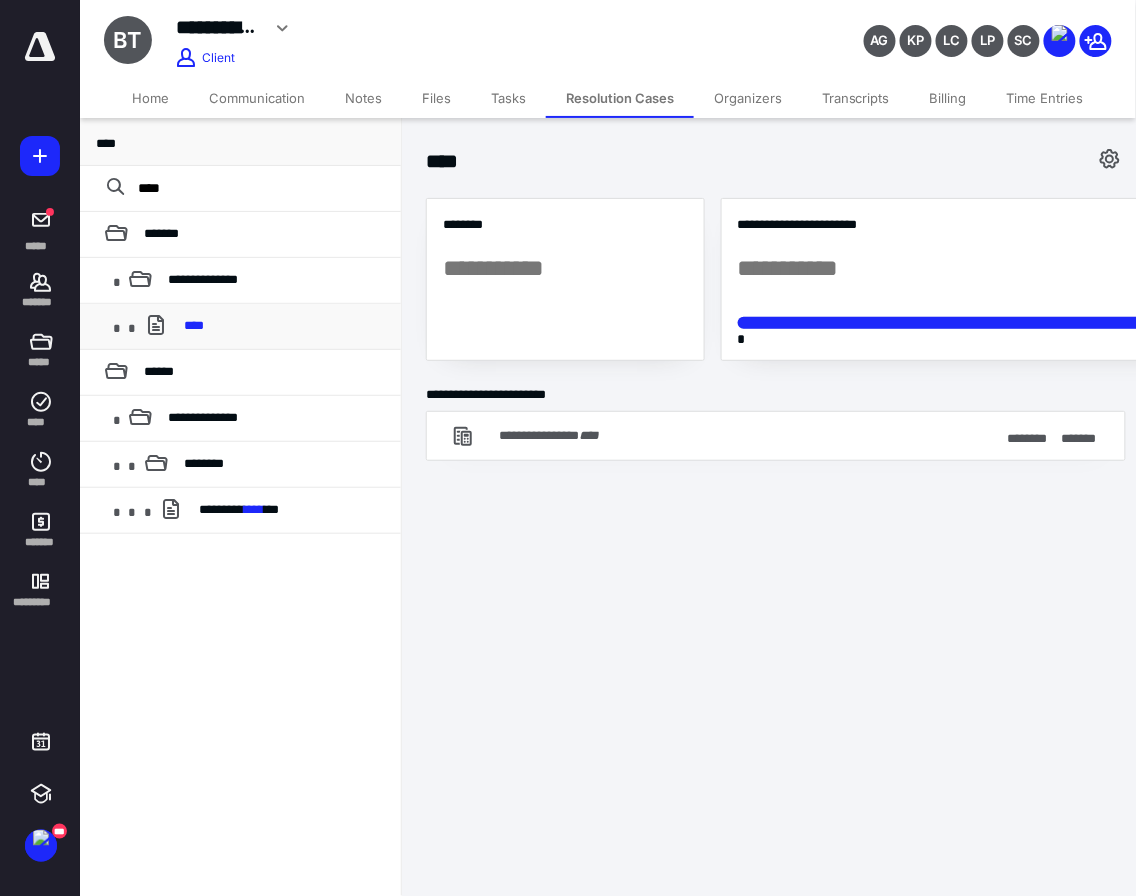 type on "****" 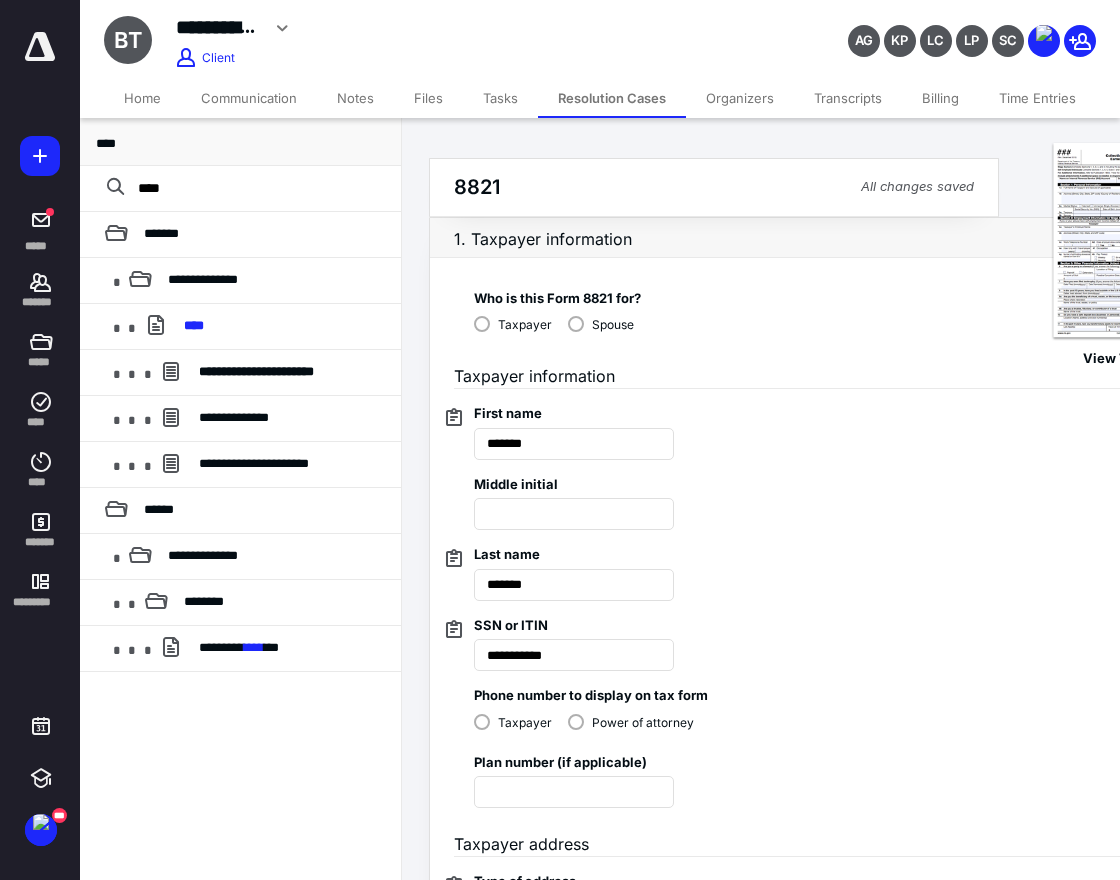 click on "Taxpayer" at bounding box center [513, 323] 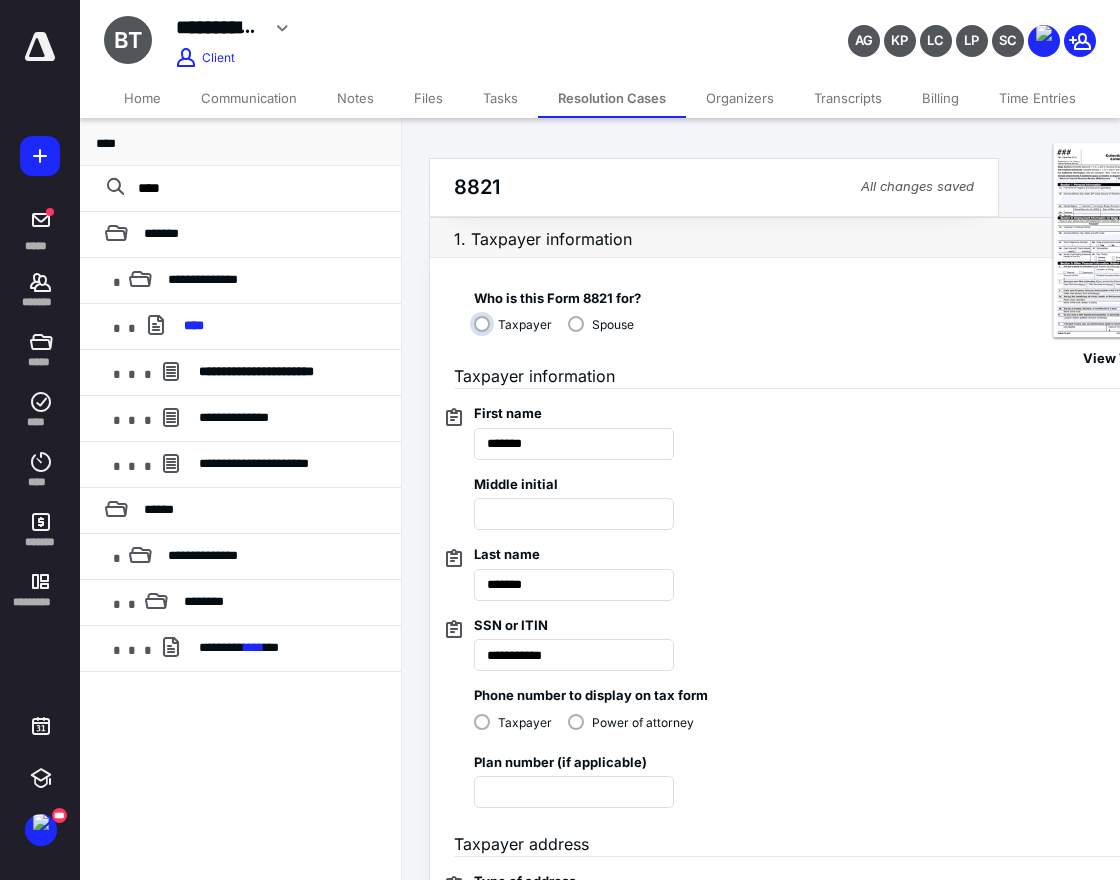 click on "Taxpayer" at bounding box center [518, 332] 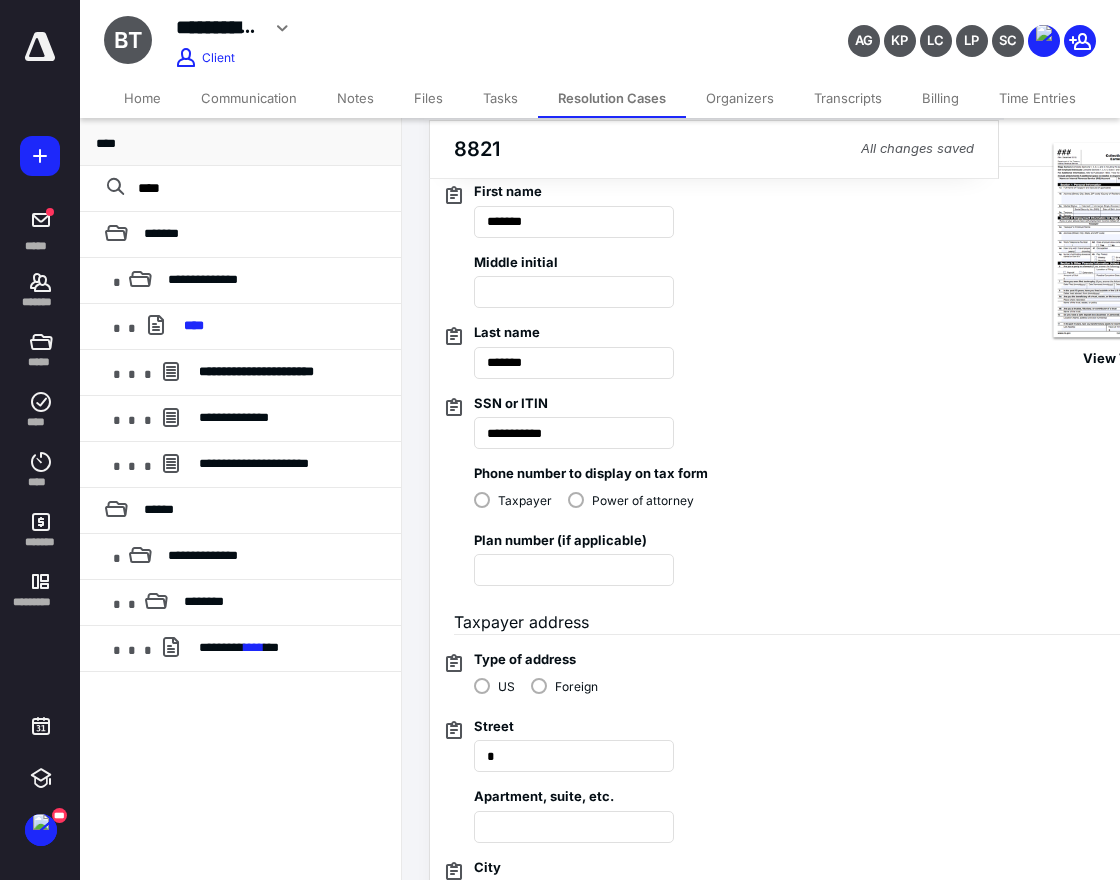 scroll, scrollTop: 313, scrollLeft: 0, axis: vertical 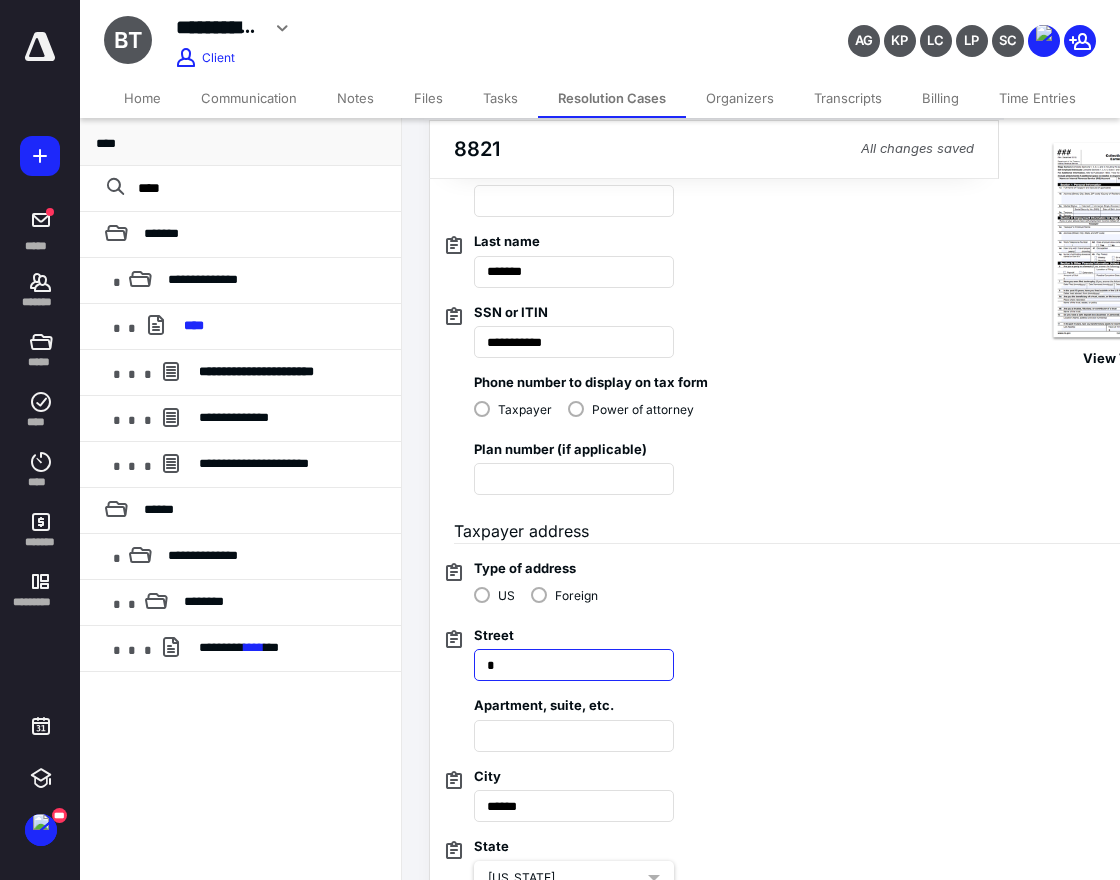 click at bounding box center (574, 665) 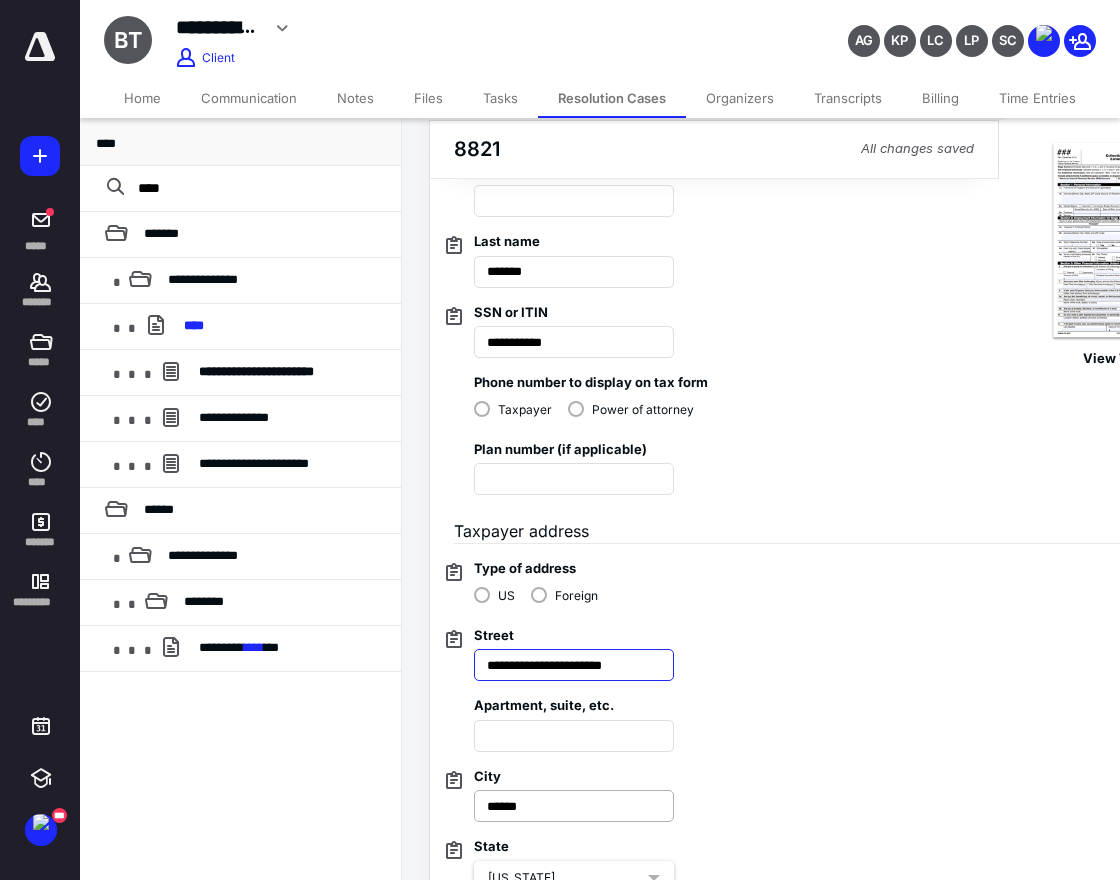type on "**********" 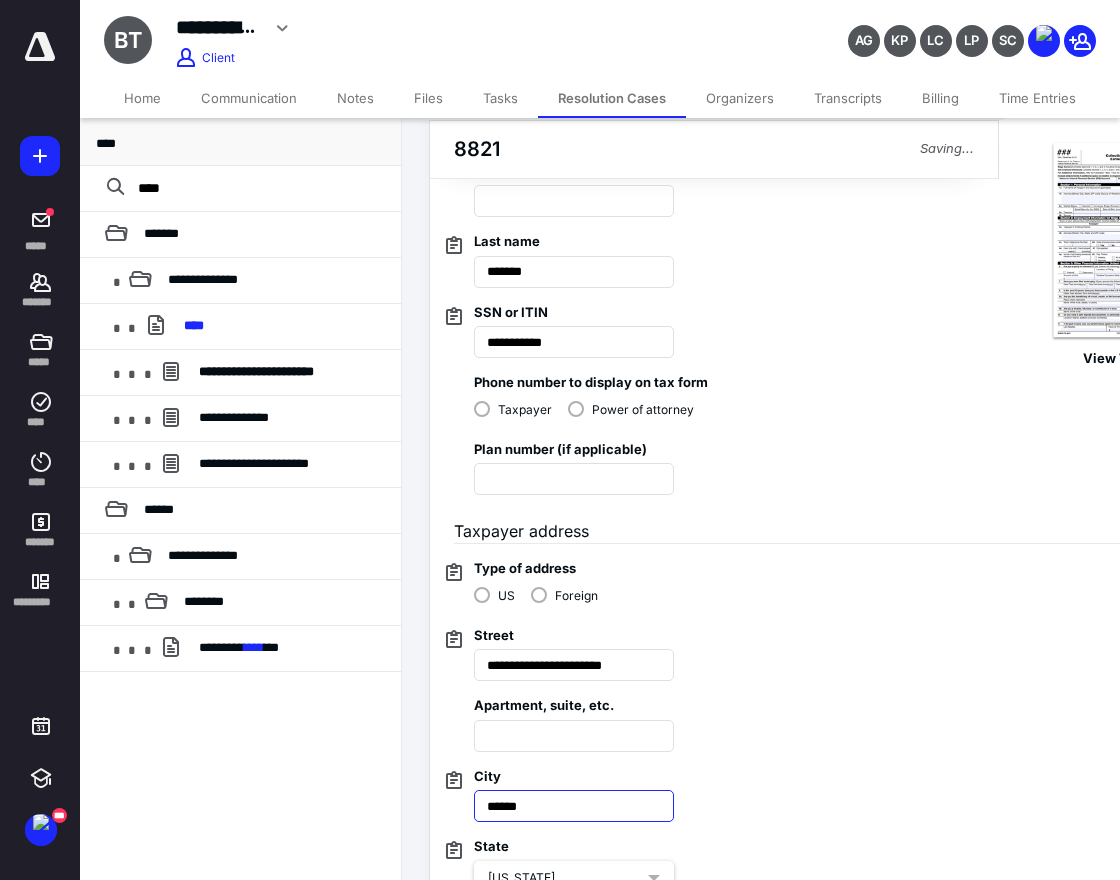 drag, startPoint x: 534, startPoint y: 646, endPoint x: 458, endPoint y: 658, distance: 76.941536 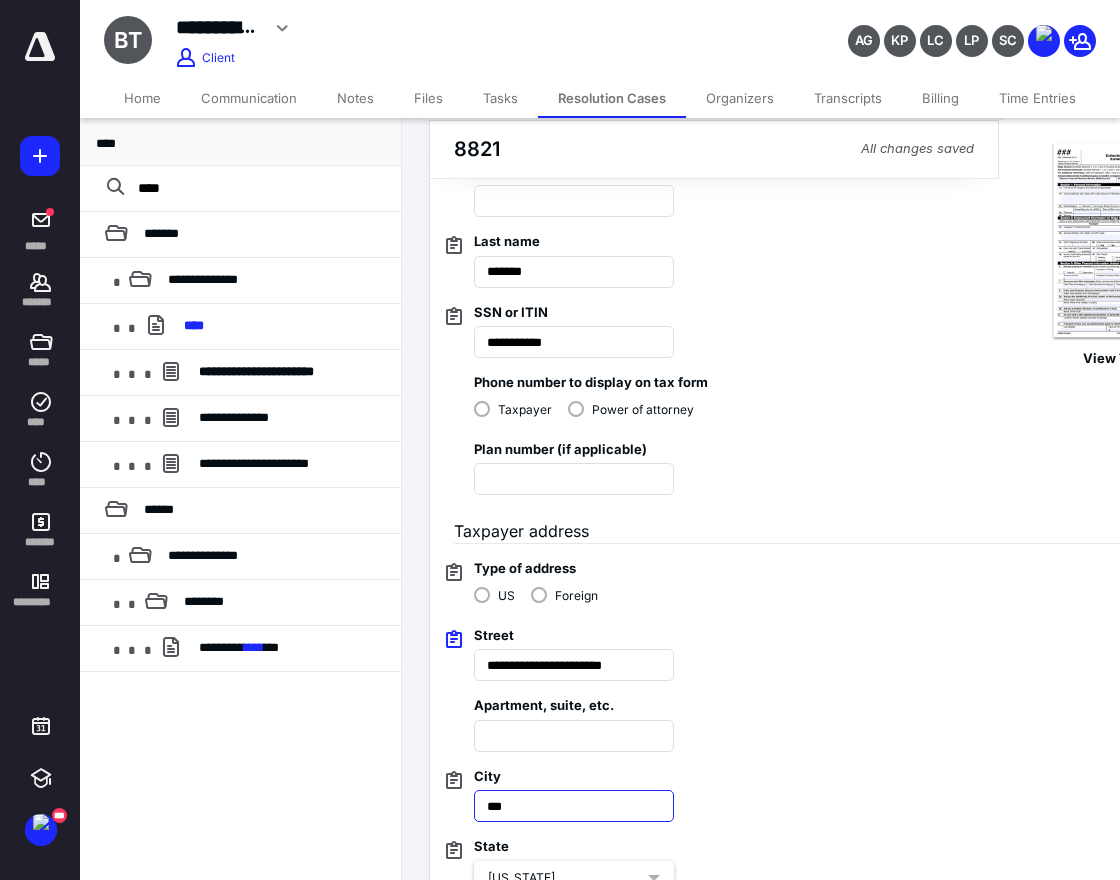 type on "***" 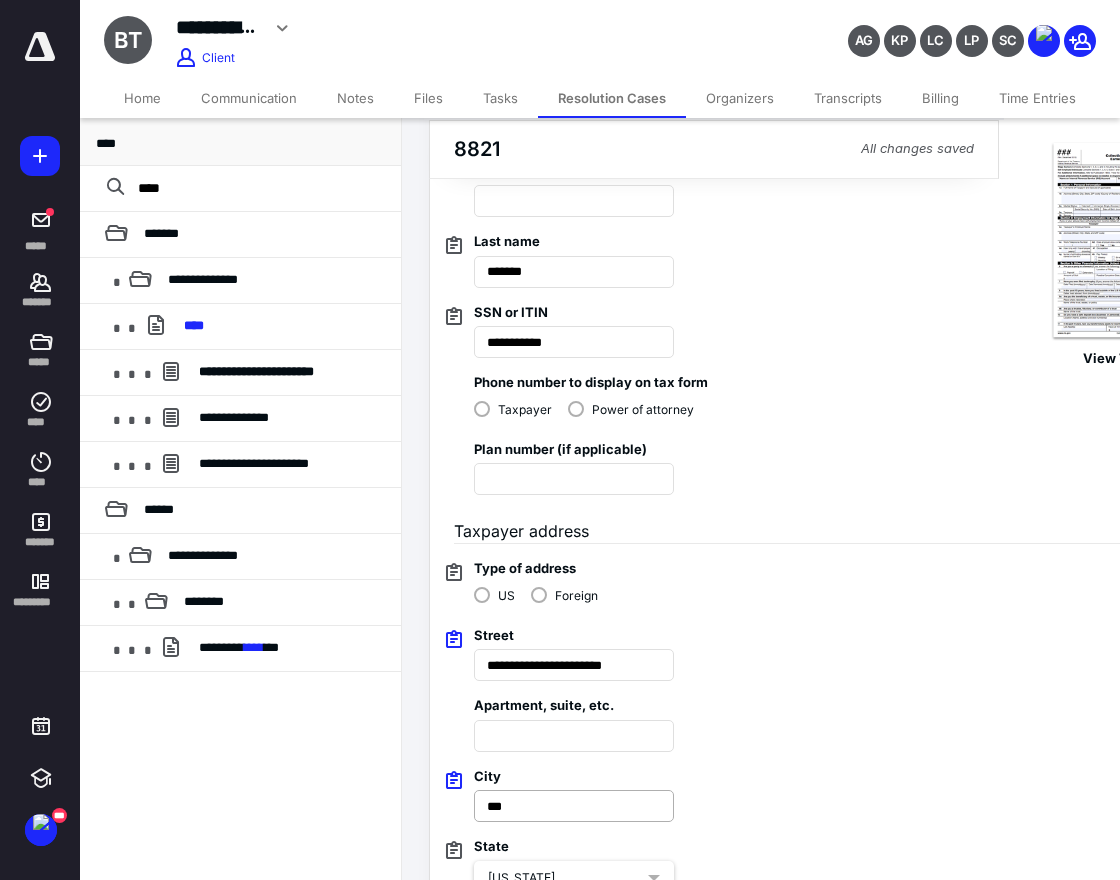 type 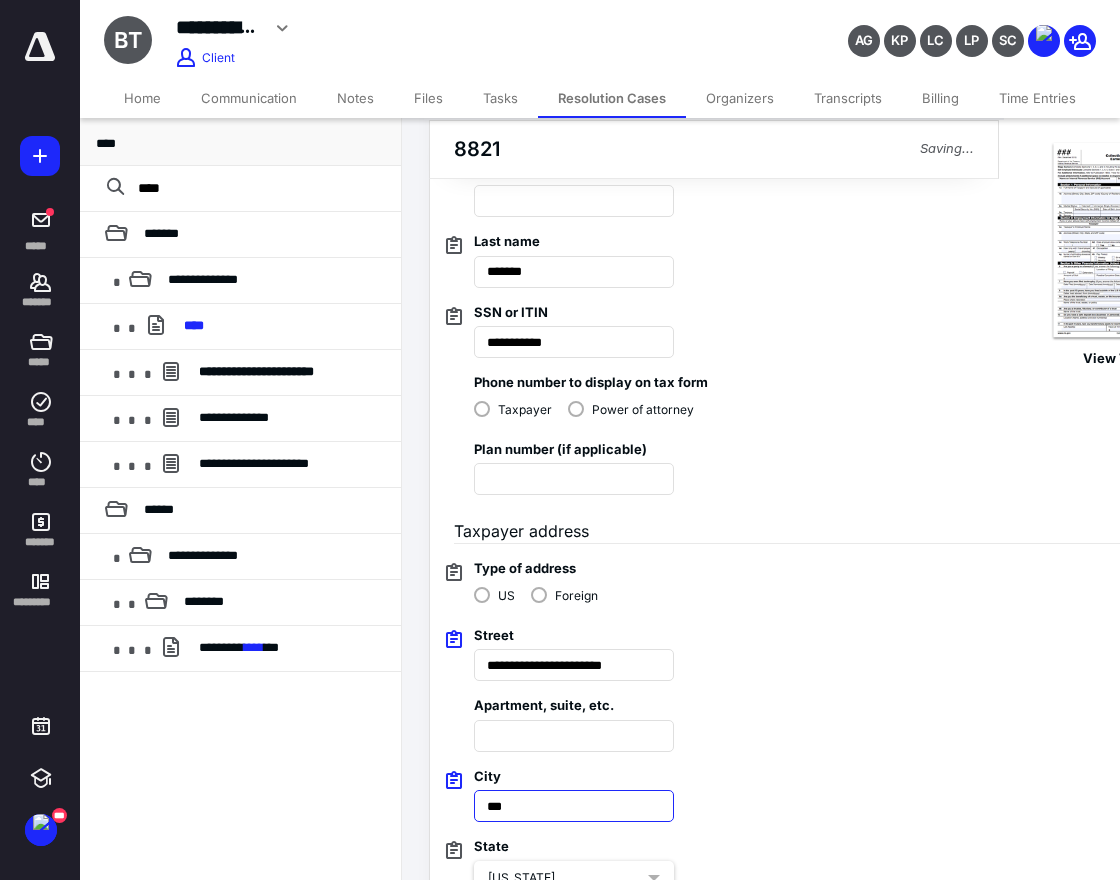 click on "***" at bounding box center [574, 806] 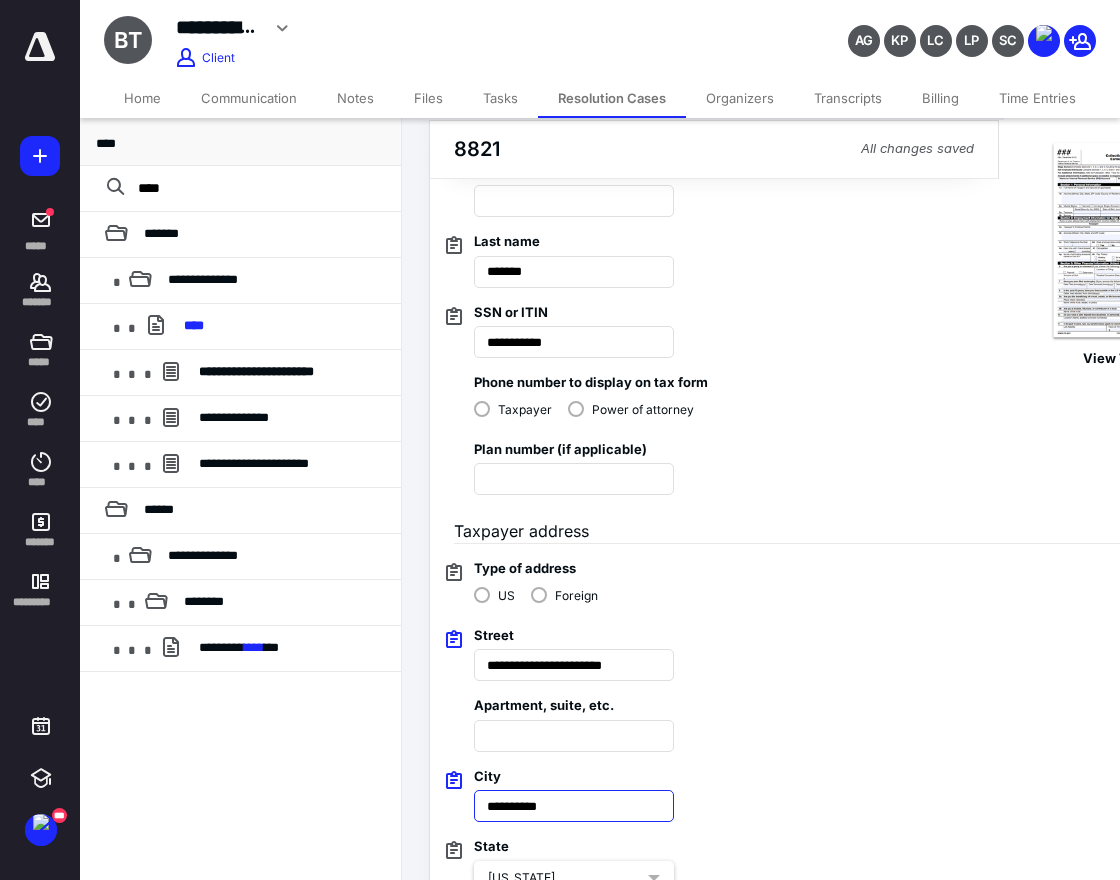 type on "**********" 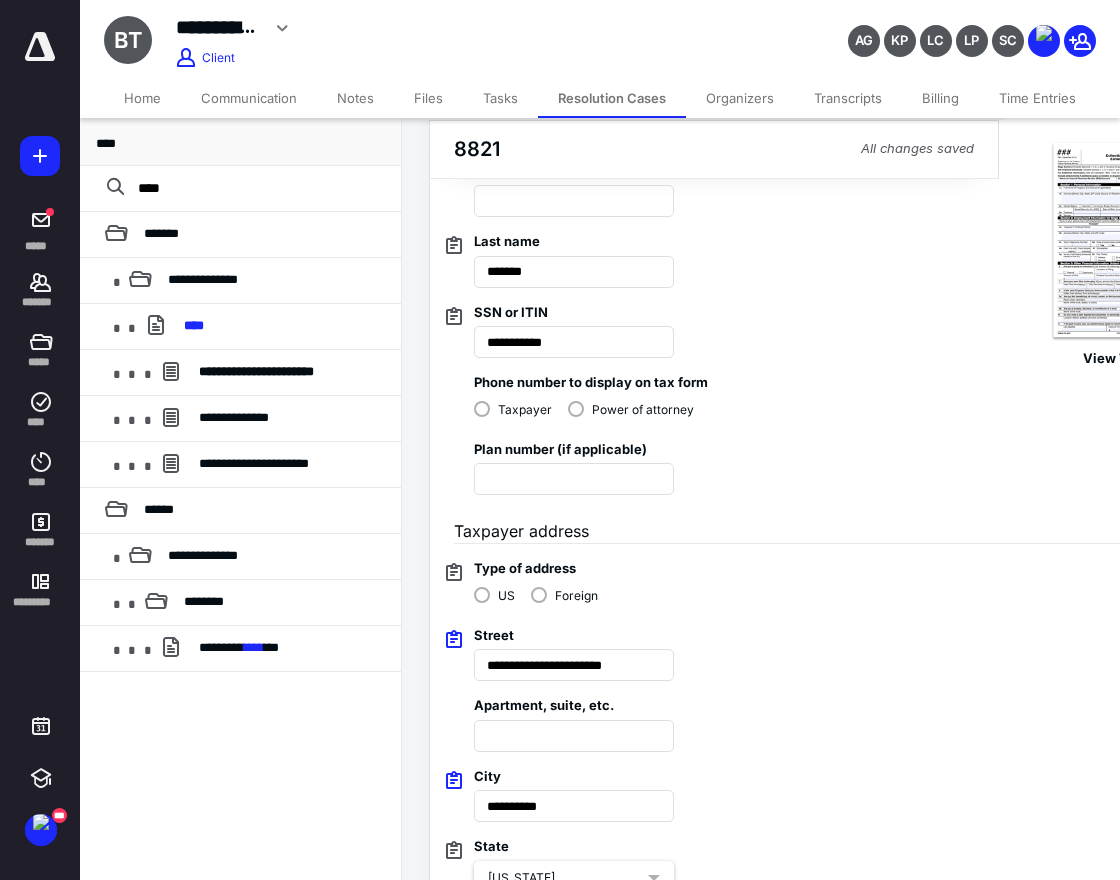 click on "State [US_STATE]" at bounding box center (801, 857) 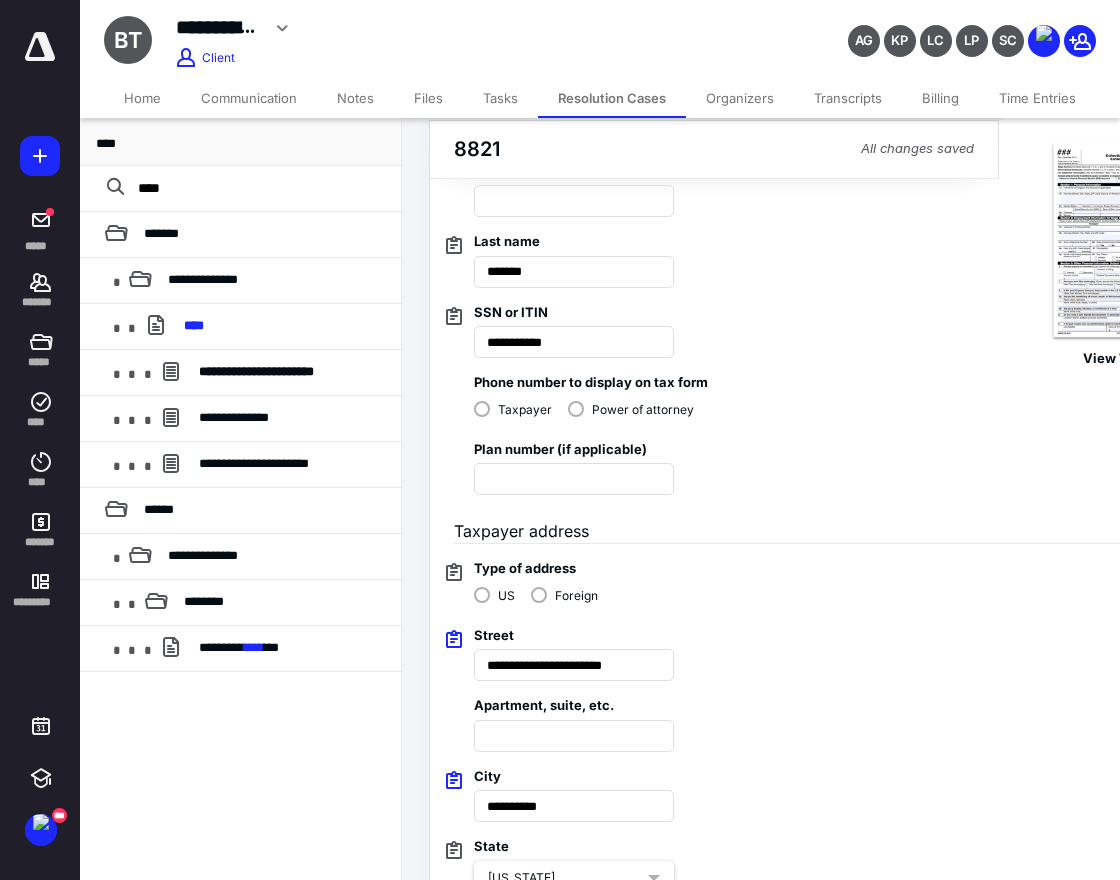 click on "[US_STATE]" at bounding box center (574, 877) 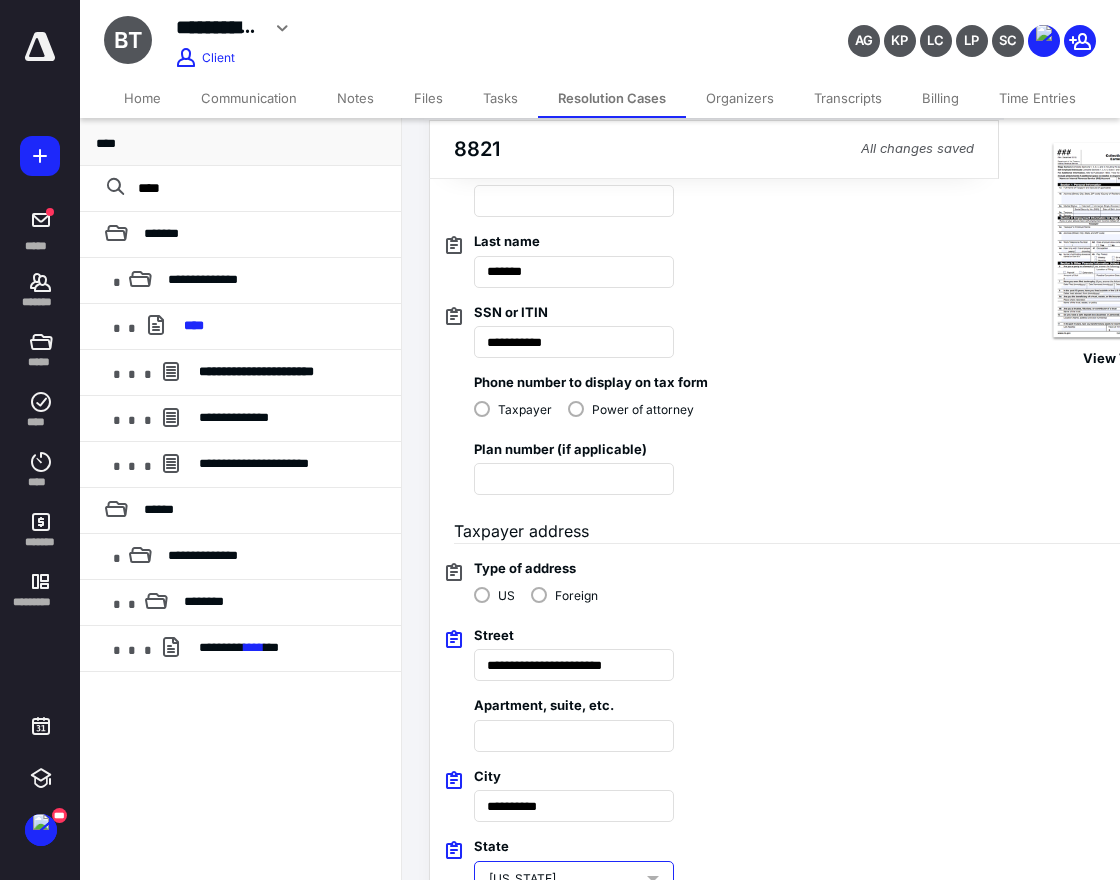 click on "[US_STATE]" at bounding box center (566, 879) 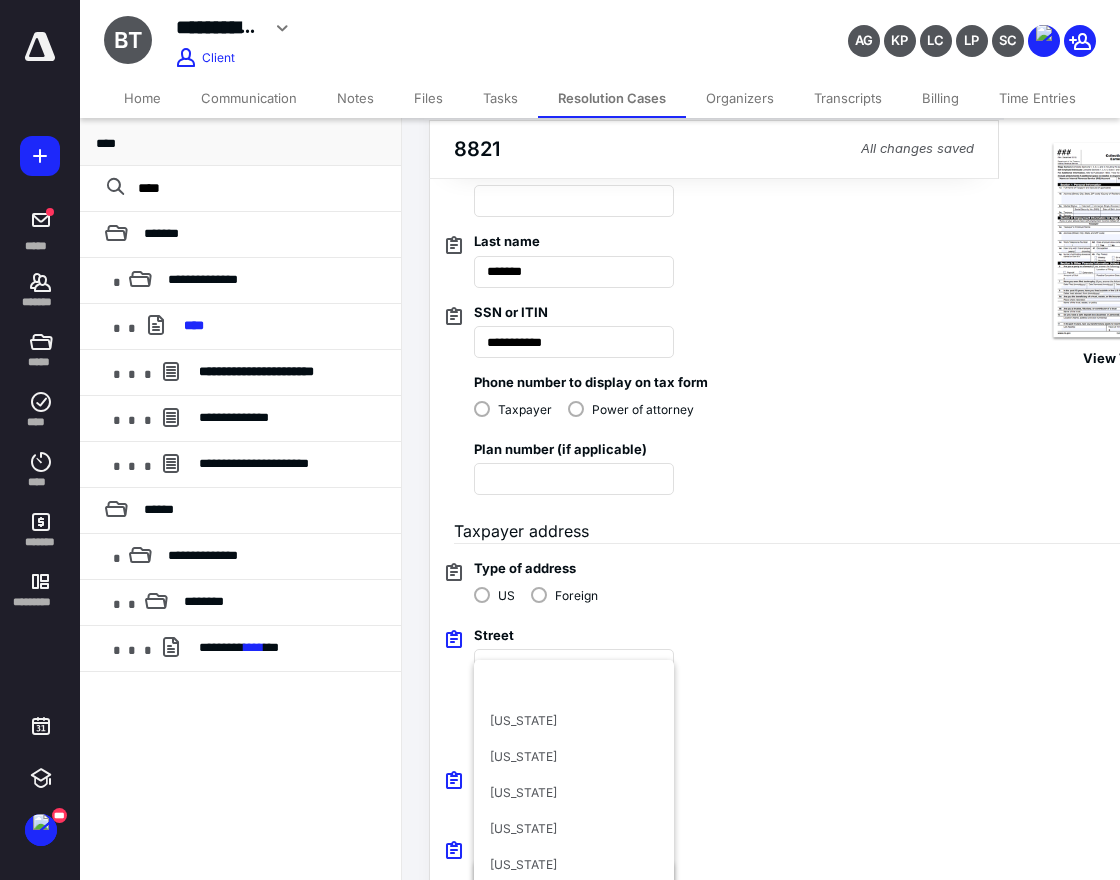 scroll, scrollTop: 1032, scrollLeft: 0, axis: vertical 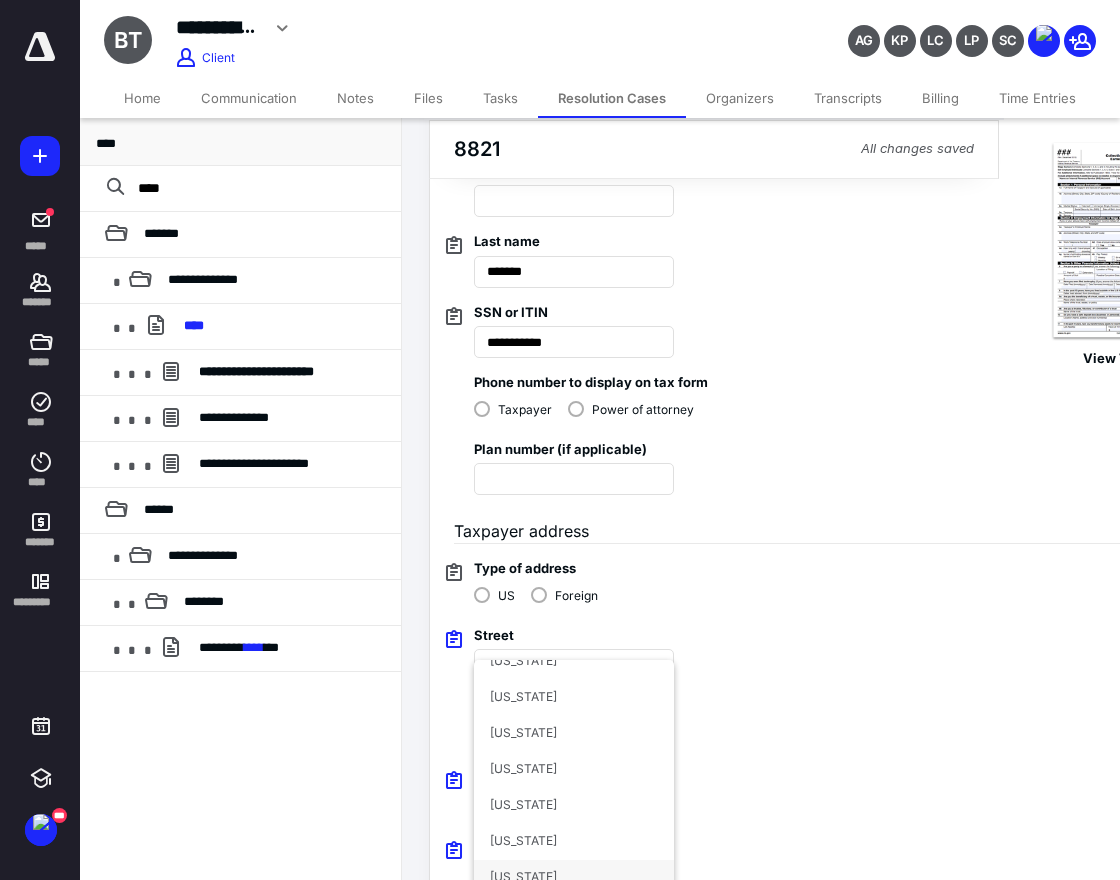 click on "State [US_STATE] null [US_STATE] [US_STATE] [US_STATE] [US_STATE] [US_STATE] [US_STATE] [US_STATE] [US_STATE] [US_STATE] [US_STATE] [US_STATE] [US_STATE] [US_STATE] [US_STATE] [US_STATE] [US_STATE] [US_STATE] [US_STATE] [US_STATE] [US_STATE] [US_STATE] [US_STATE] [US_STATE] [PERSON_NAME][US_STATE] [US_STATE] [US_STATE] [US_STATE] [US_STATE] [US_STATE] [US_STATE] [US_STATE] [US_STATE] [US_STATE] [US_STATE] [US_STATE] [US_STATE] [US_STATE] [US_STATE] [US_STATE] [US_STATE] [US_STATE] [US_STATE] [US_STATE] [US_STATE] [US_STATE] [US_STATE] [US_STATE] [US_STATE] [US_STATE] [US_STATE] [US_STATE] [US_STATE] [US_STATE] [GEOGRAPHIC_DATA] [US_STATE][PERSON_NAME][US_STATE] [US_STATE][PERSON_NAME] [US_STATE] [US_STATE] [GEOGRAPHIC_DATA] [GEOGRAPHIC_DATA] [GEOGRAPHIC_DATA]" at bounding box center (801, 857) 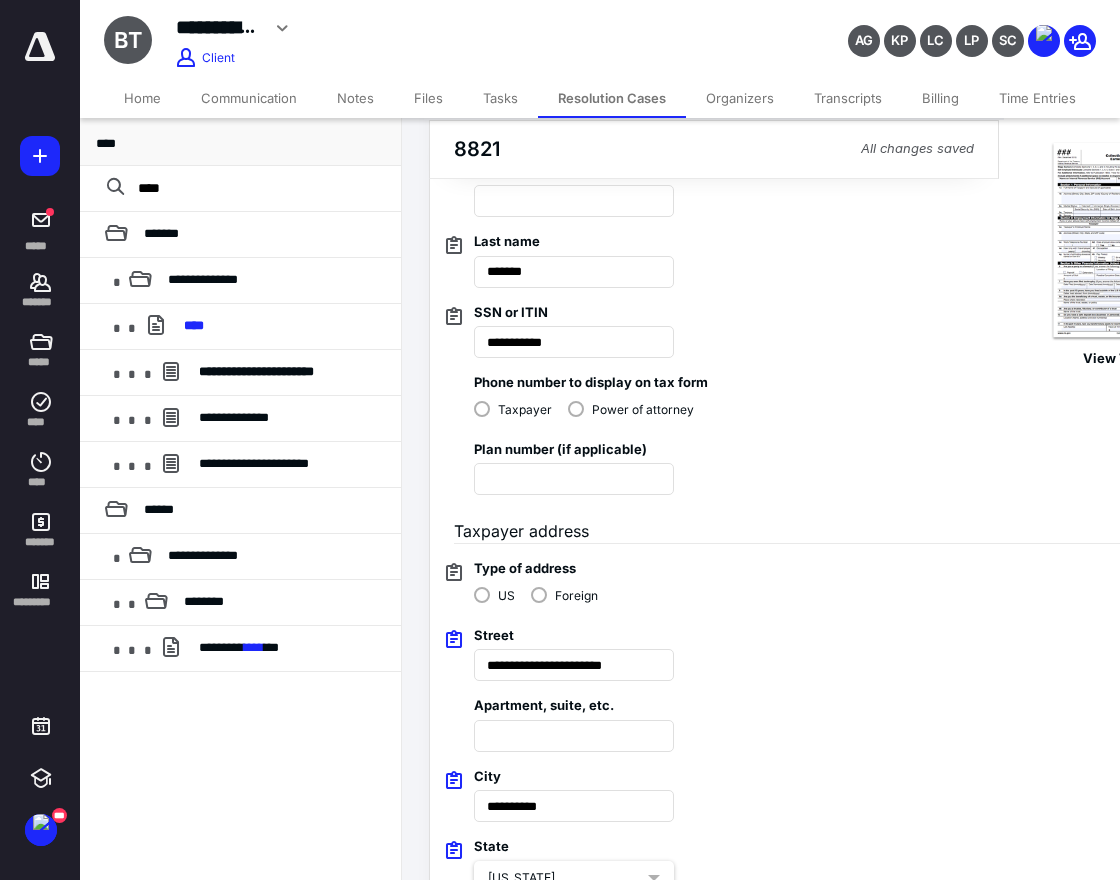 click on "[US_STATE]" at bounding box center [566, 878] 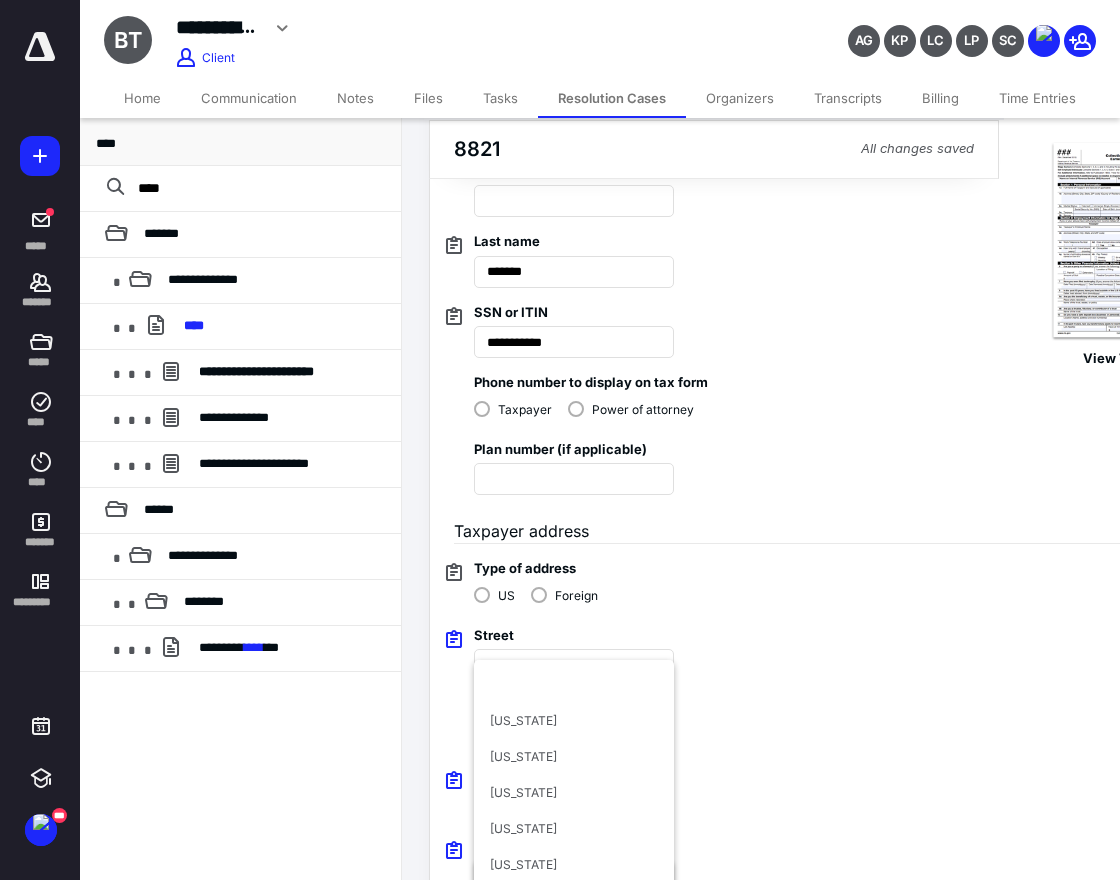 scroll, scrollTop: 1032, scrollLeft: 0, axis: vertical 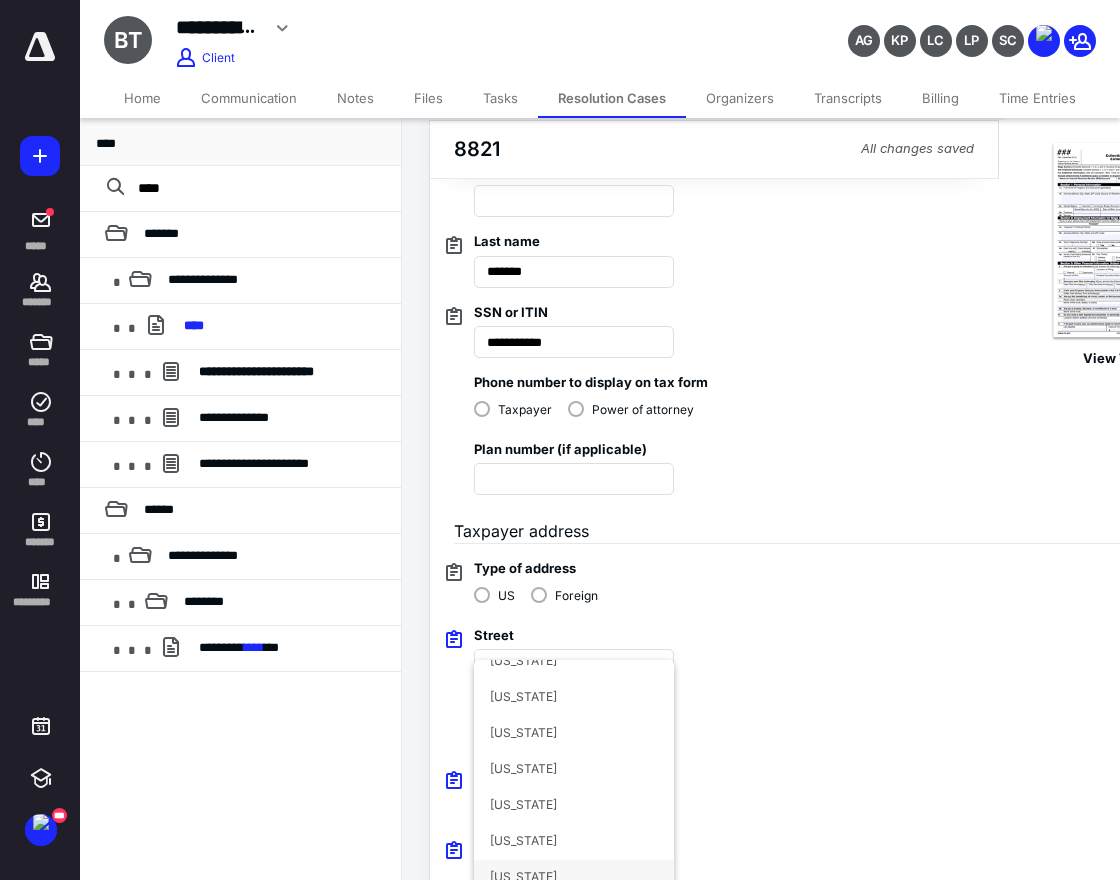 type on "[GEOGRAPHIC_DATA]" 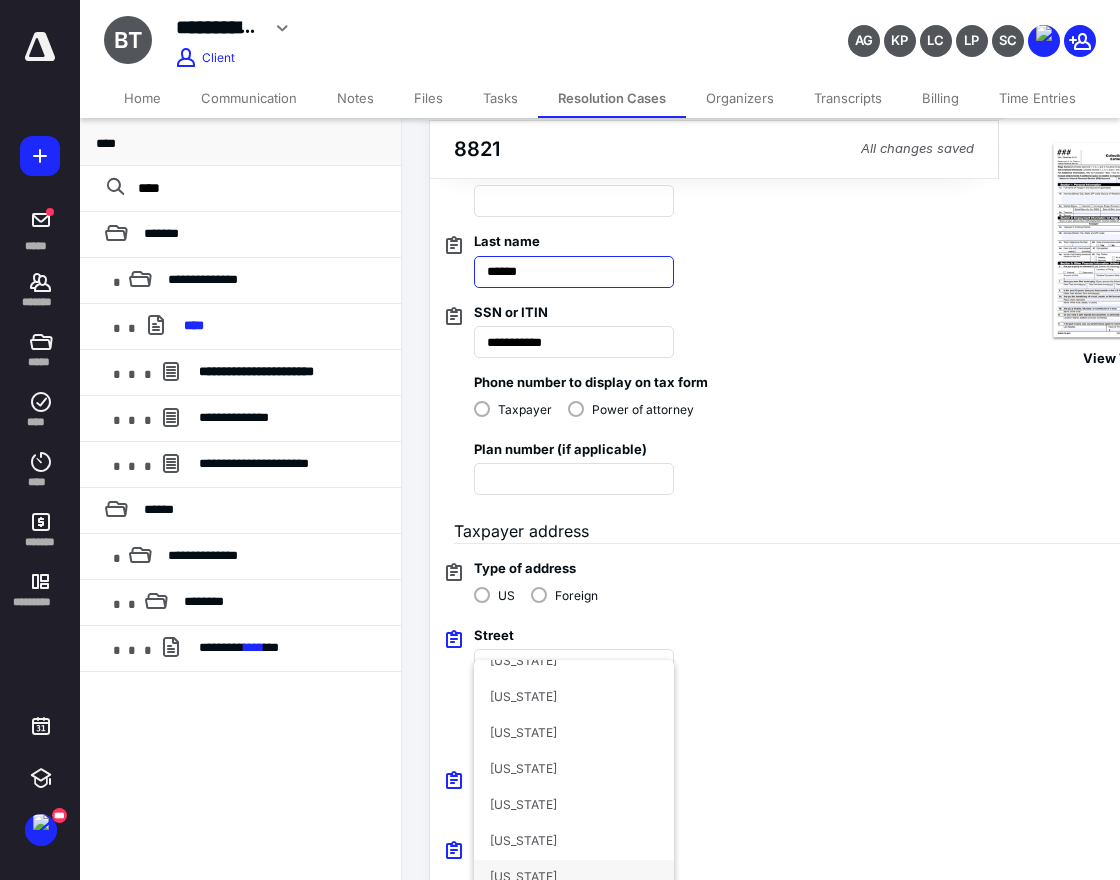 type on "*" 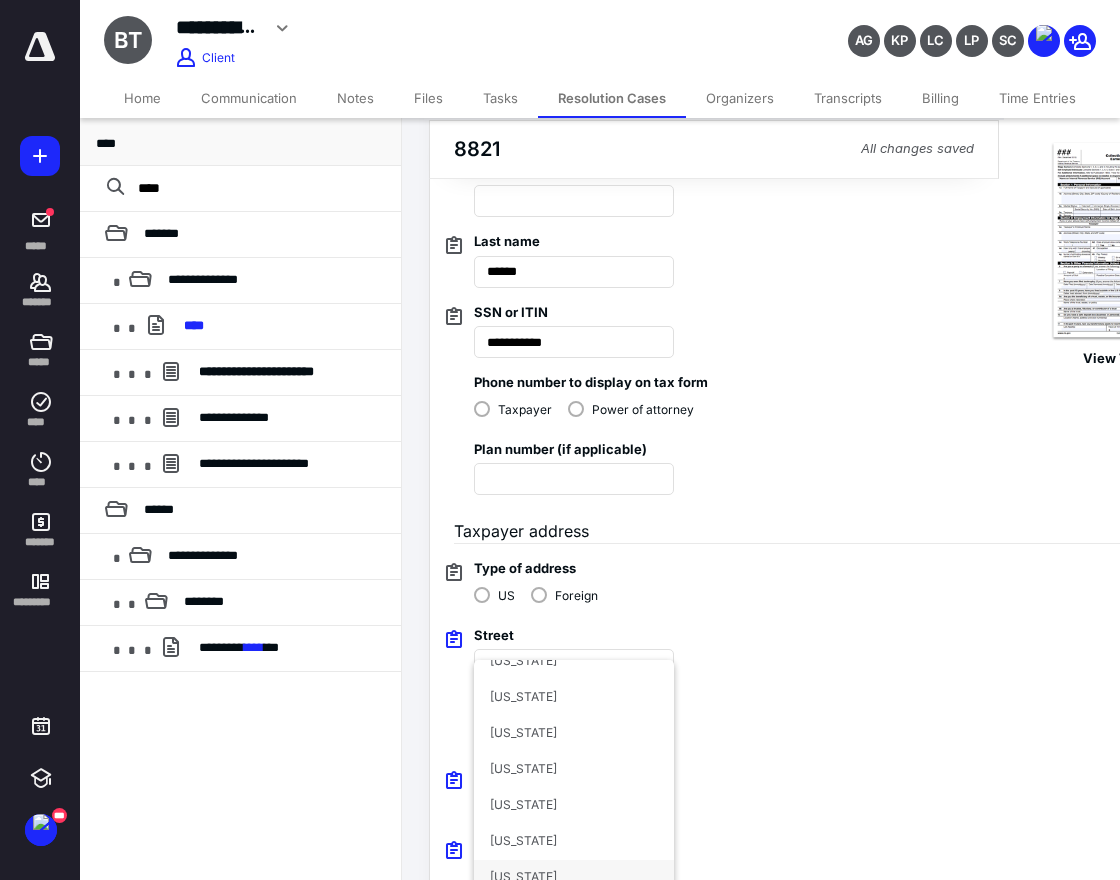 scroll, scrollTop: 0, scrollLeft: 12, axis: horizontal 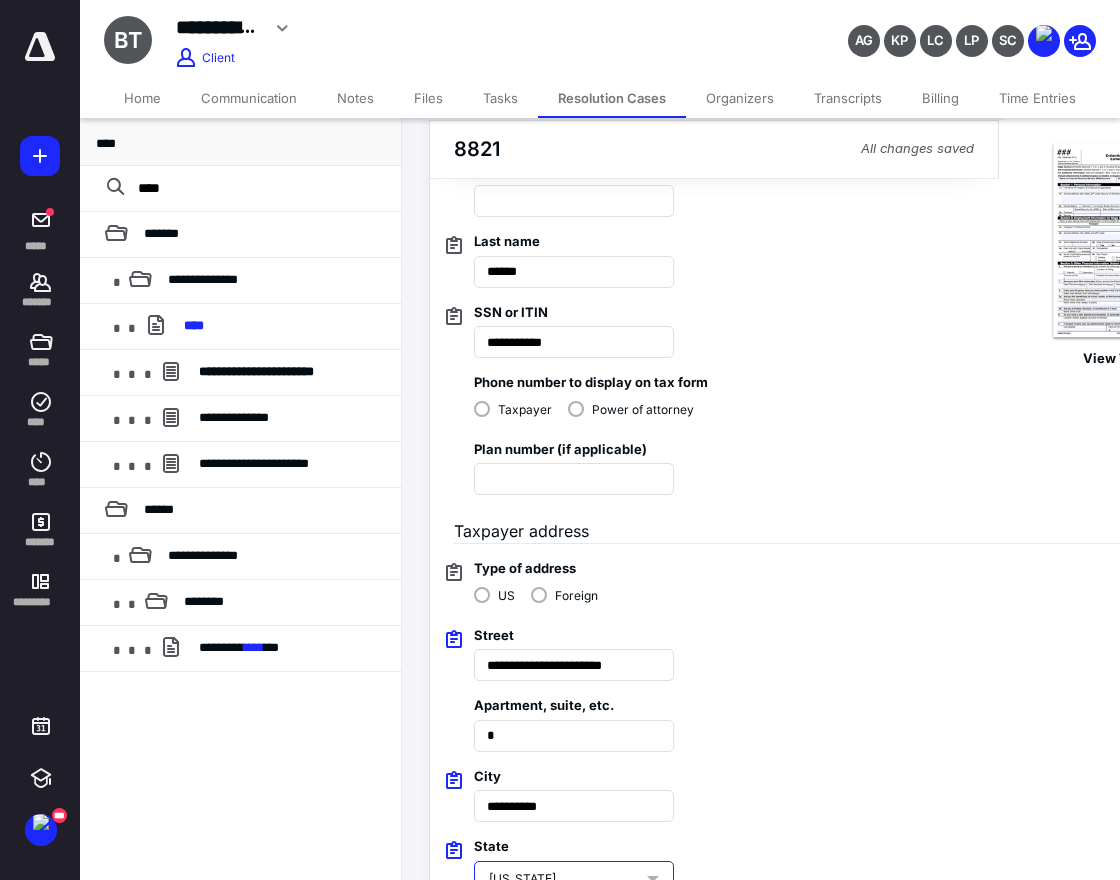 type on "TN" 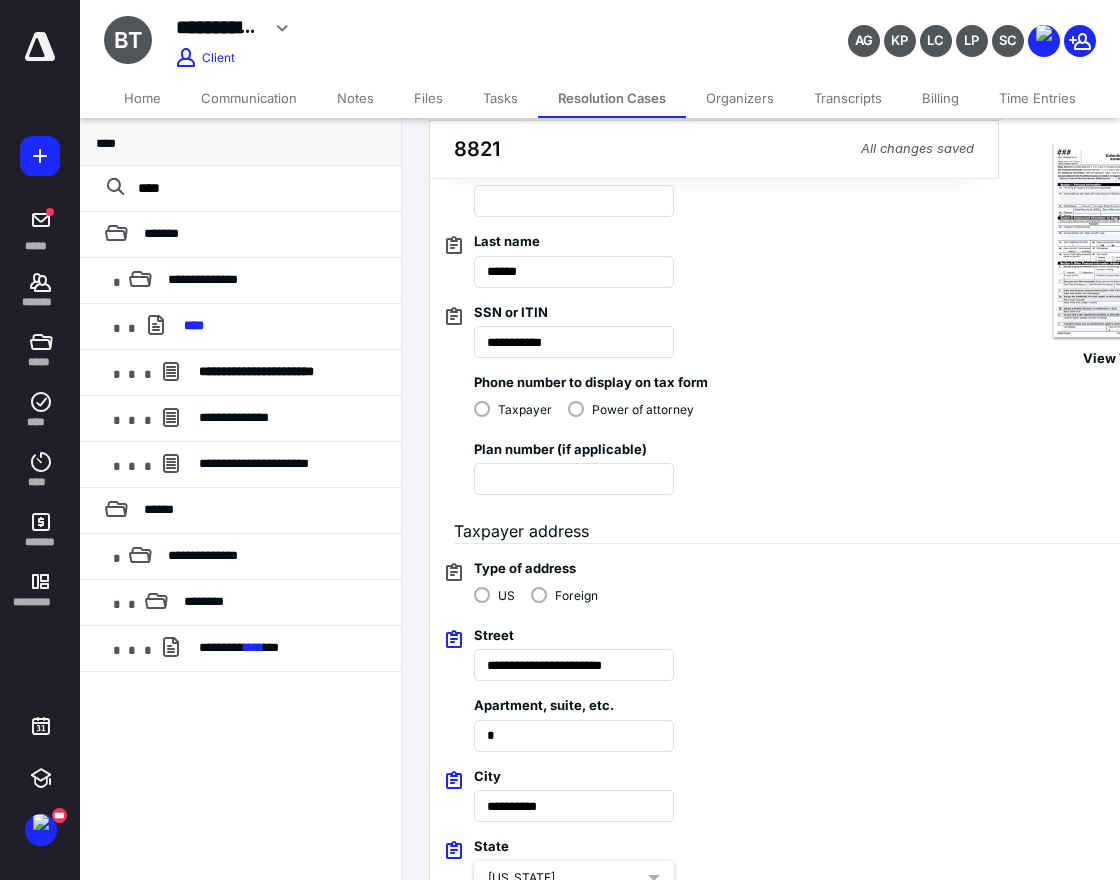 drag, startPoint x: 521, startPoint y: 782, endPoint x: 491, endPoint y: 783, distance: 30.016663 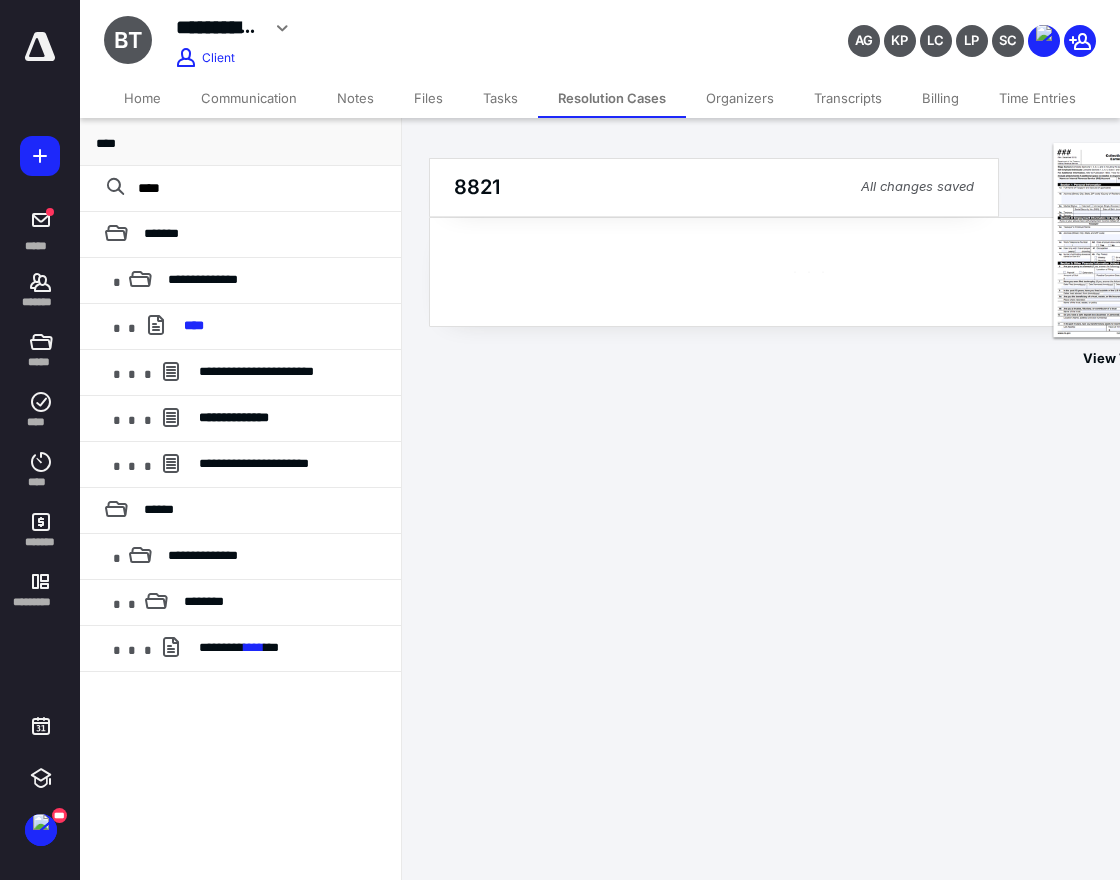 scroll, scrollTop: 0, scrollLeft: 0, axis: both 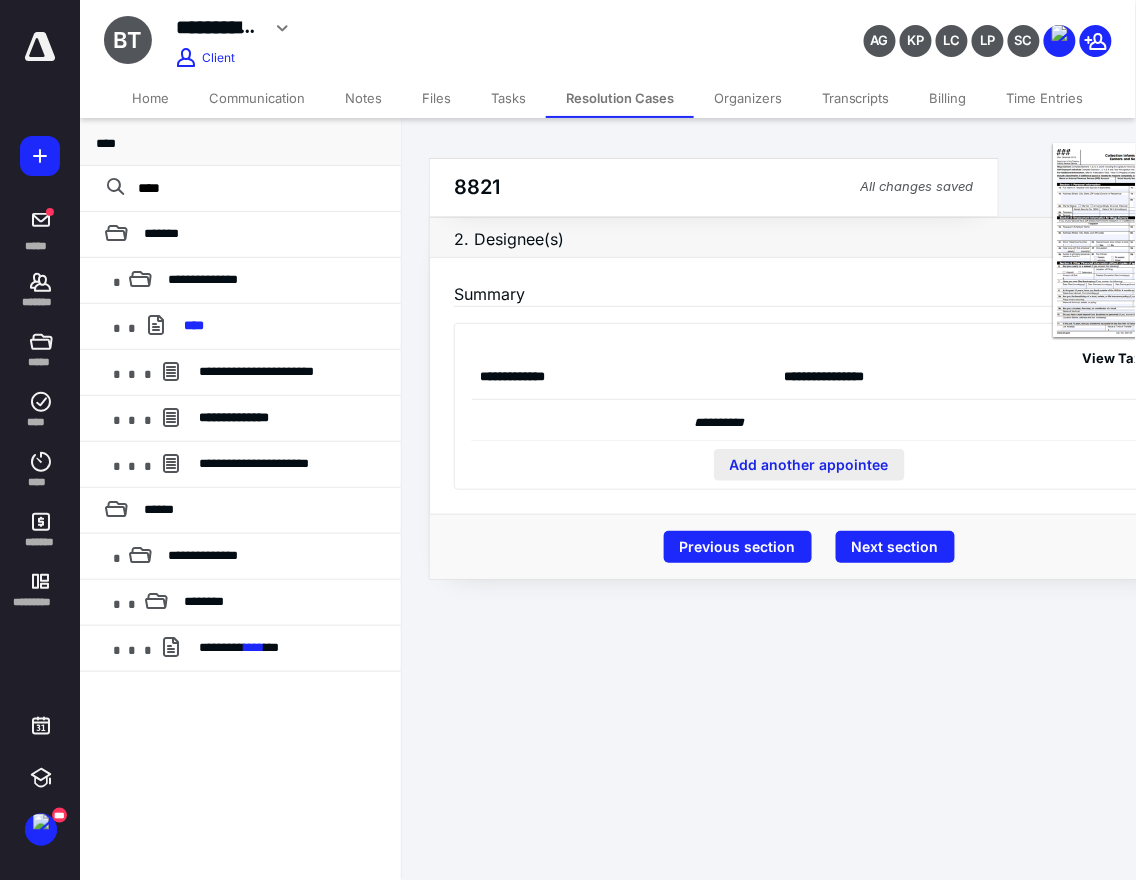 click on "Add another appointee" at bounding box center [809, 465] 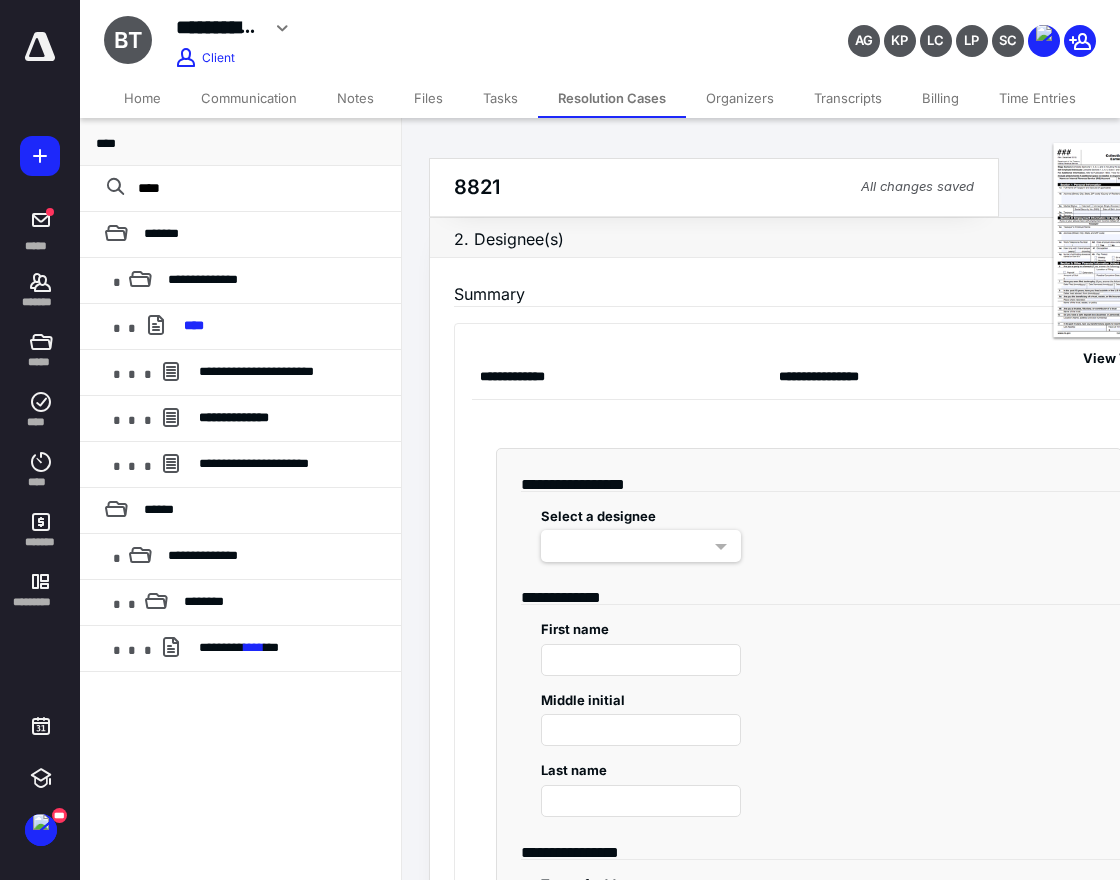 click at bounding box center (641, 546) 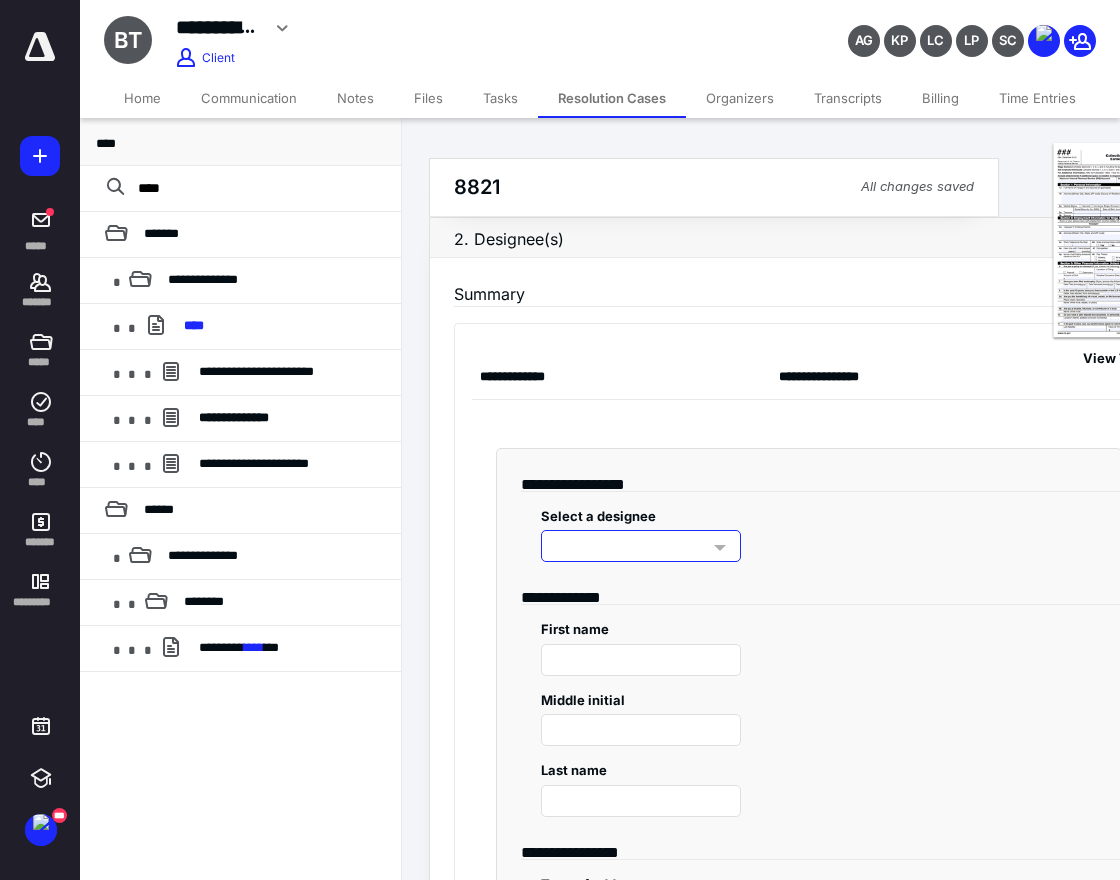 type on "*******" 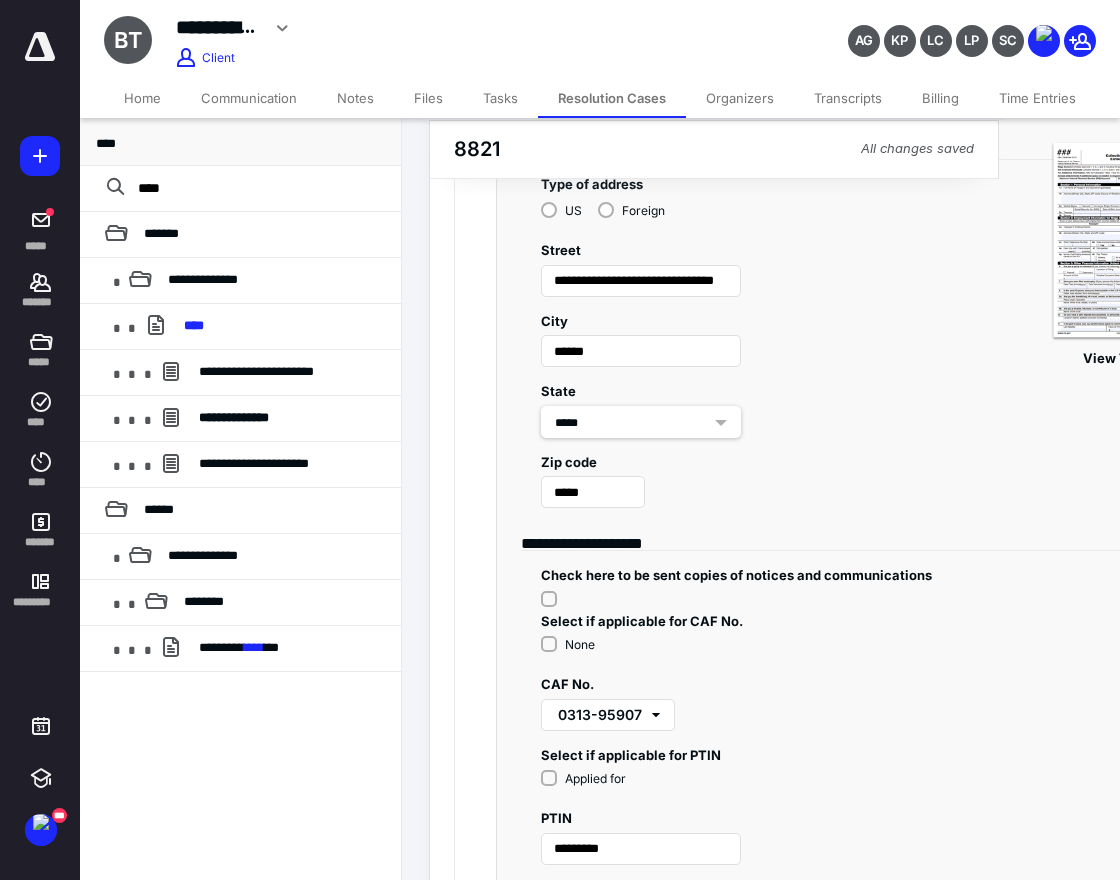 scroll, scrollTop: 908, scrollLeft: 0, axis: vertical 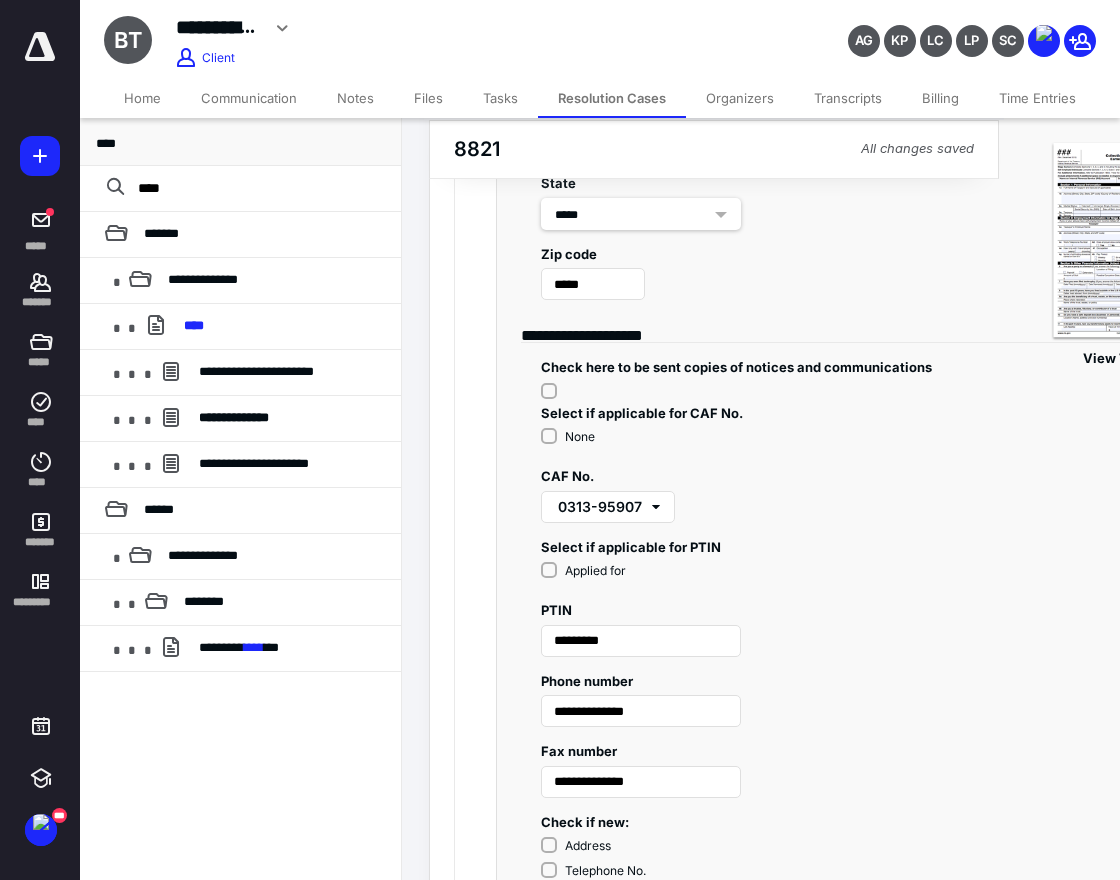 click on "Done" at bounding box center [573, 951] 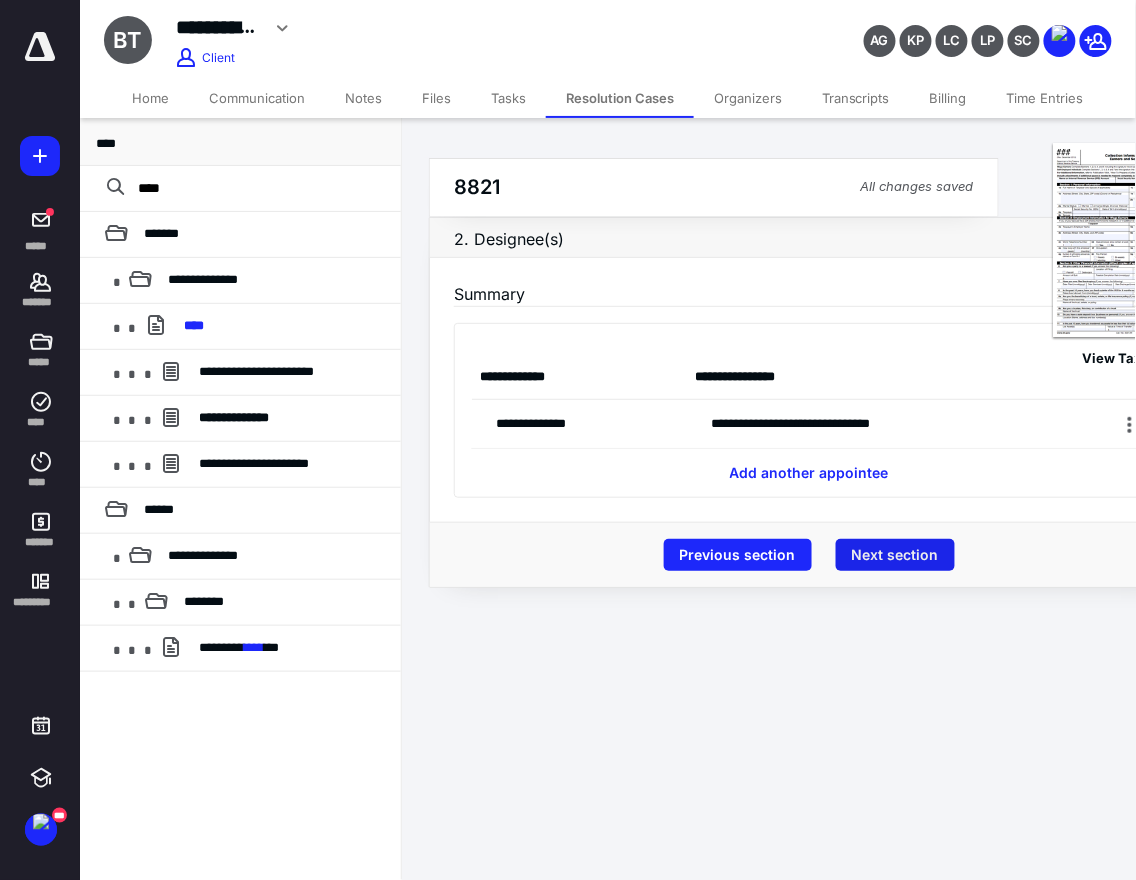 click on "Next section" at bounding box center (895, 555) 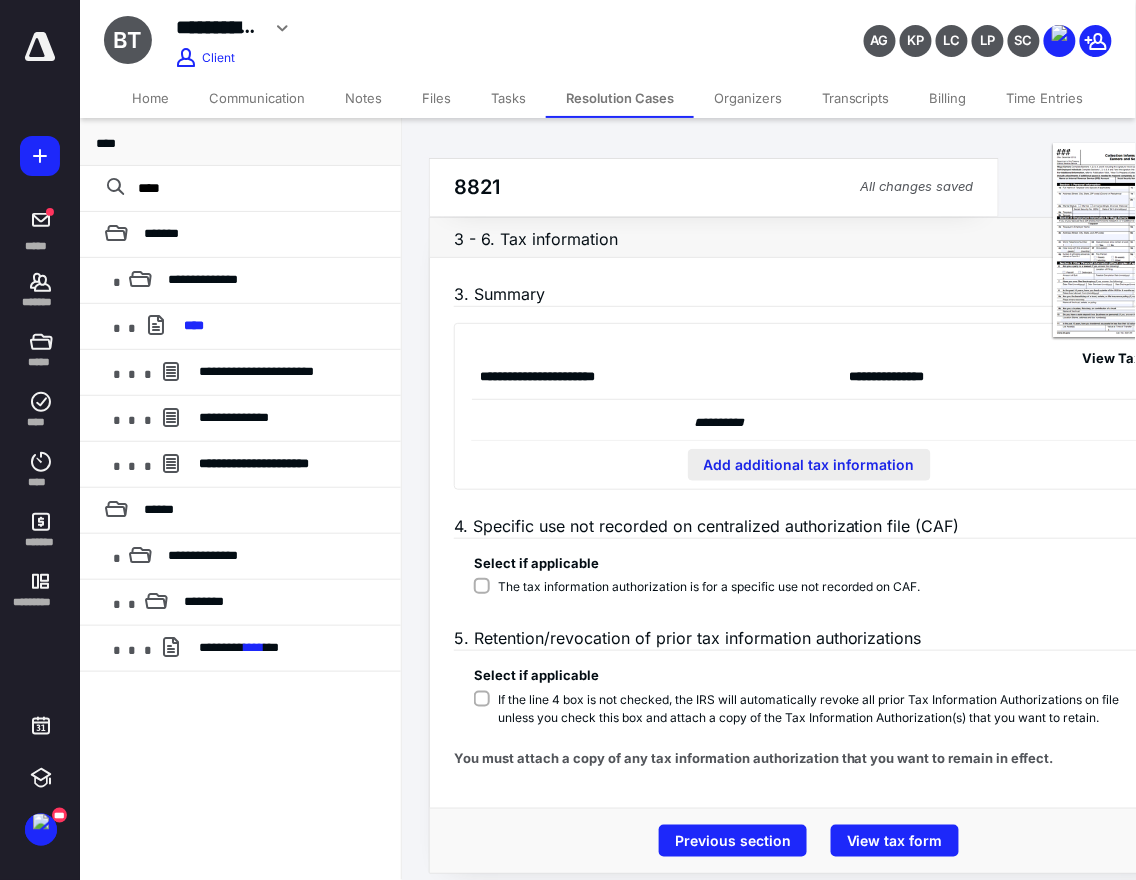 click on "Add additional tax information" at bounding box center (809, 465) 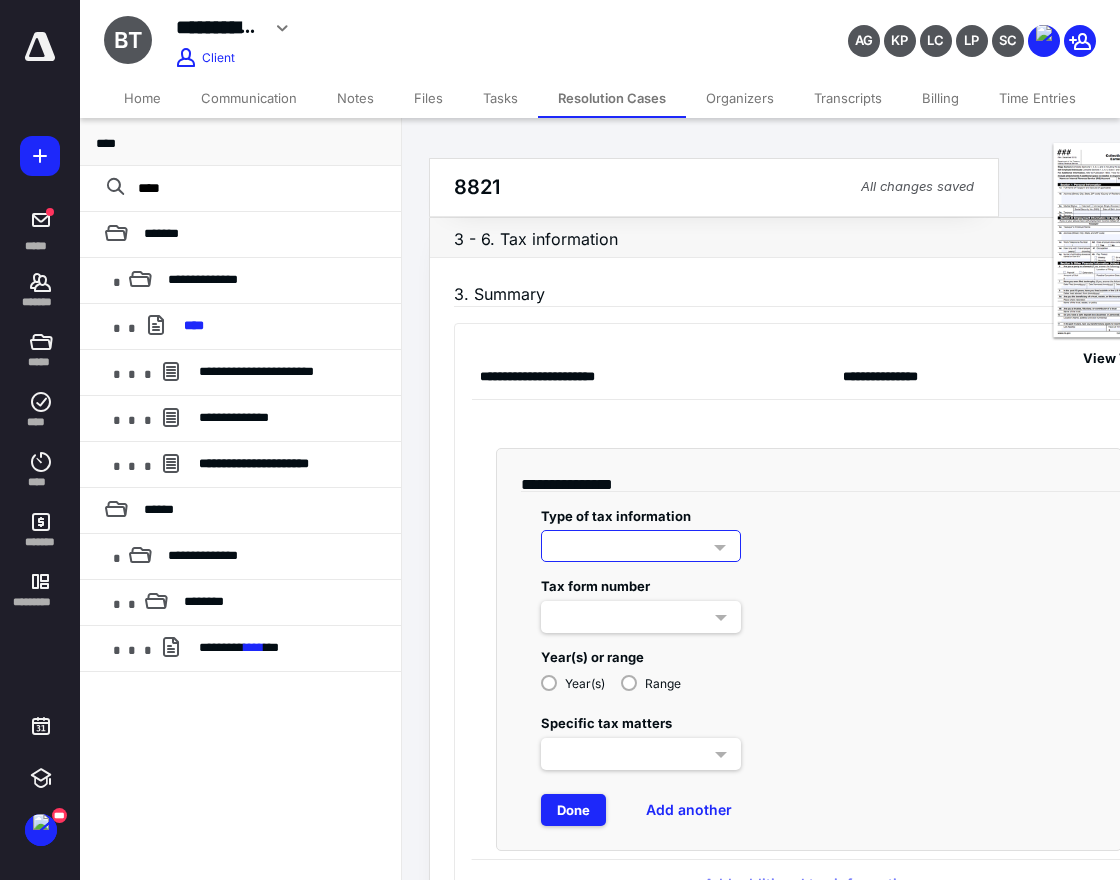 click at bounding box center (641, 546) 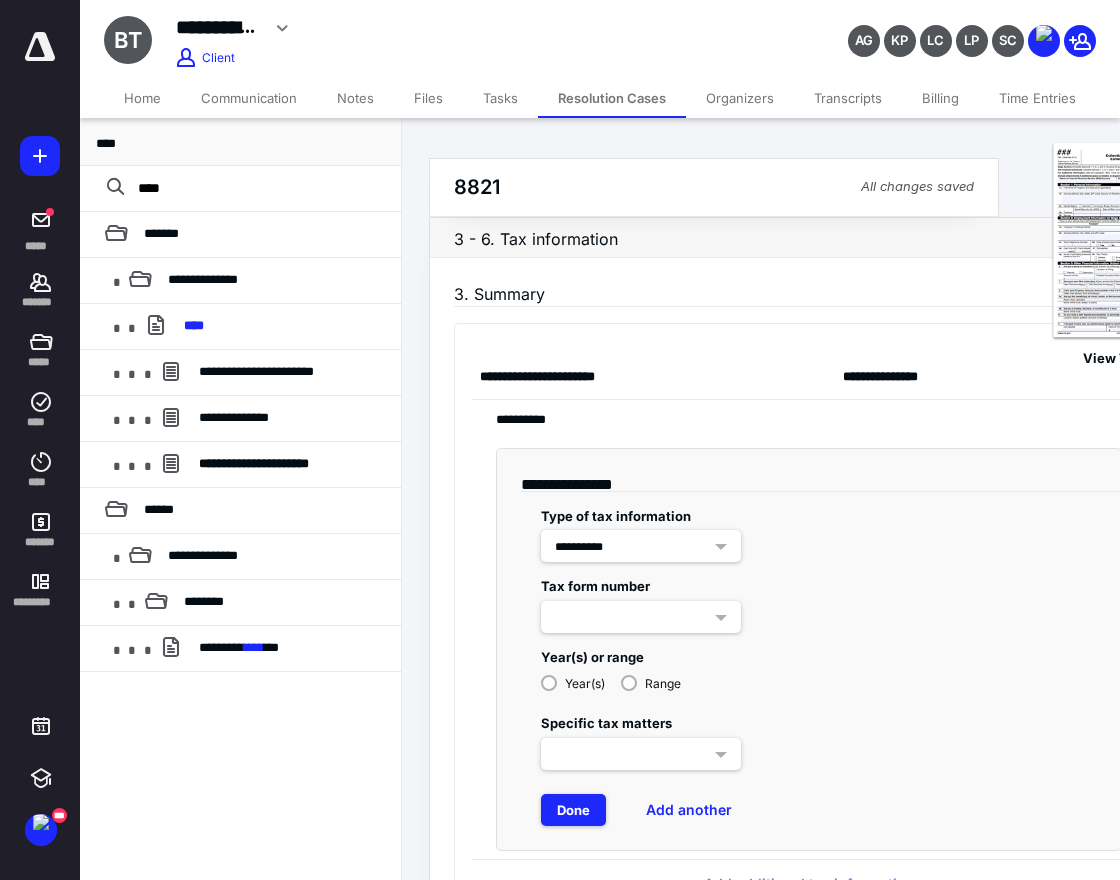 click at bounding box center (641, 617) 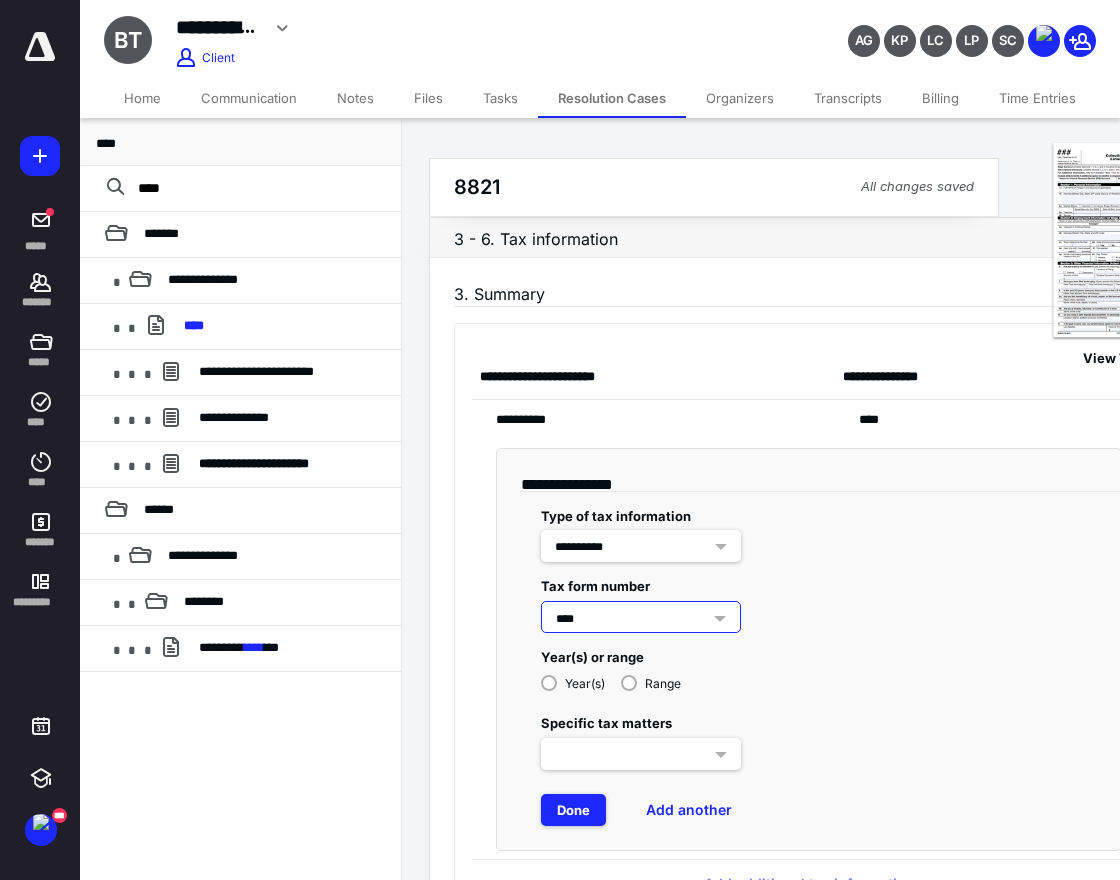 click on "Range" at bounding box center [651, 682] 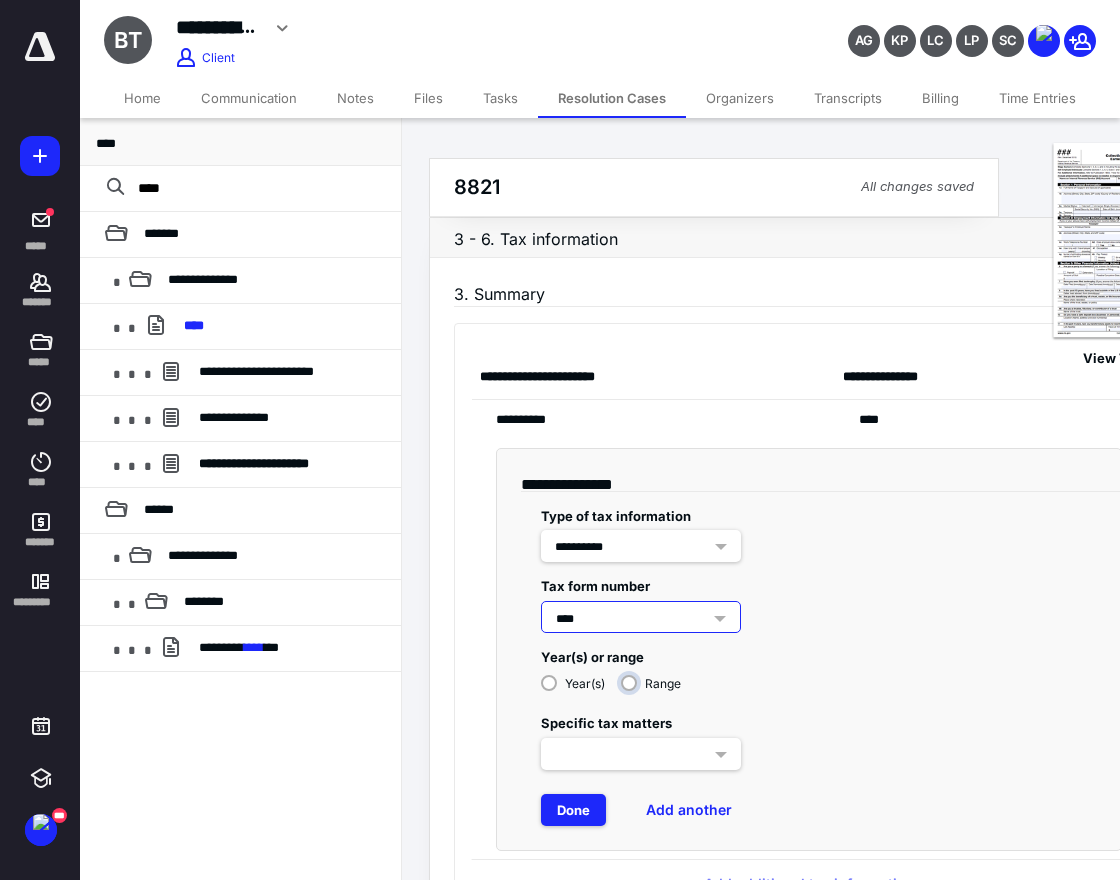 radio on "****" 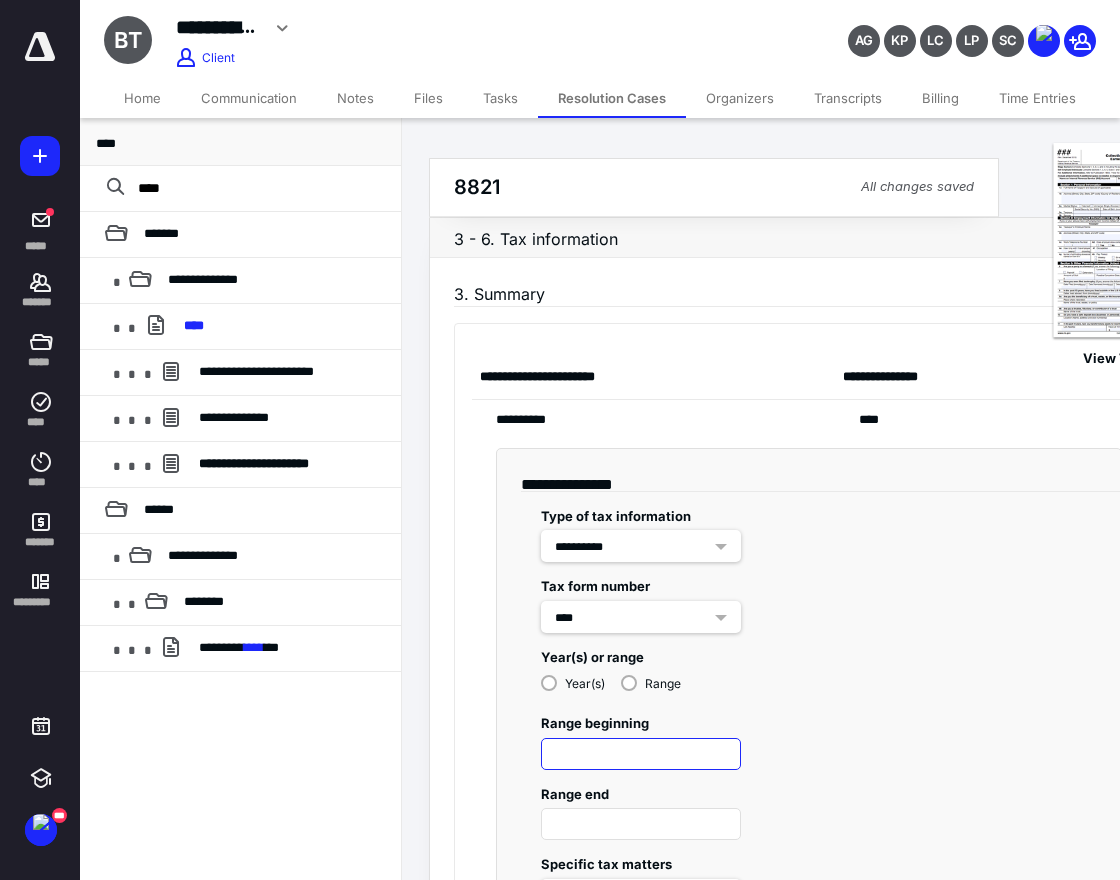 click at bounding box center (641, 754) 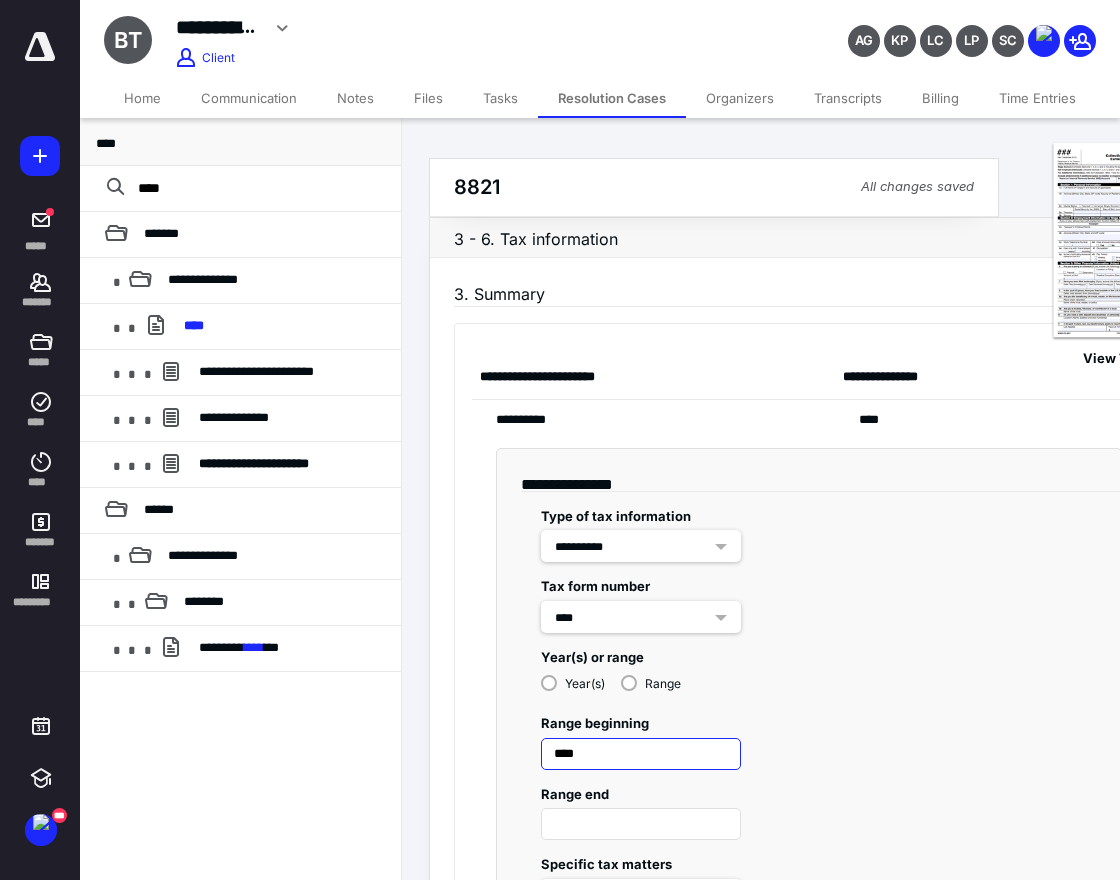 type on "****" 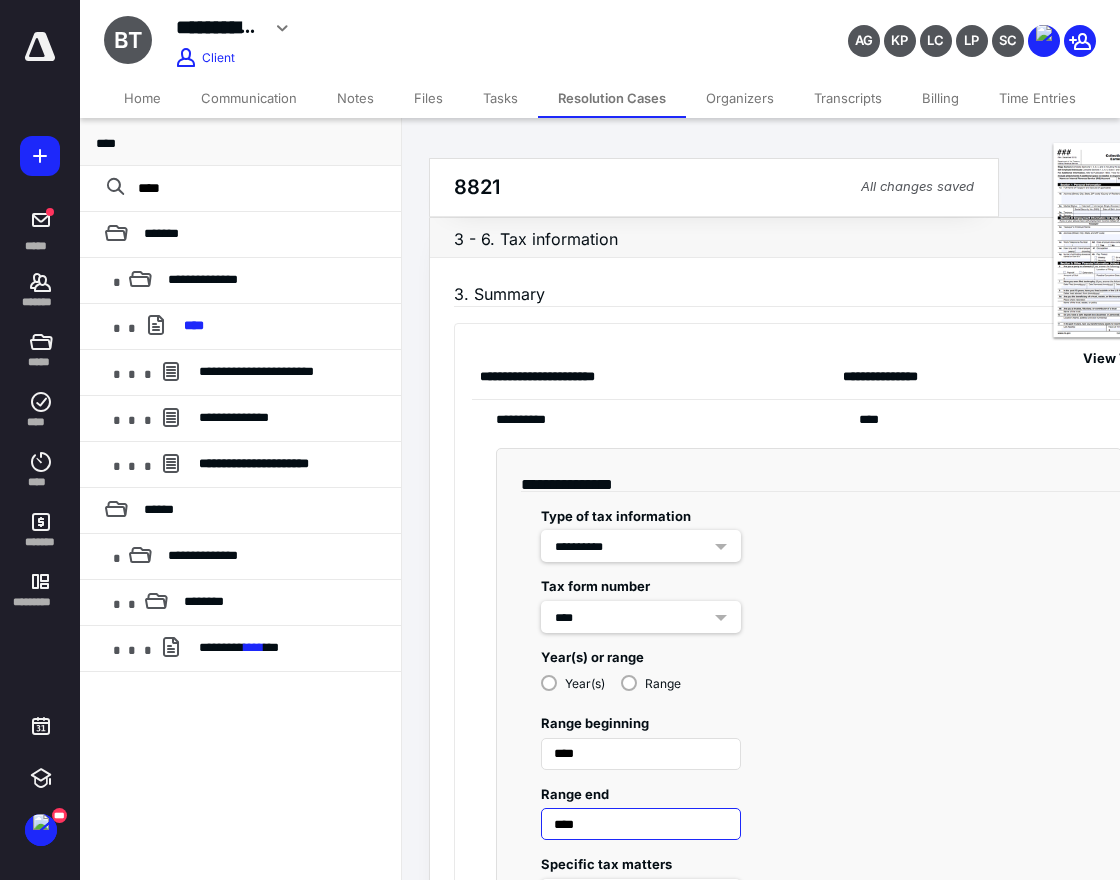 type on "****" 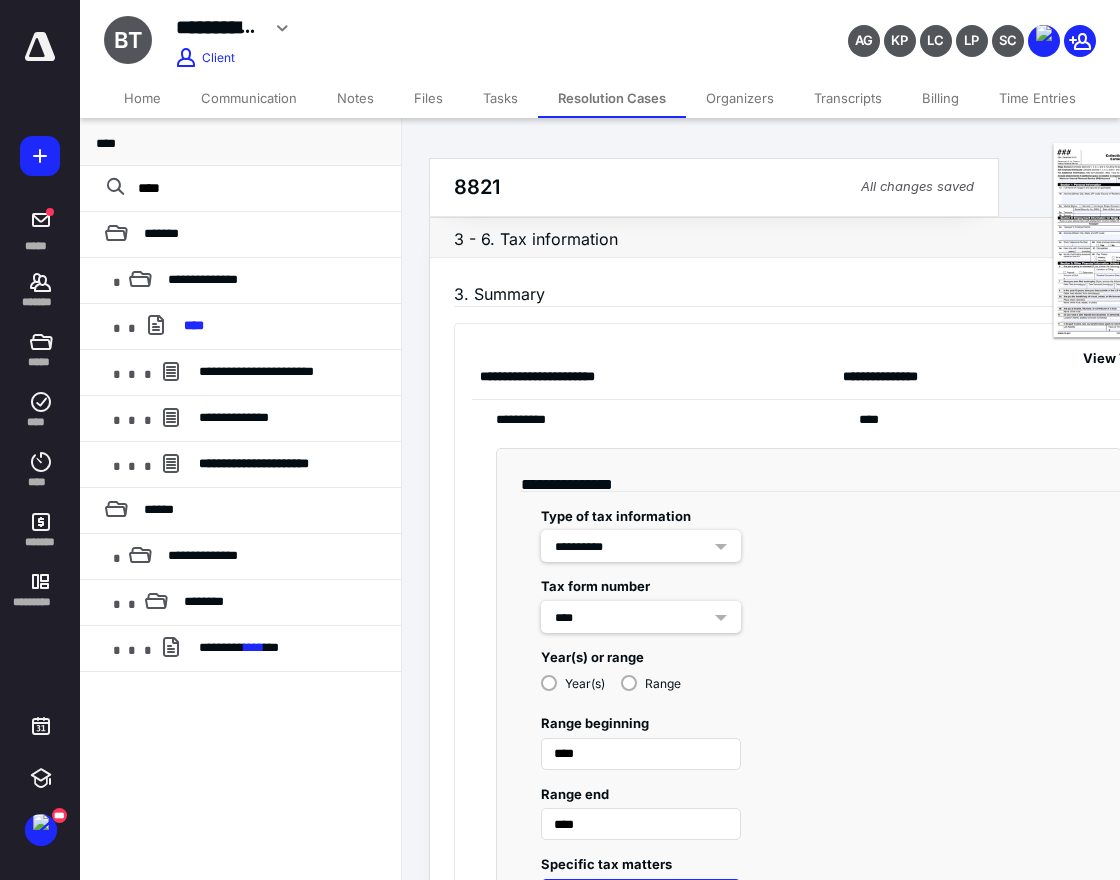 click on "Done" at bounding box center [573, 951] 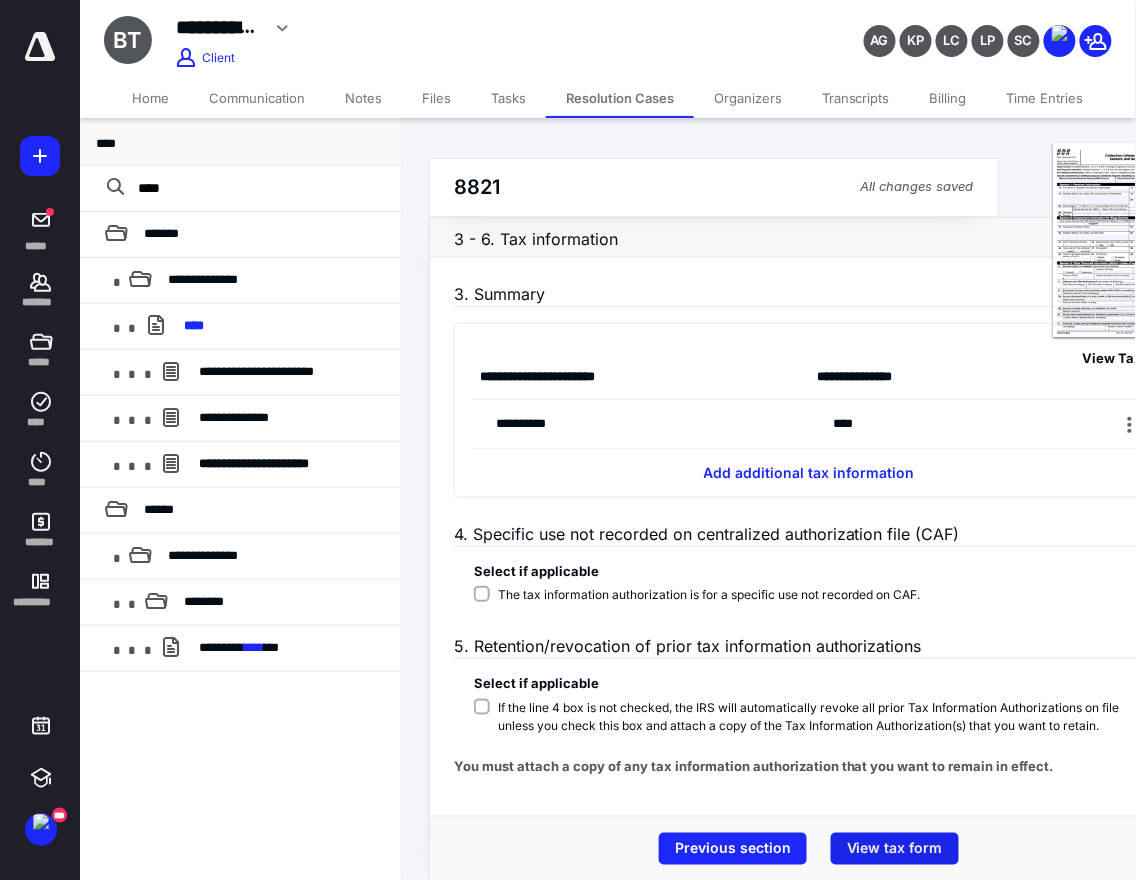click on "View tax form" at bounding box center [895, 849] 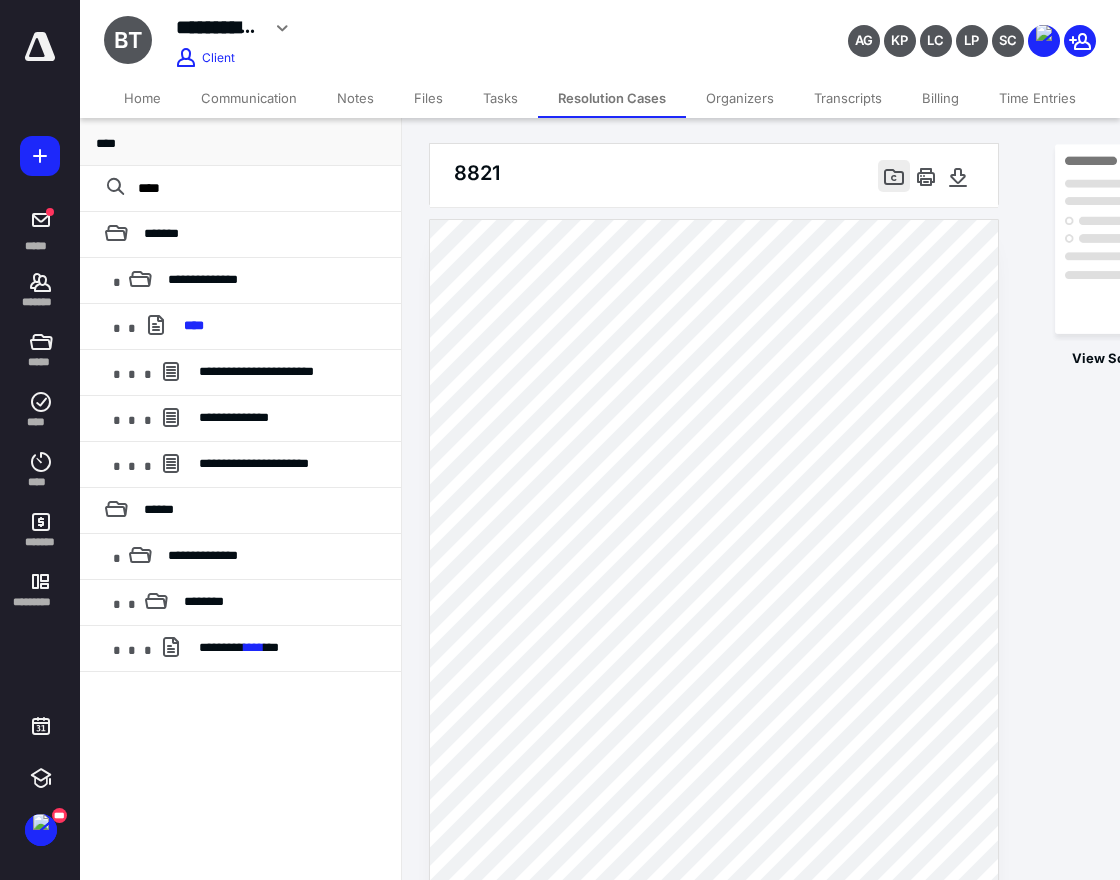 click at bounding box center (894, 176) 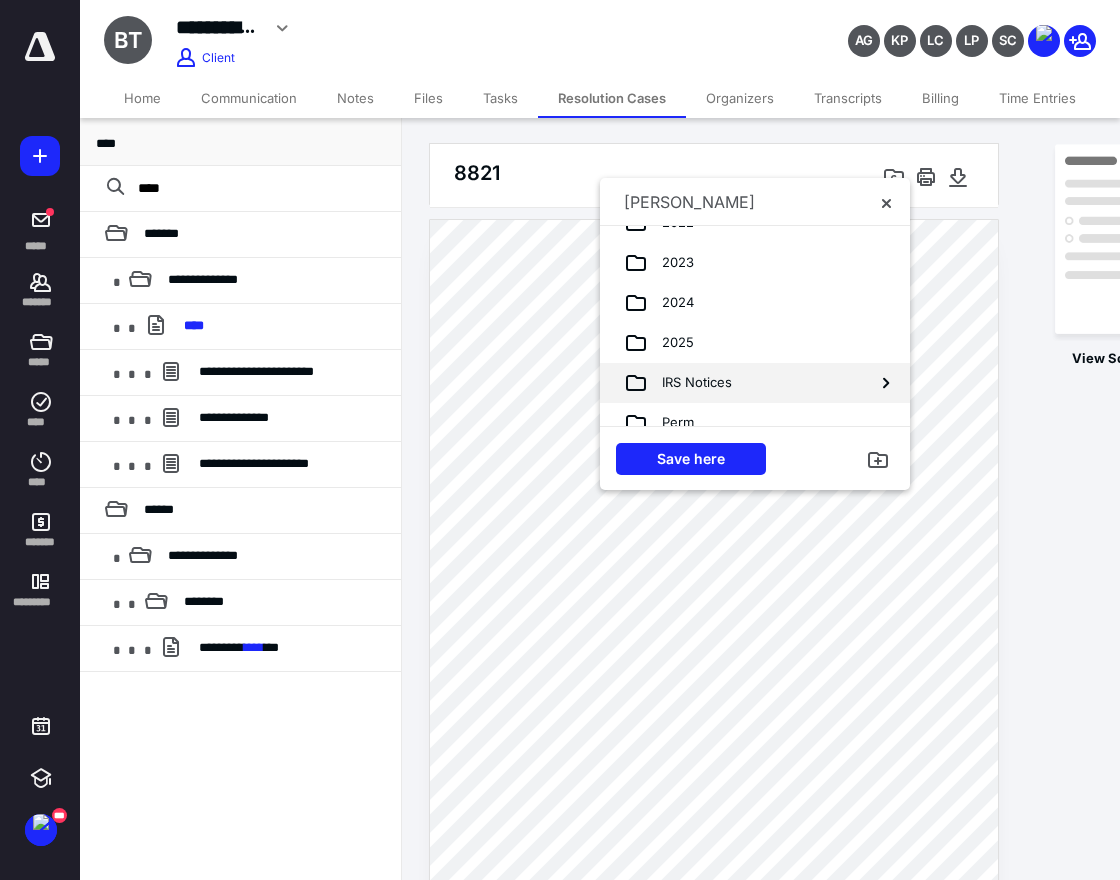 scroll, scrollTop: 101, scrollLeft: 0, axis: vertical 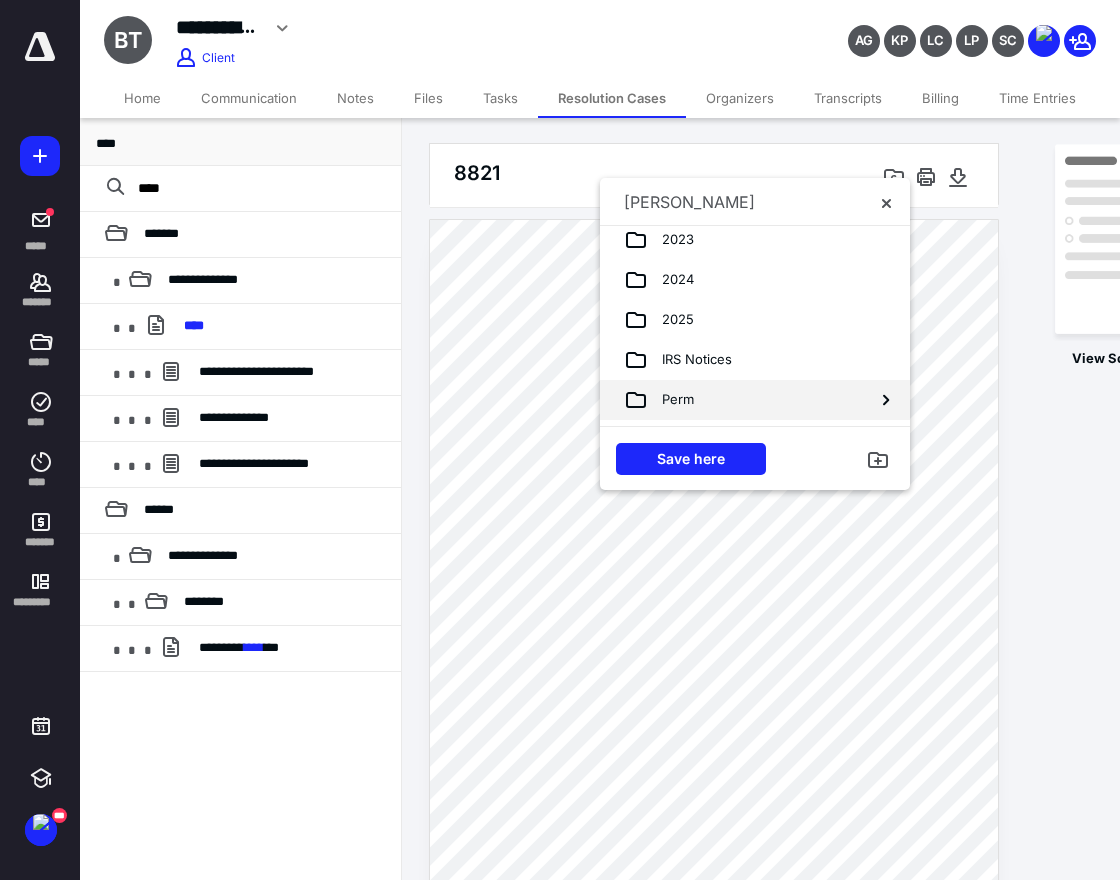 click on "Perm" at bounding box center [739, 400] 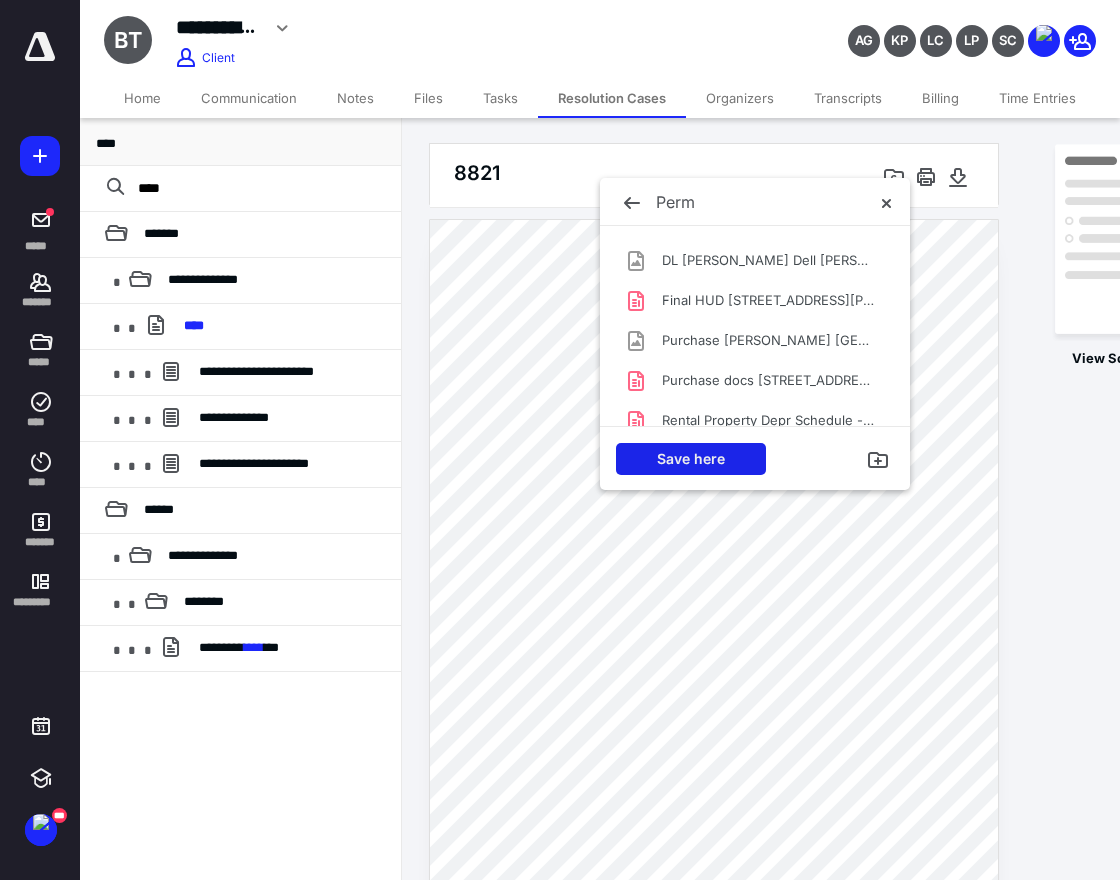 click on "Save here" at bounding box center [691, 459] 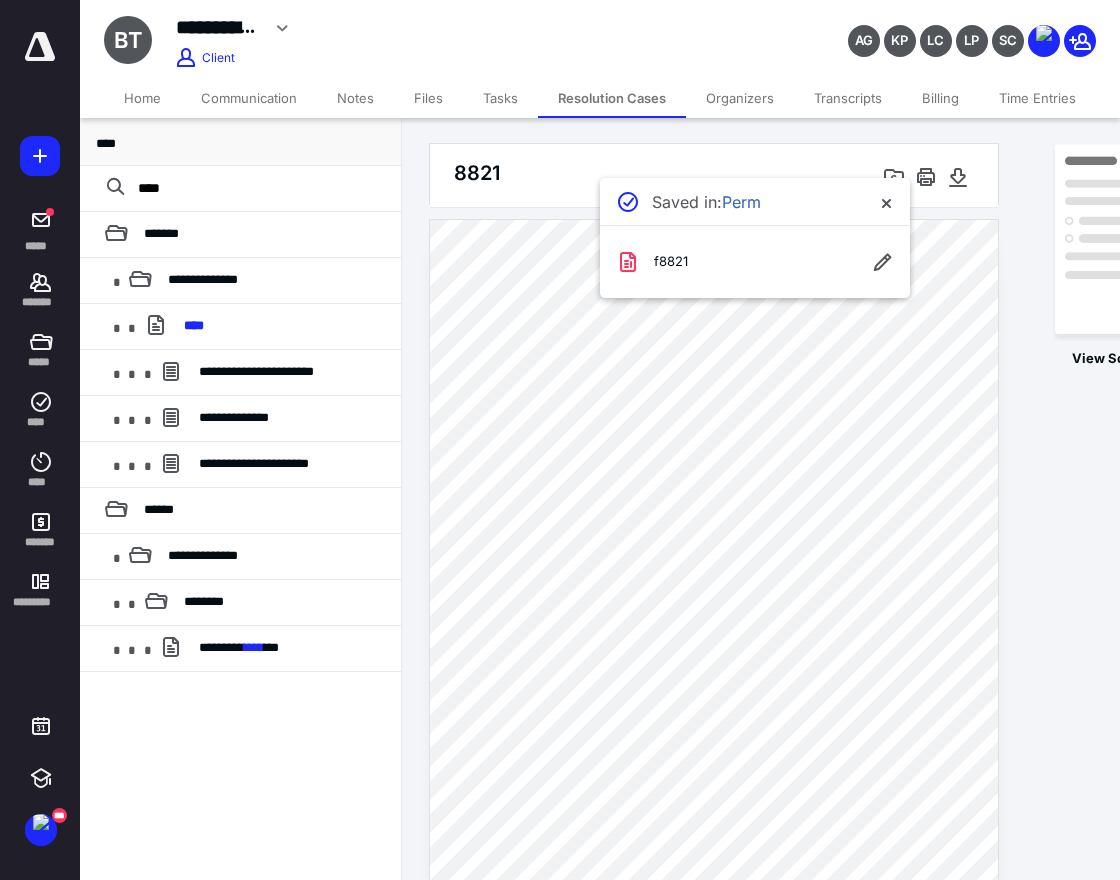 click on "8821 Saved in:  Perm f8821" at bounding box center [714, 174] 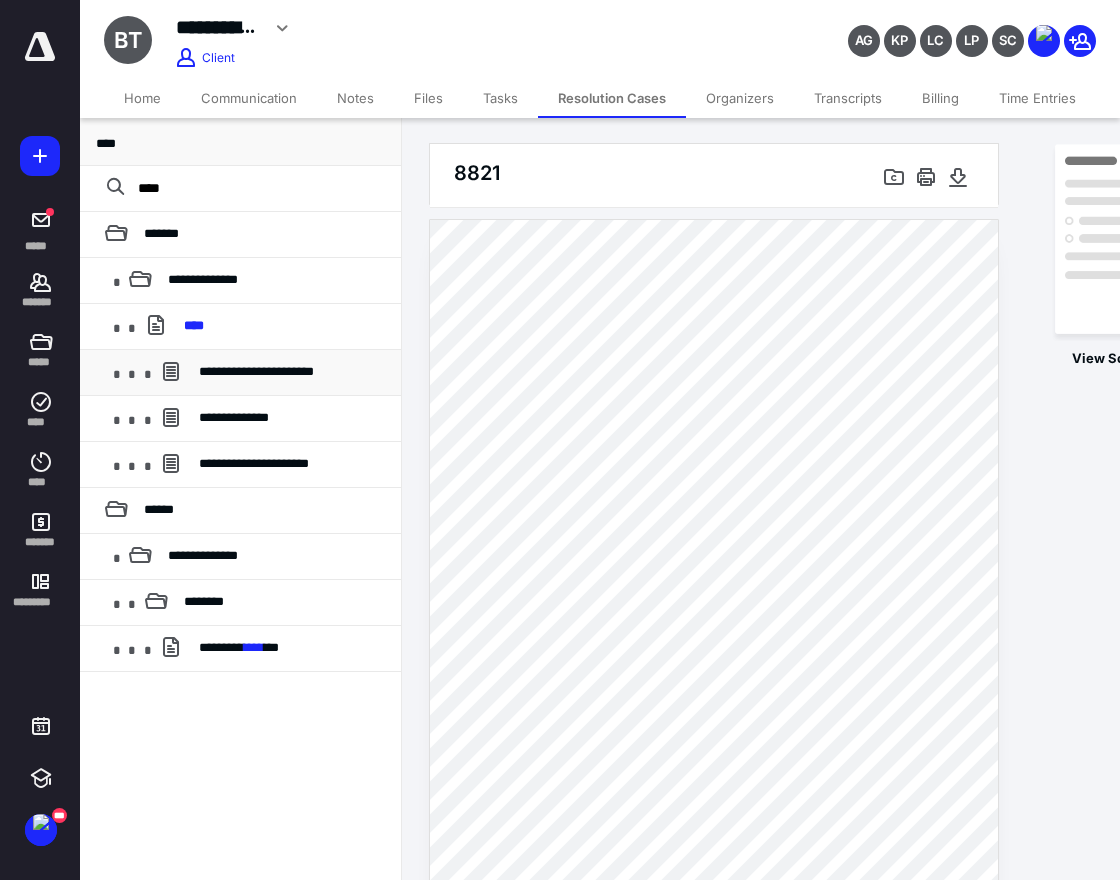click on "**********" at bounding box center [292, 372] 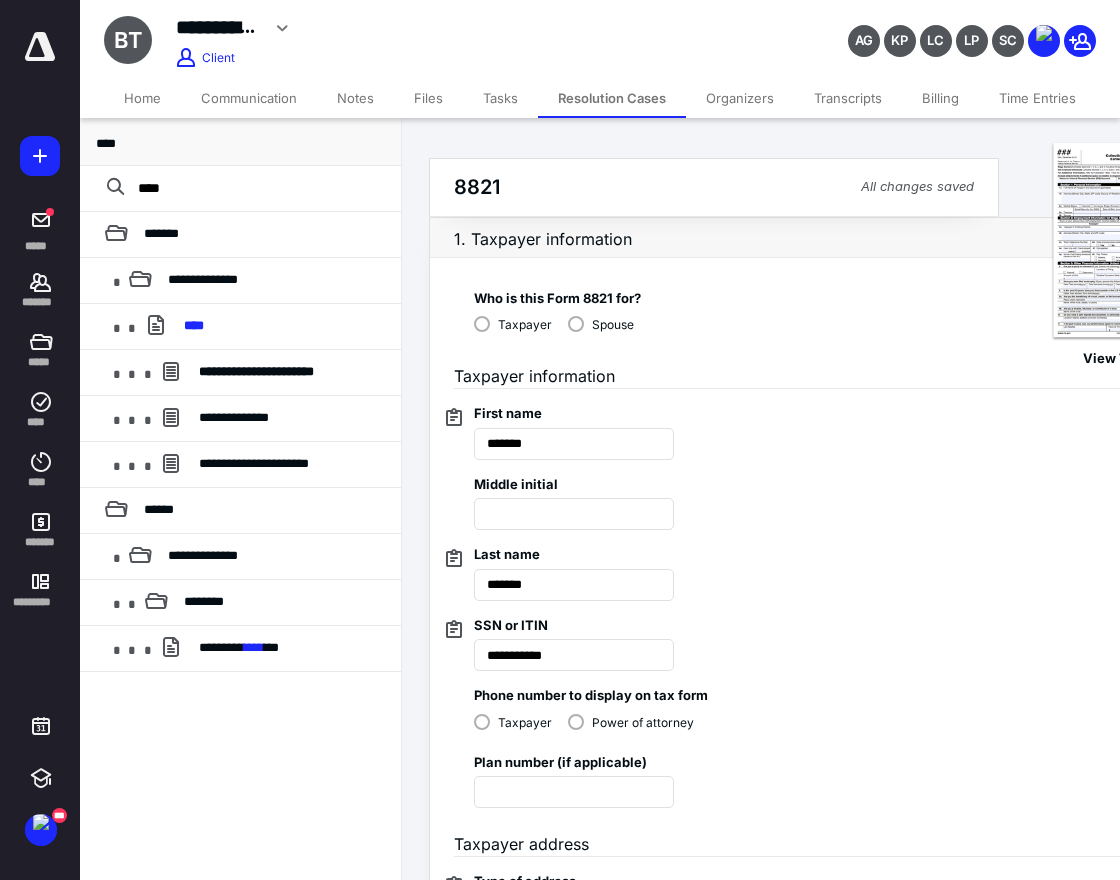 click on "Spouse" at bounding box center [601, 323] 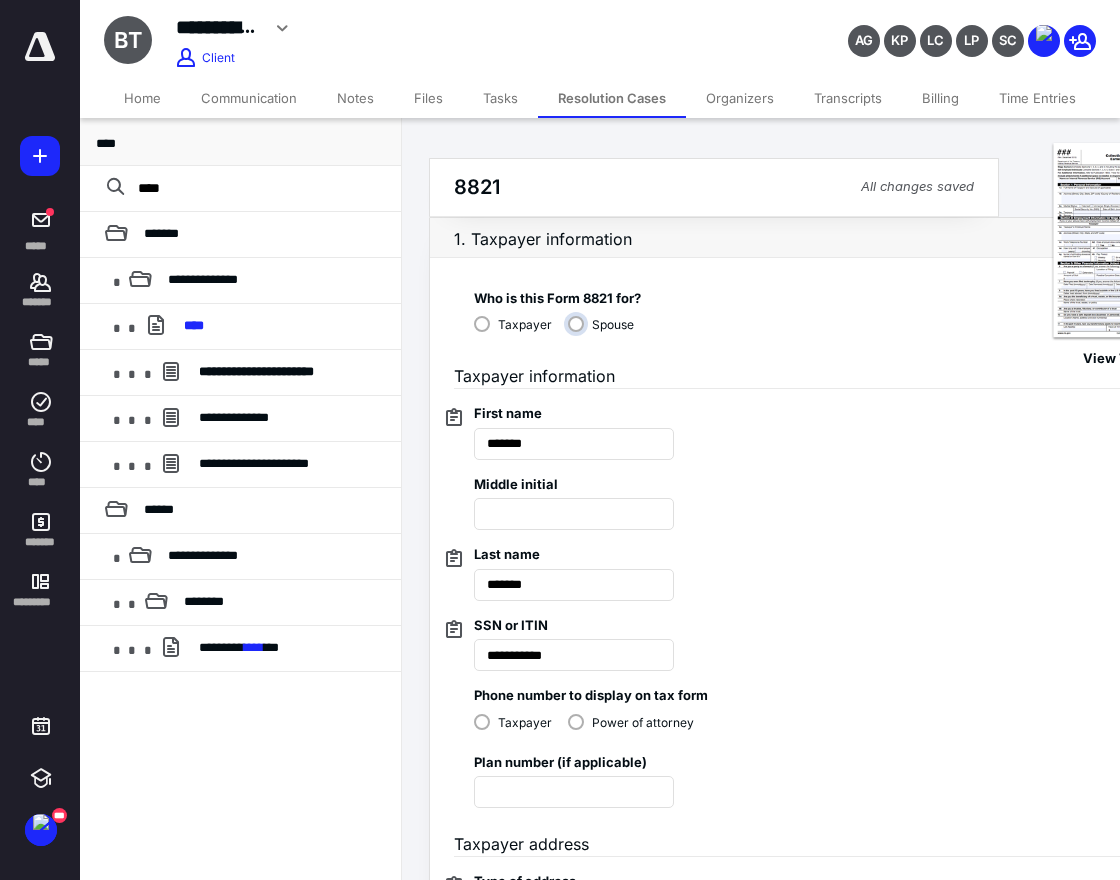radio on "****" 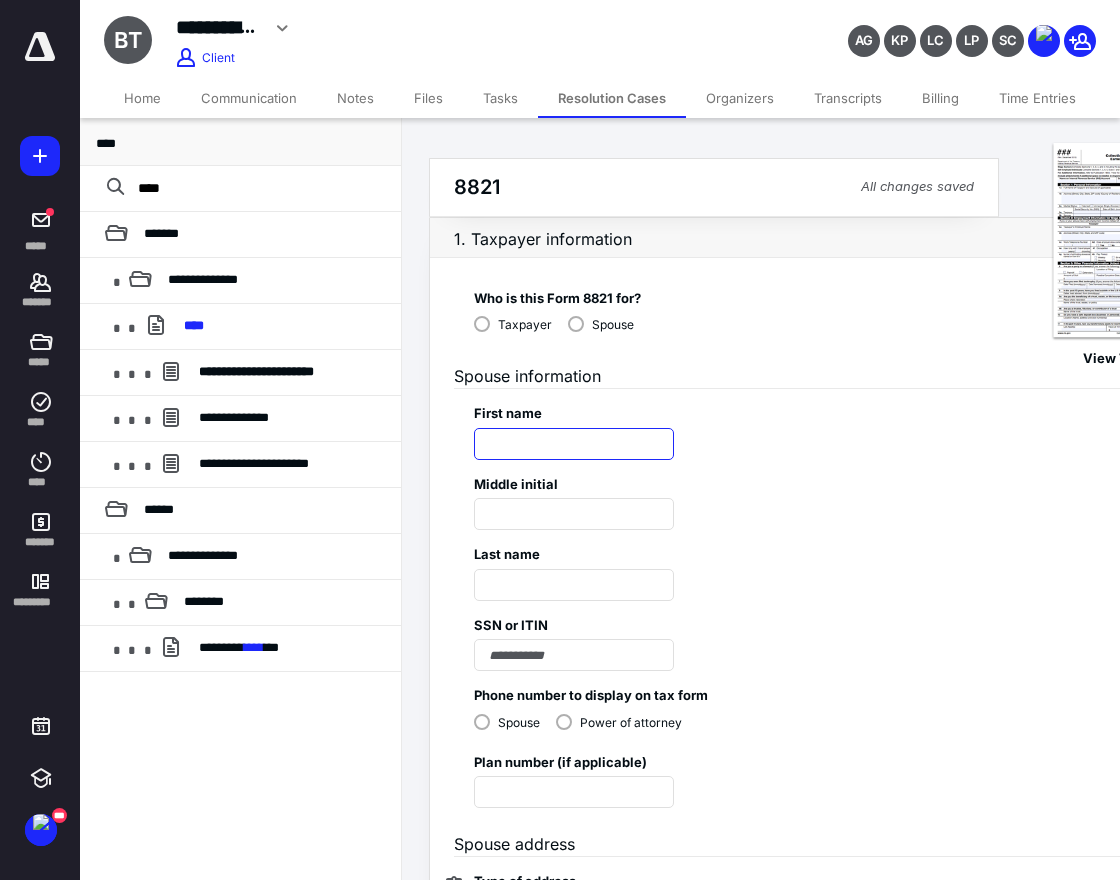 click at bounding box center (574, 444) 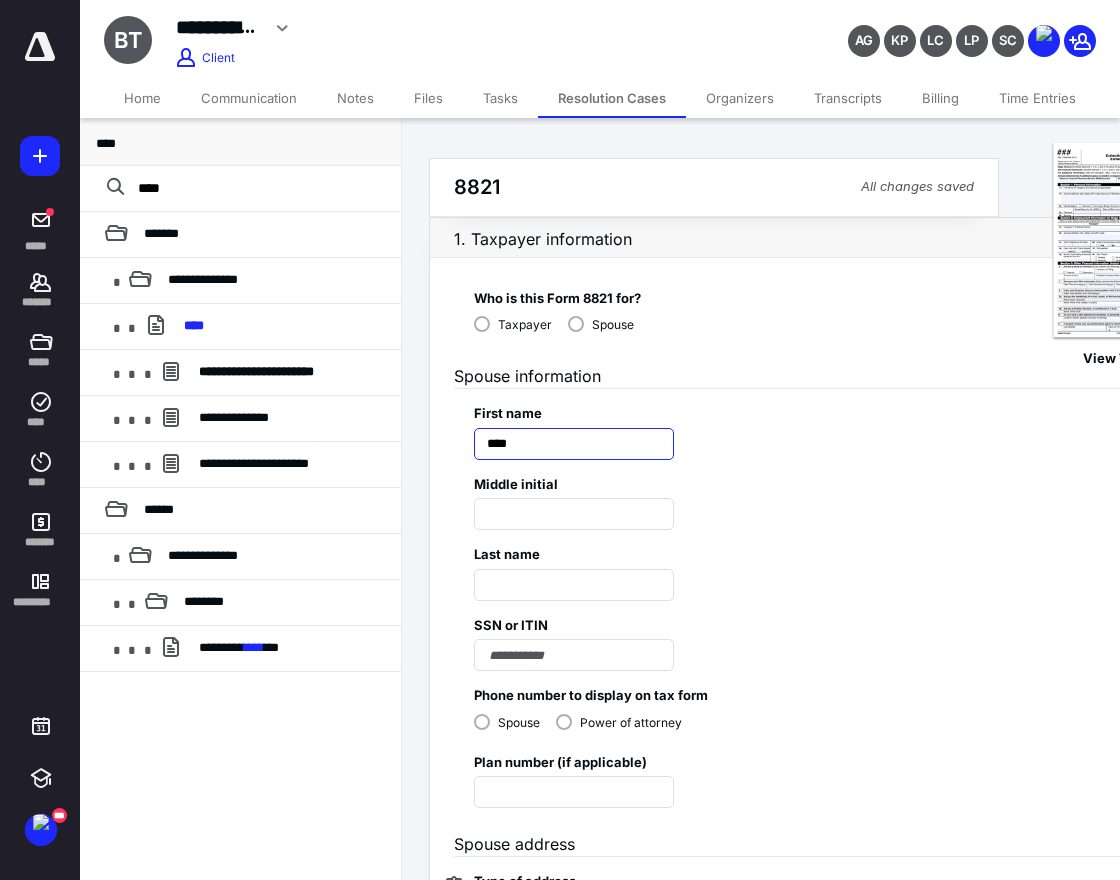 type on "****" 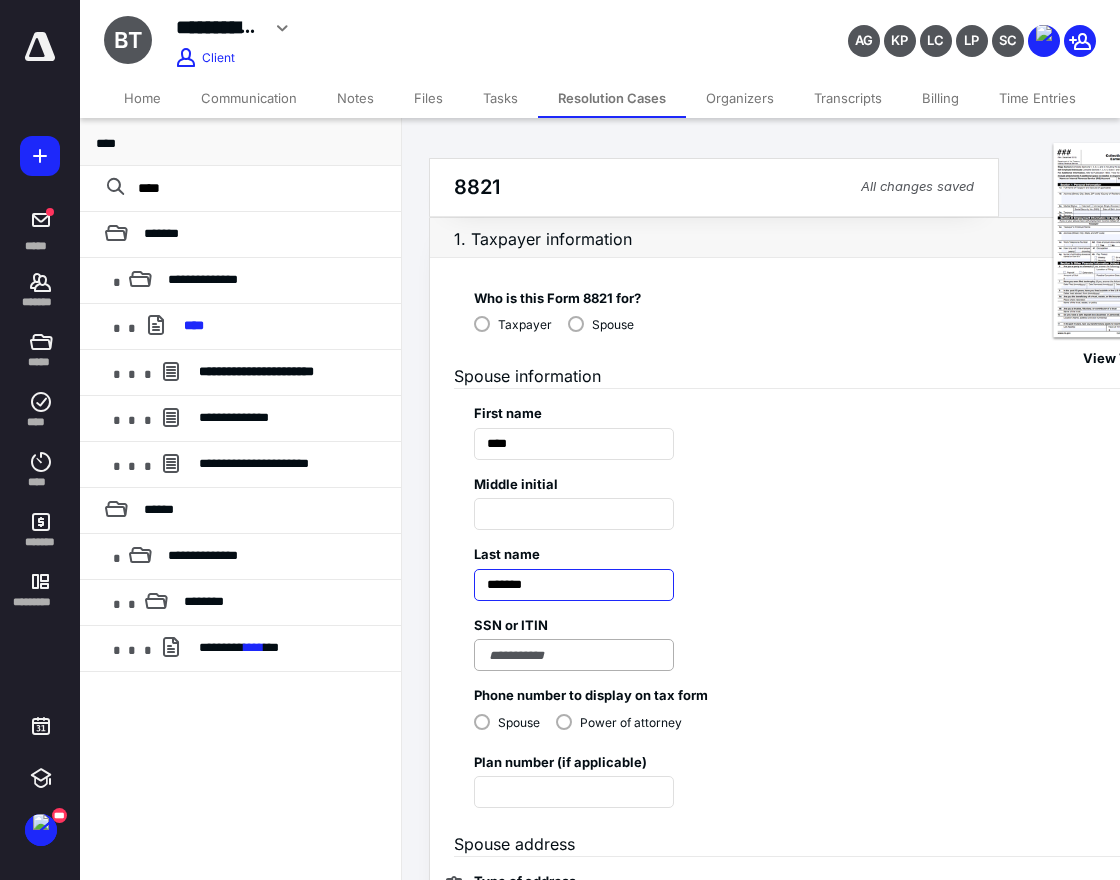 type on "*******" 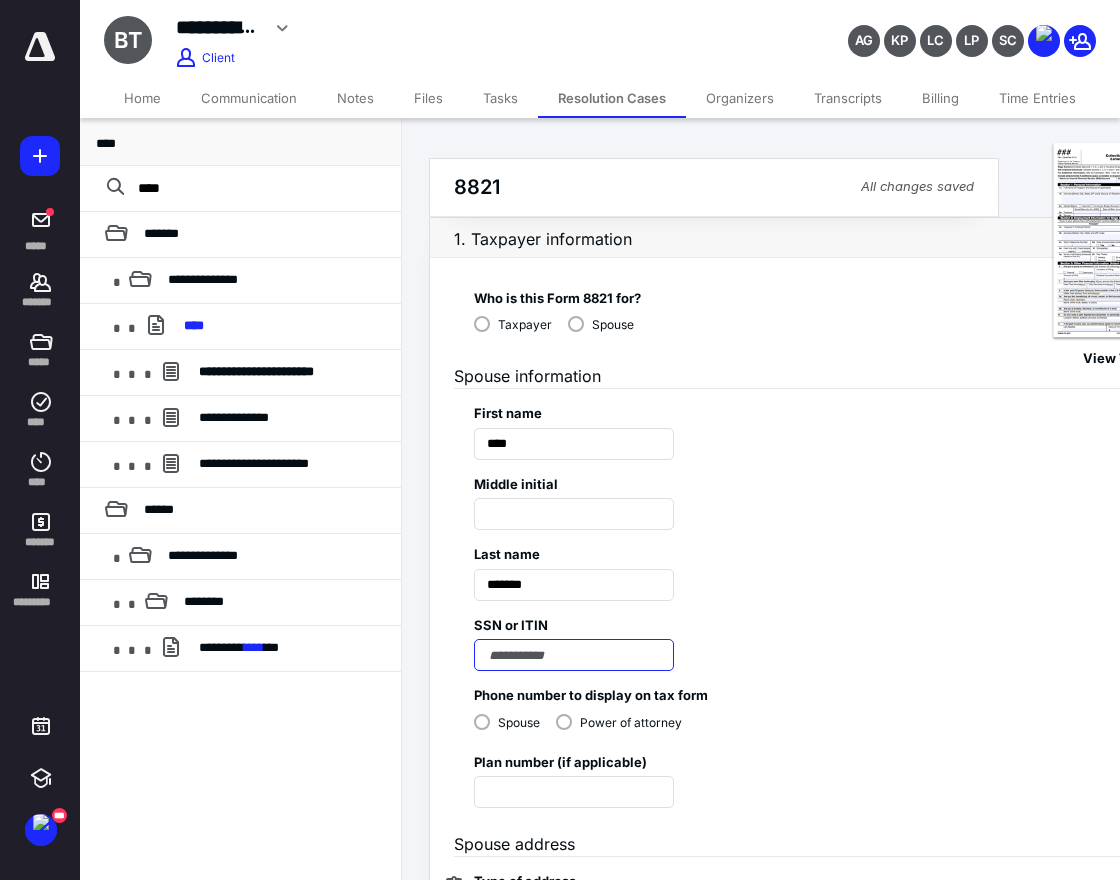 click at bounding box center [574, 655] 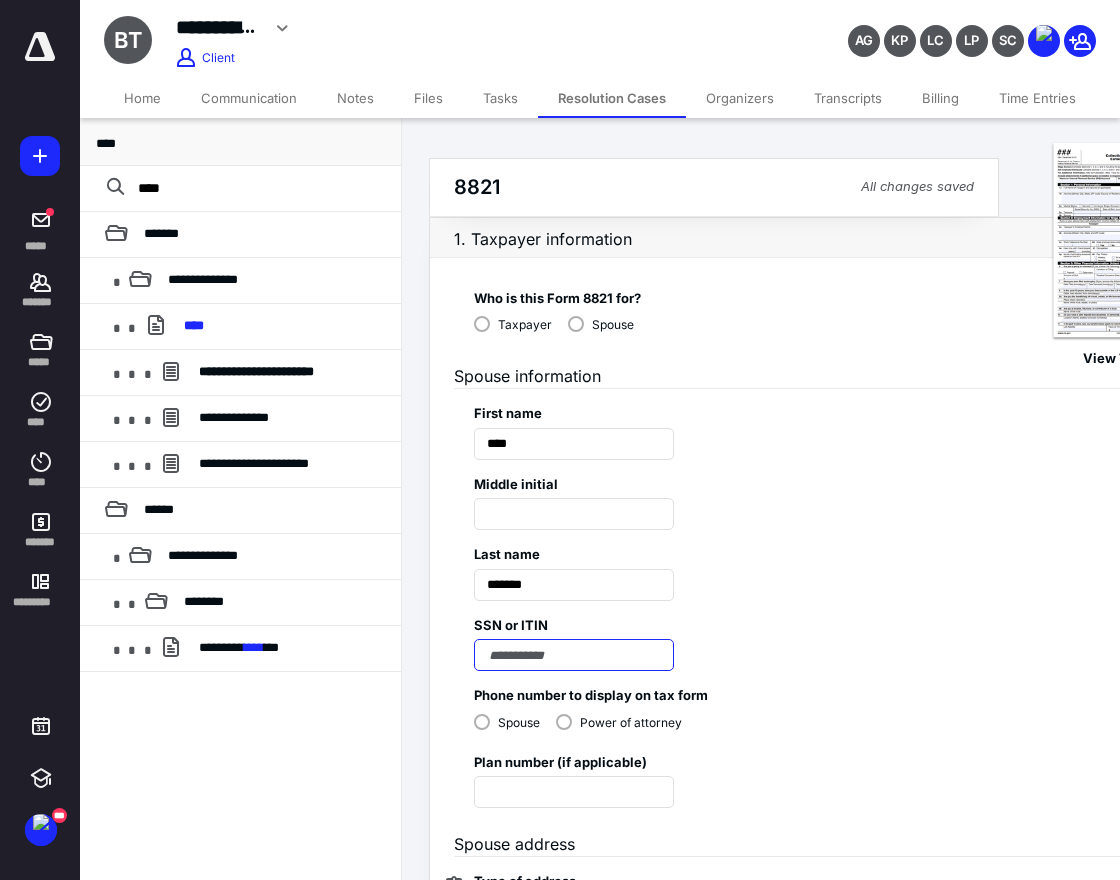 click at bounding box center [574, 655] 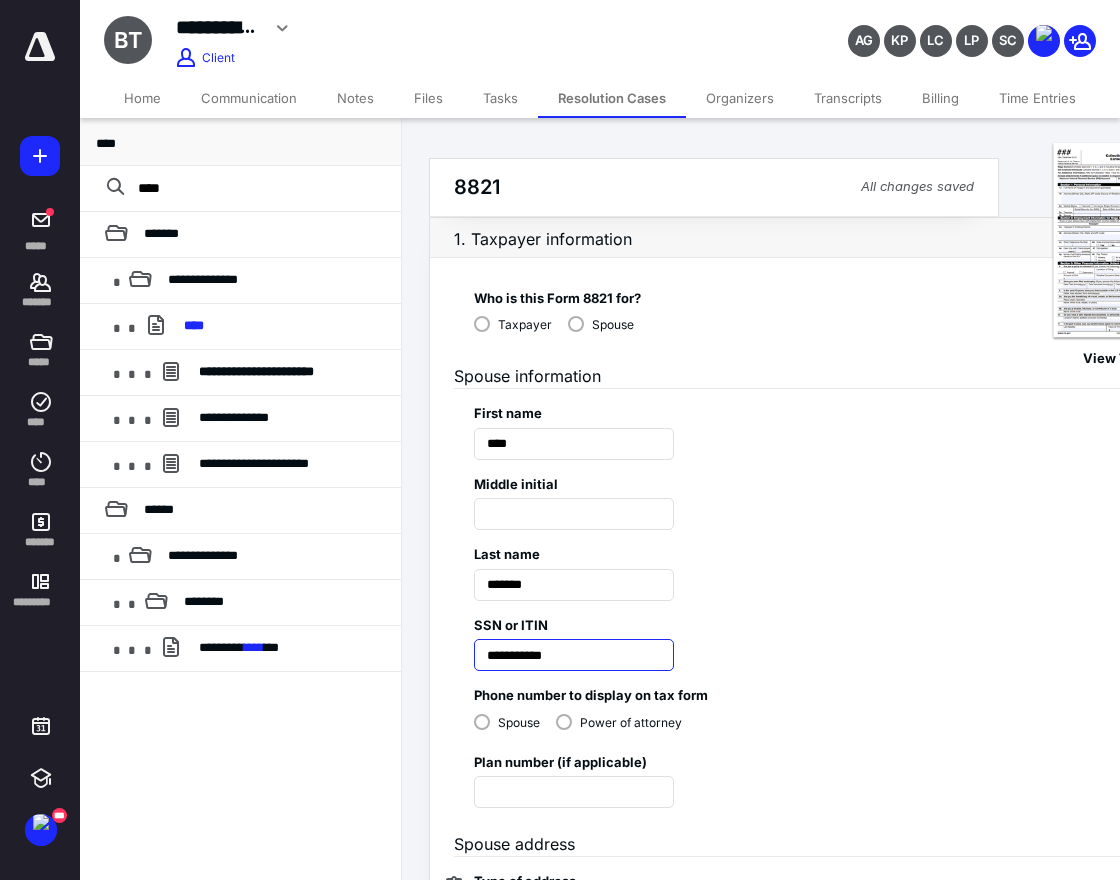 type on "**********" 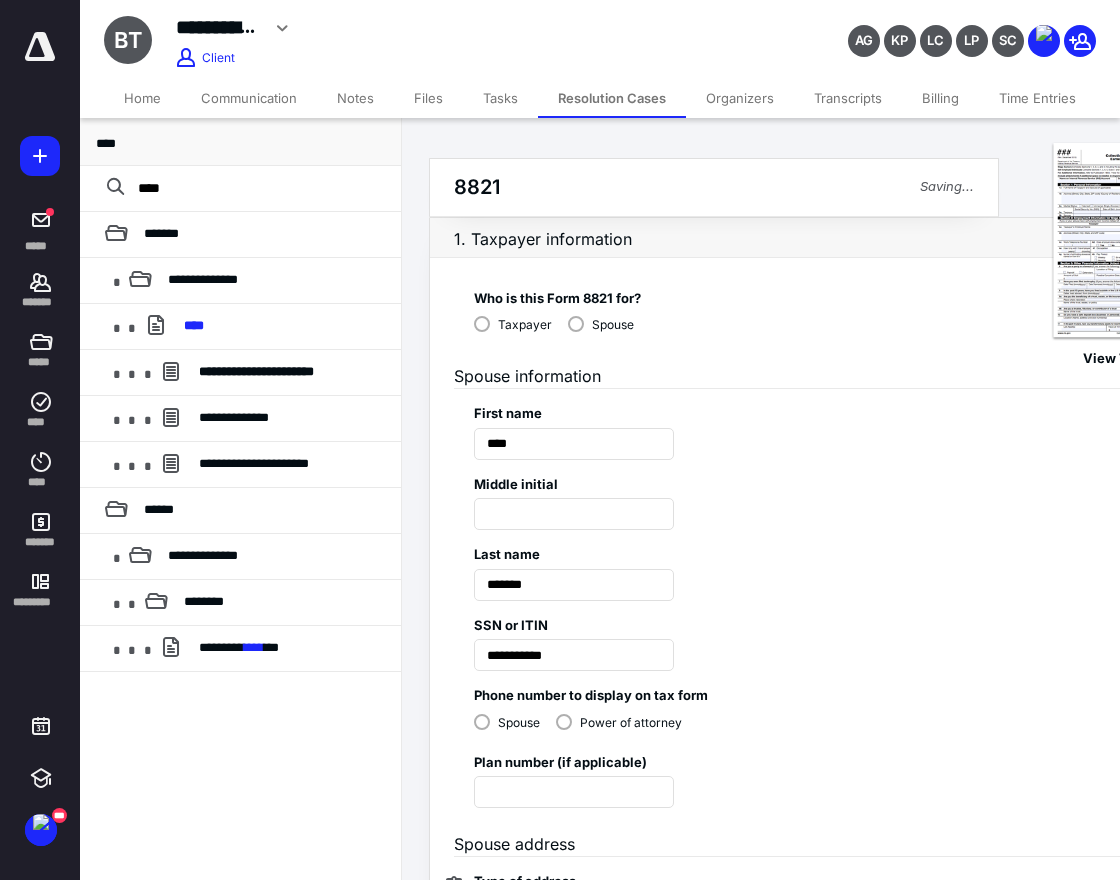 click on "Spouse" at bounding box center [507, 721] 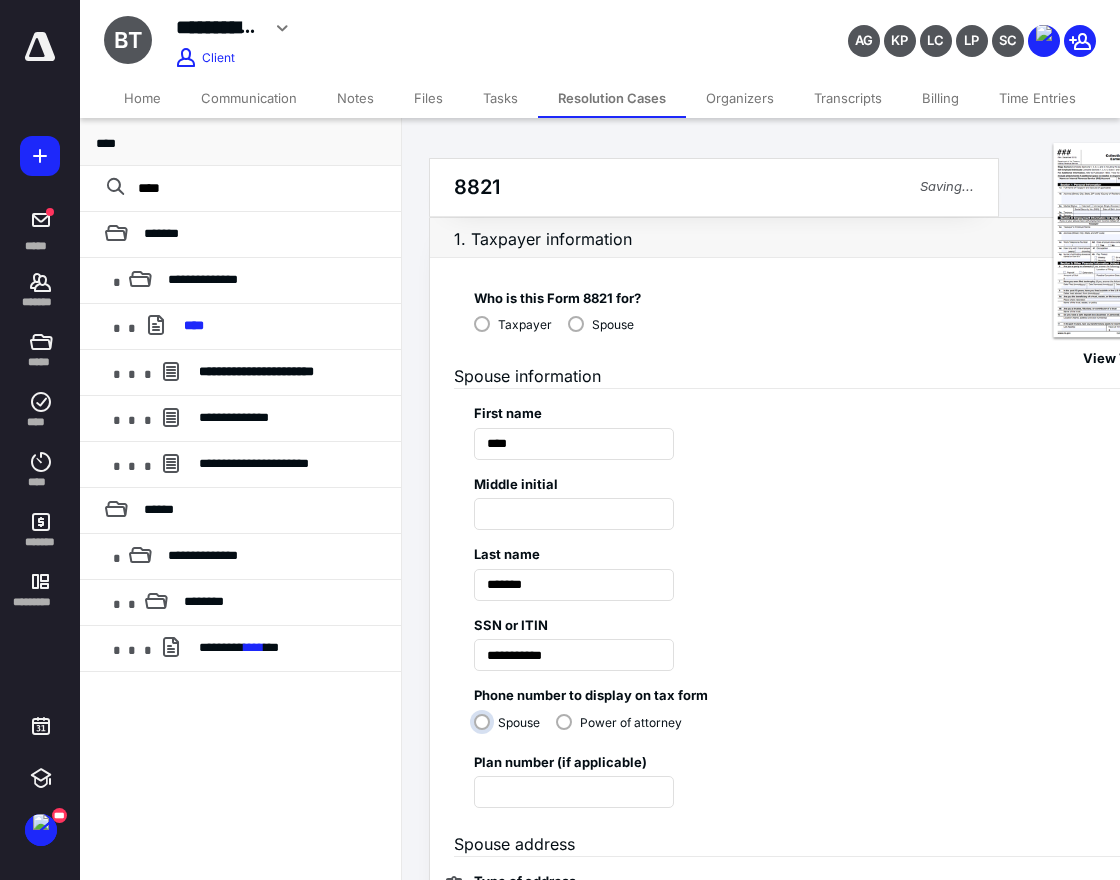 radio on "****" 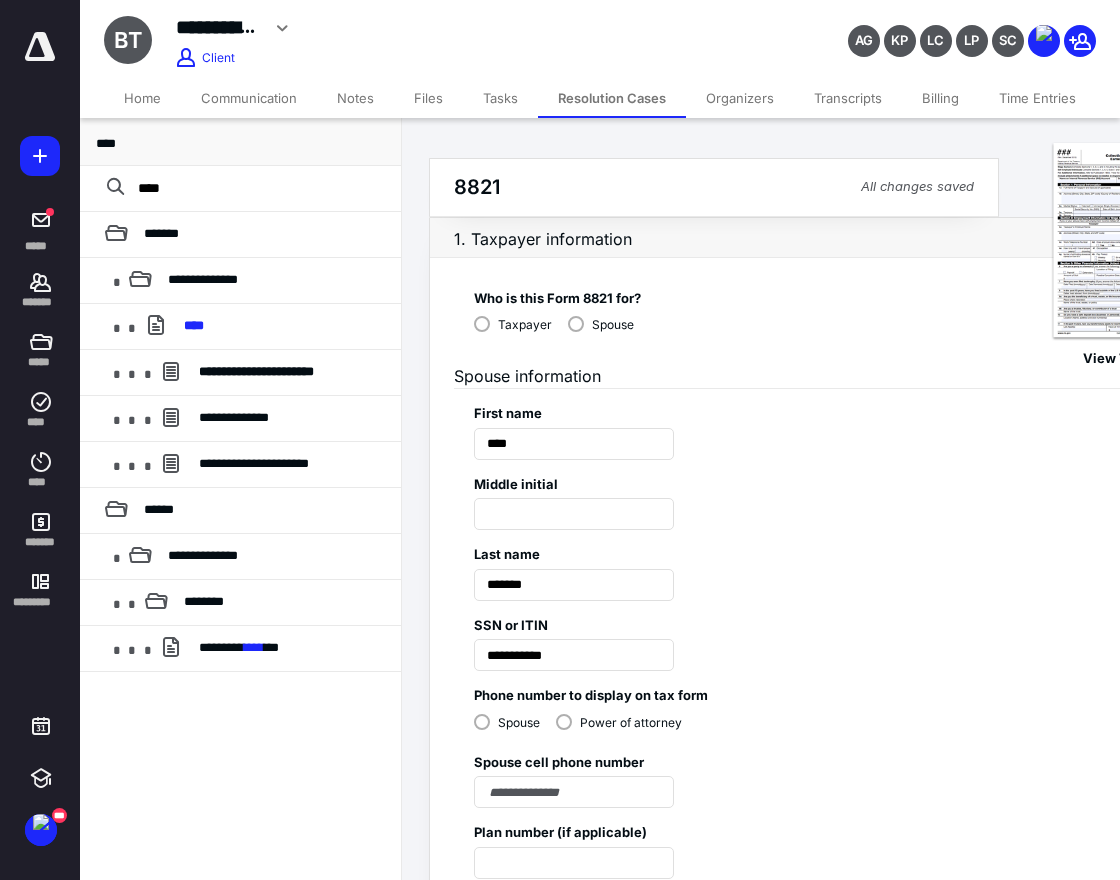 click on "Spouse" at bounding box center [507, 721] 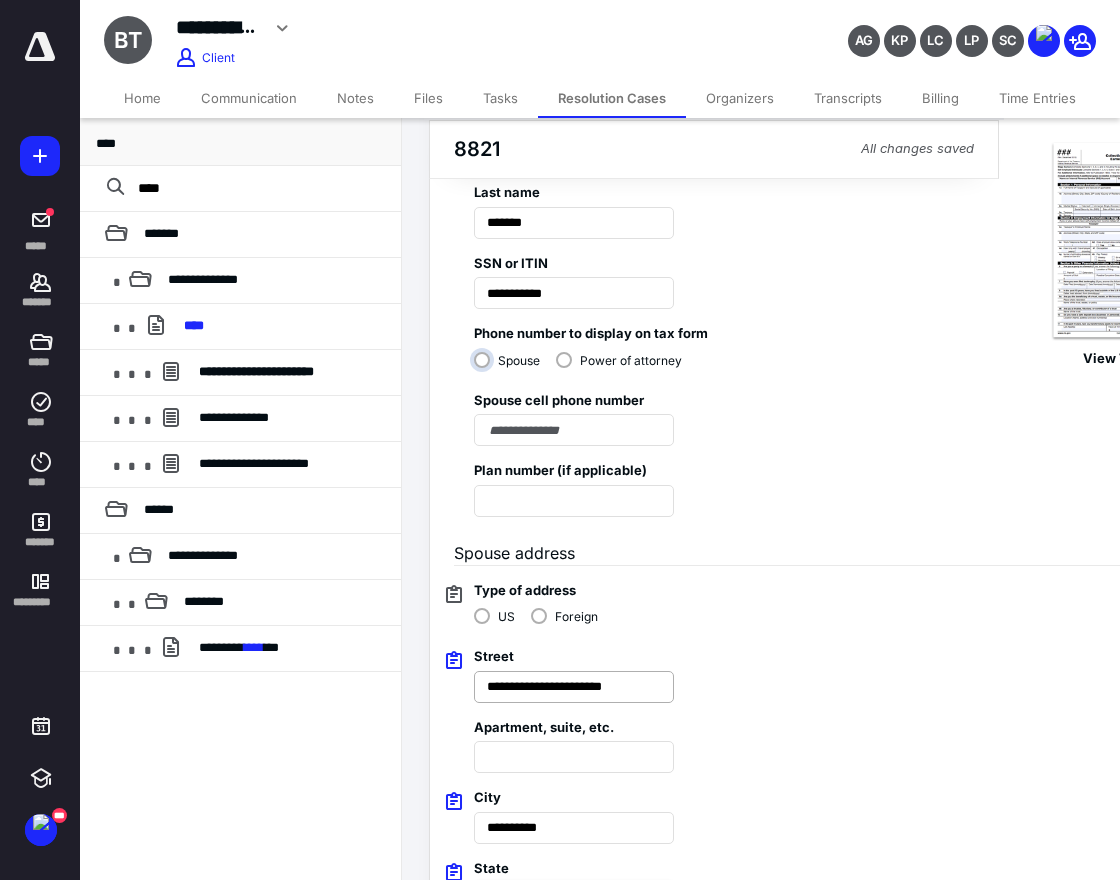 scroll, scrollTop: 378, scrollLeft: 0, axis: vertical 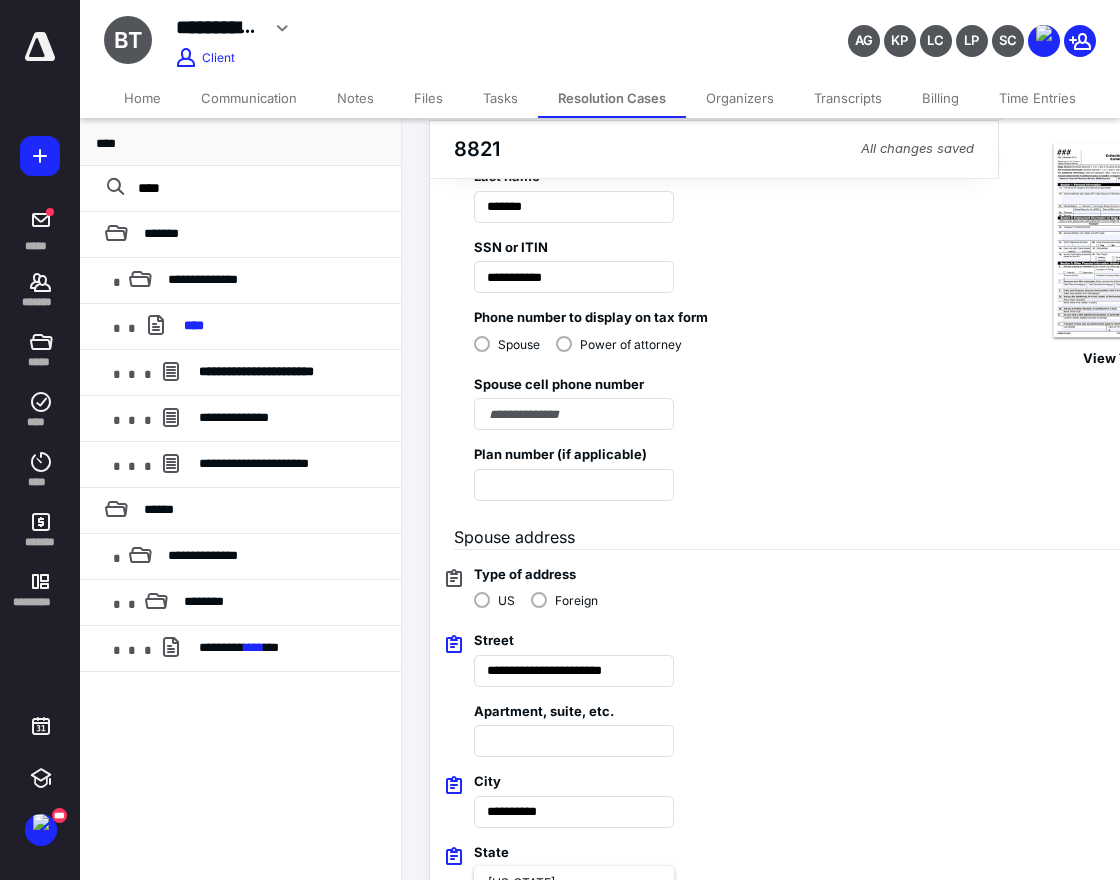 click on "Next section" at bounding box center (809, 1026) 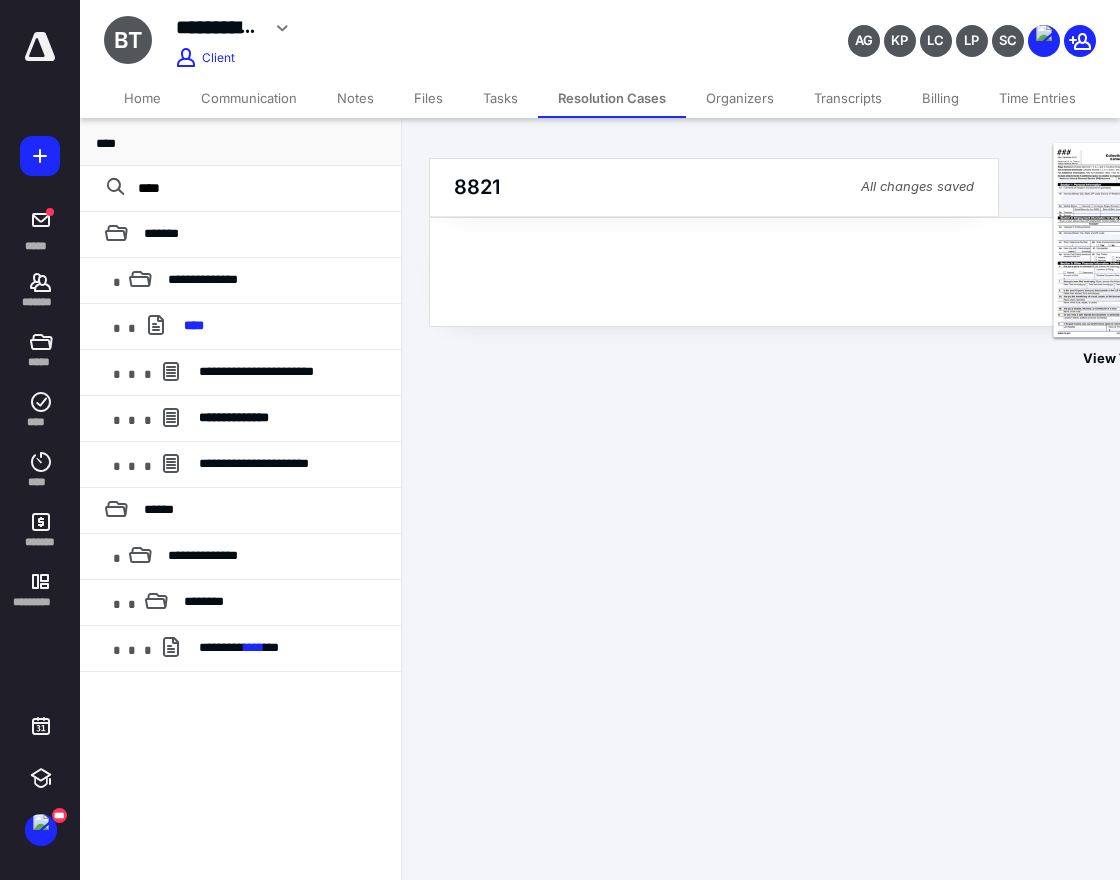 scroll, scrollTop: 0, scrollLeft: 0, axis: both 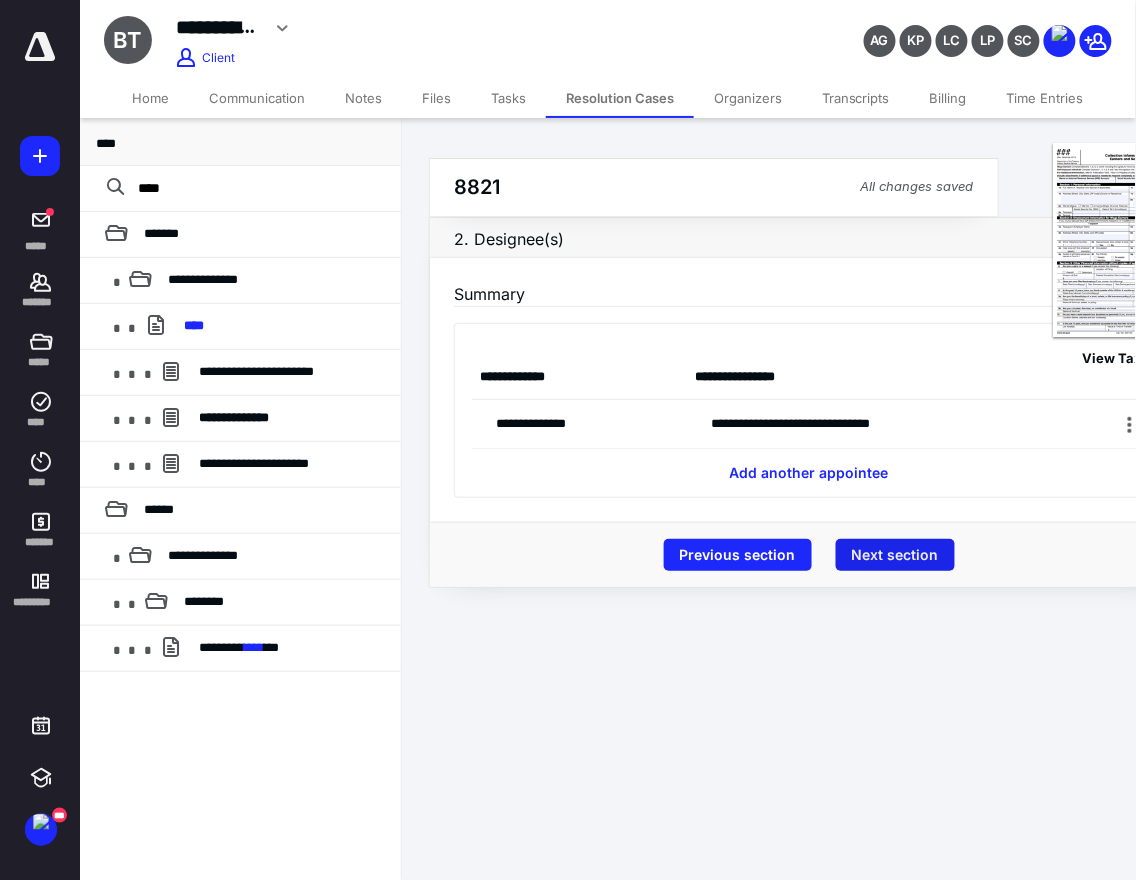 click on "Next section" at bounding box center (895, 555) 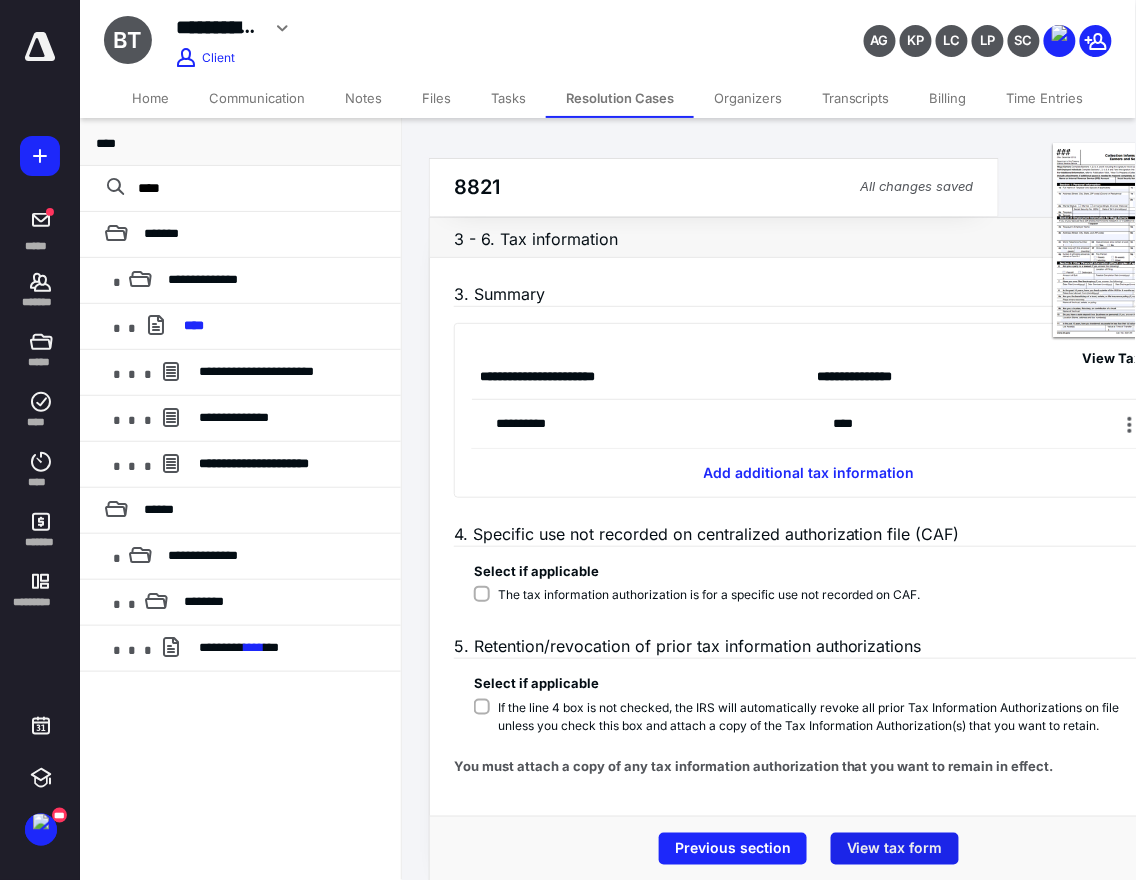 click on "View tax form" at bounding box center (895, 849) 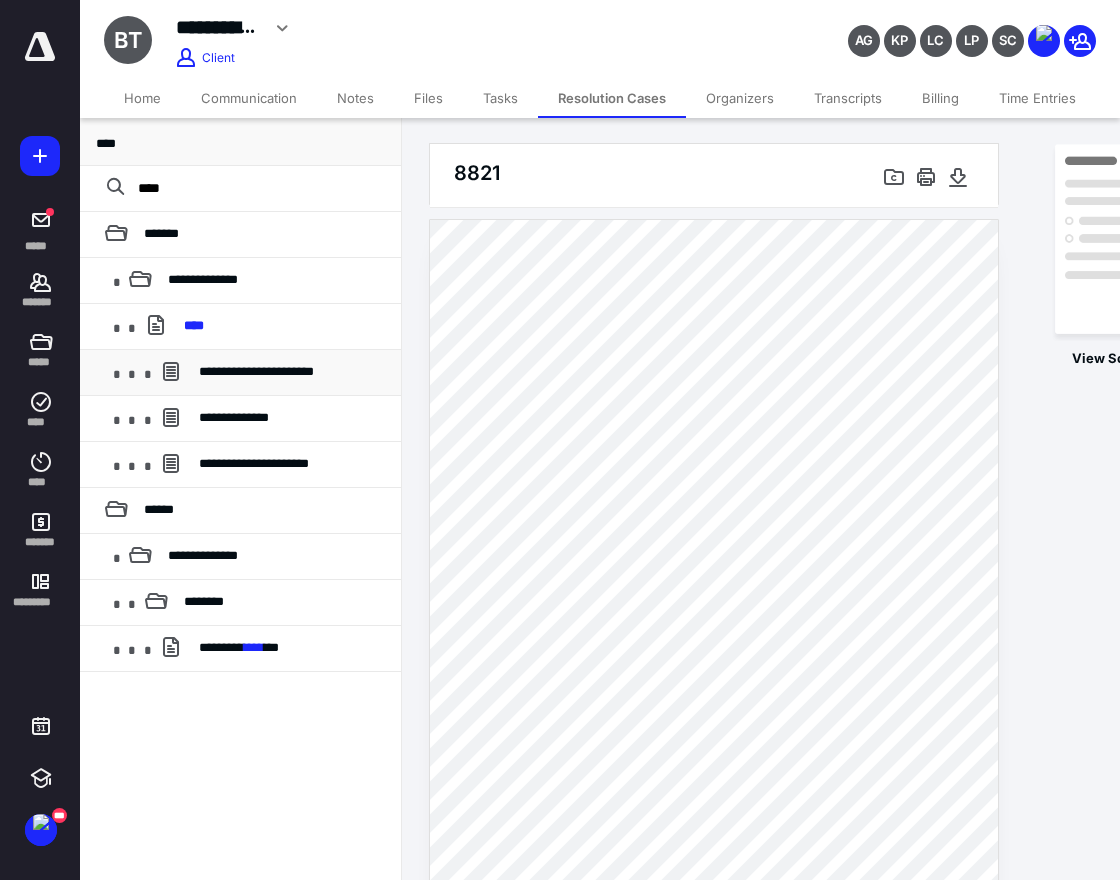 click on "**********" at bounding box center (256, 371) 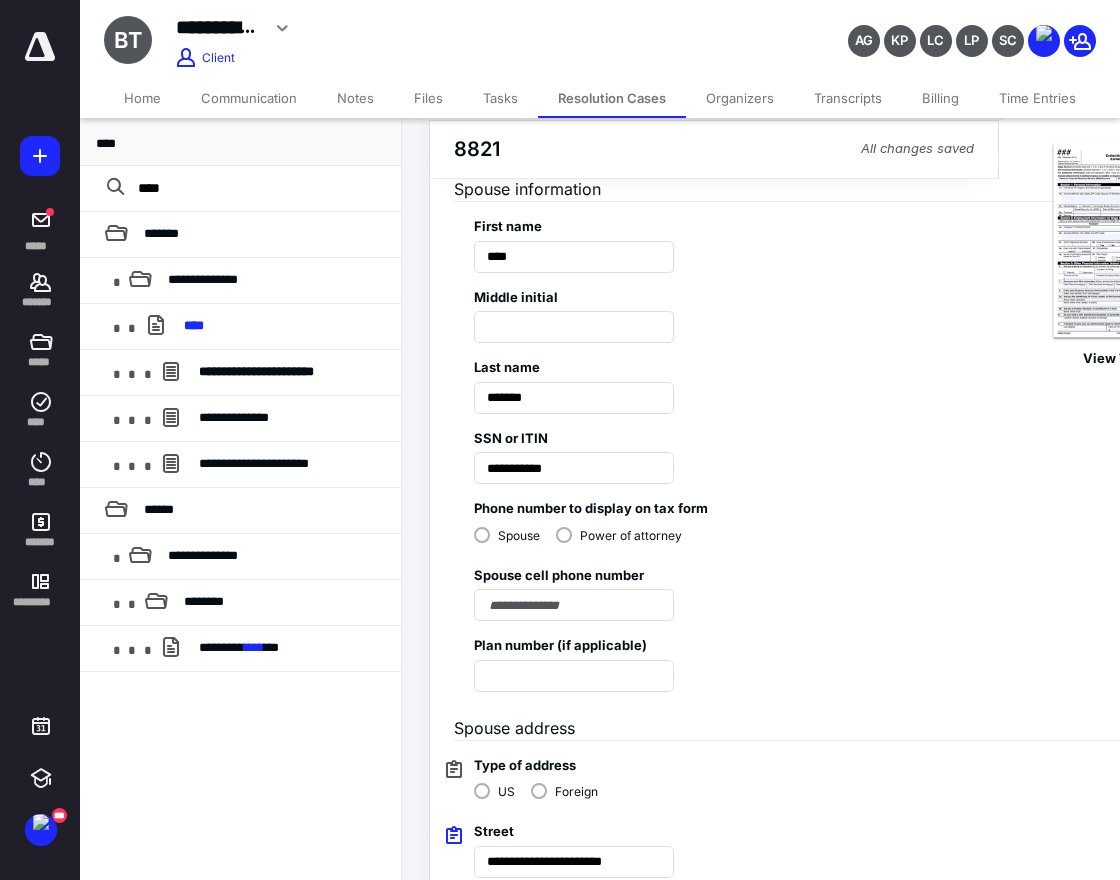 scroll, scrollTop: 378, scrollLeft: 0, axis: vertical 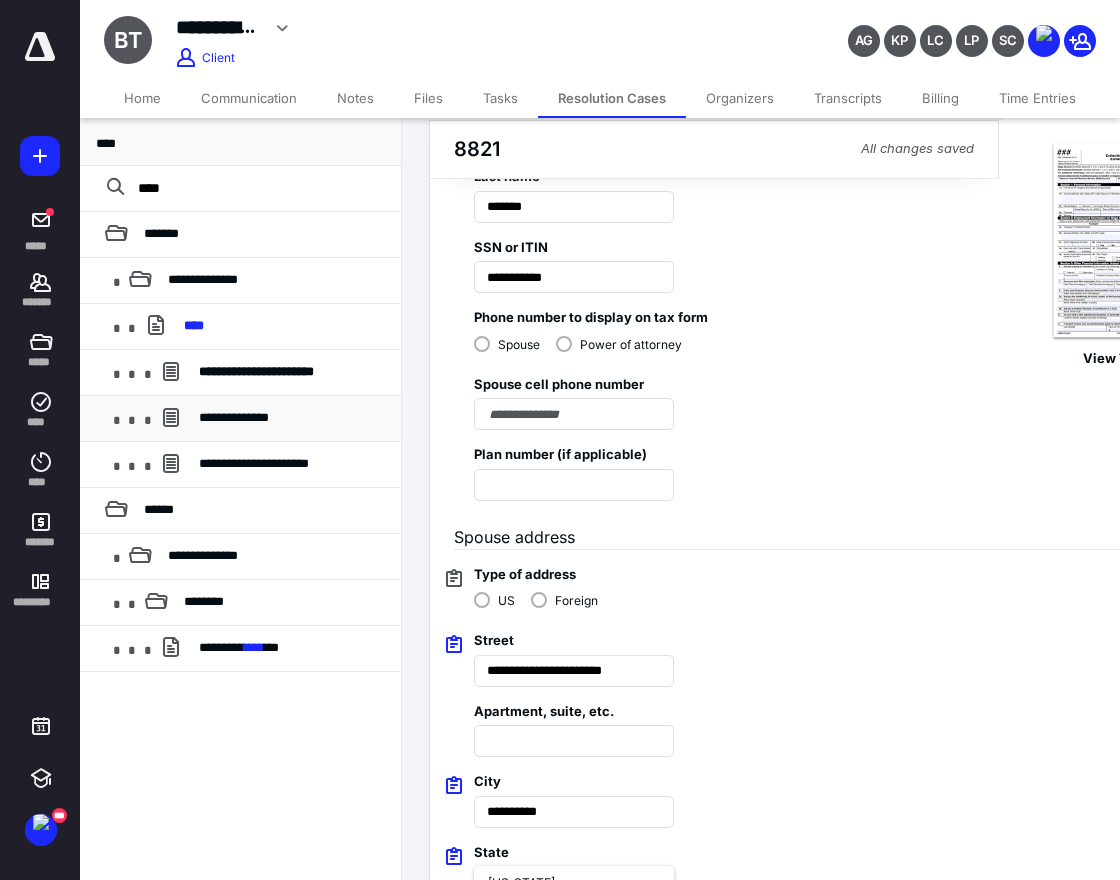 click on "**********" at bounding box center (292, 418) 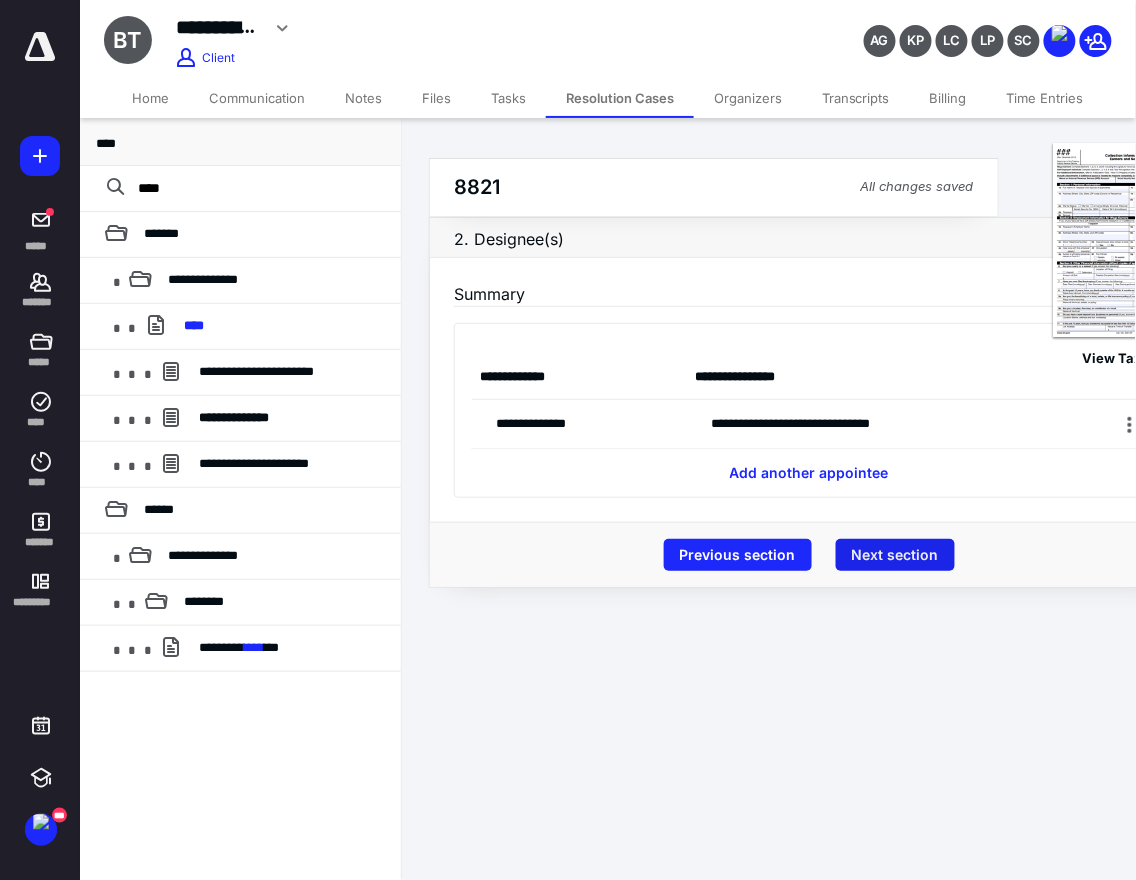 click on "Next section" at bounding box center (895, 555) 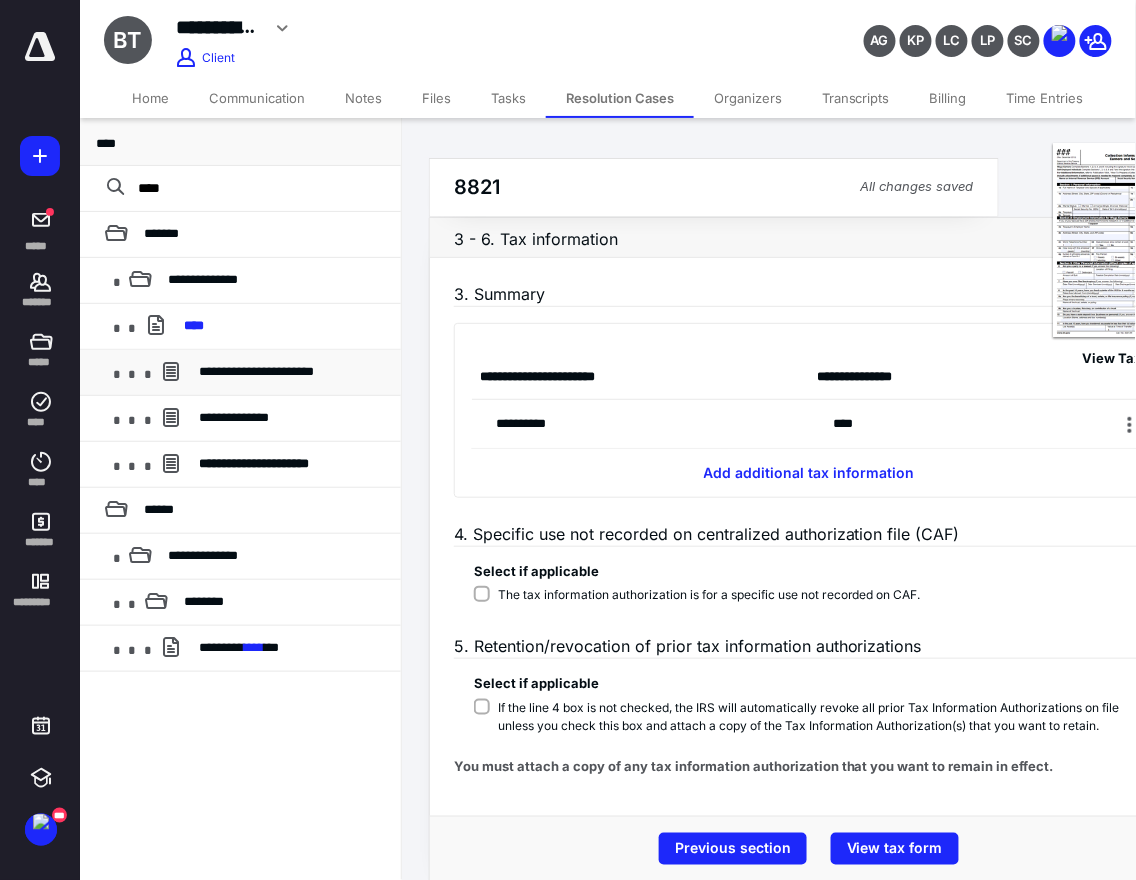 click on "**********" at bounding box center [256, 371] 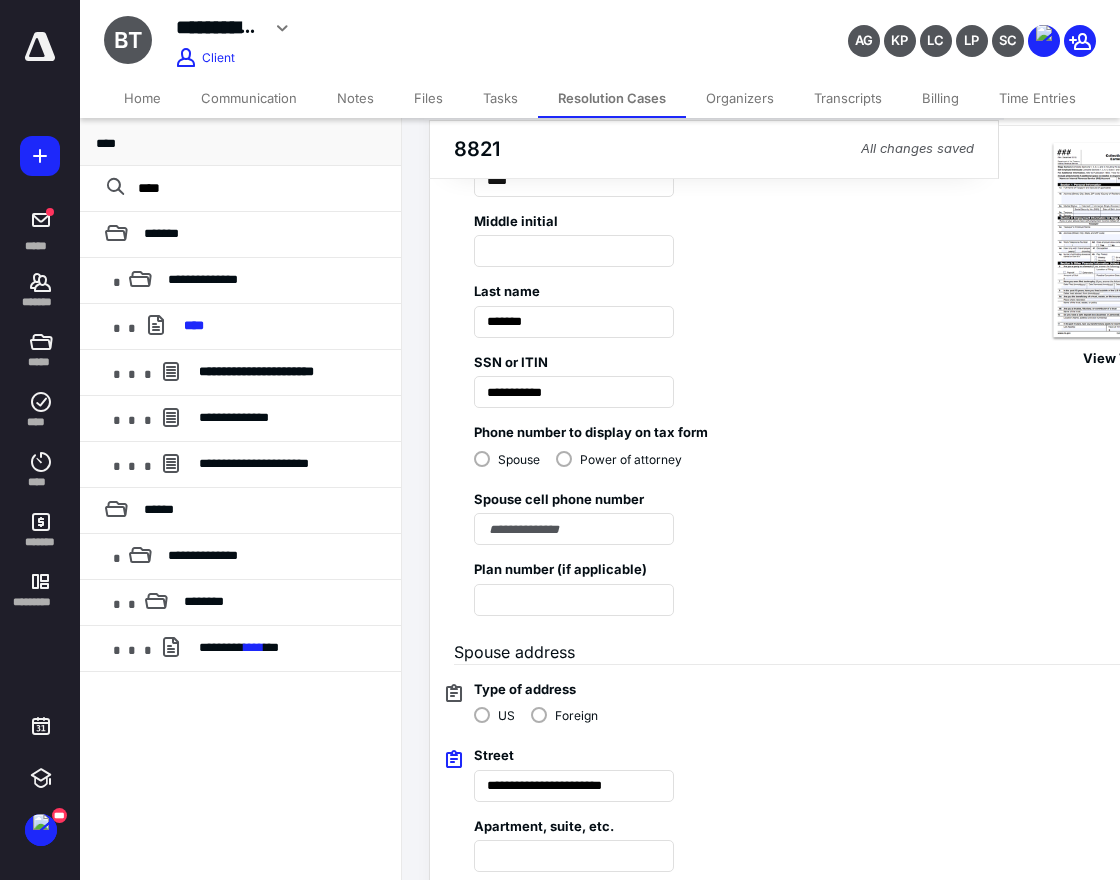 scroll, scrollTop: 378, scrollLeft: 0, axis: vertical 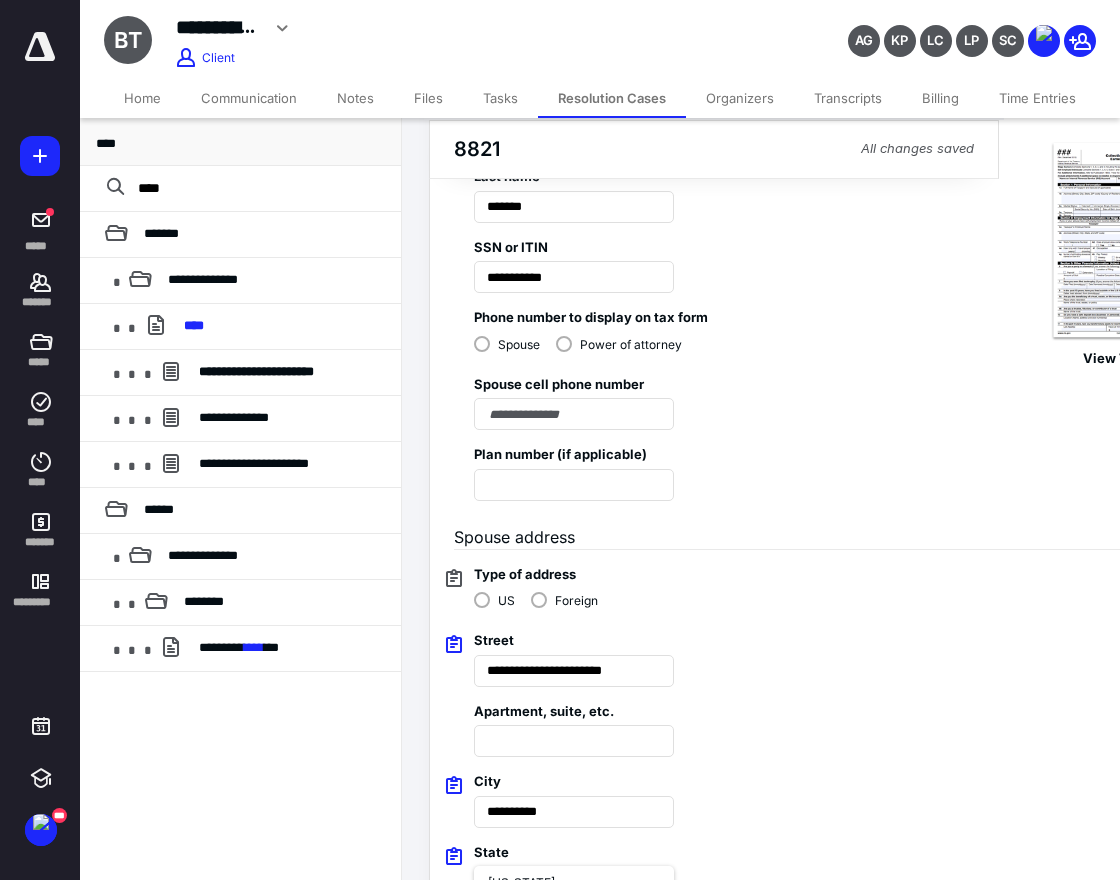 click on "Next section" at bounding box center (809, 1025) 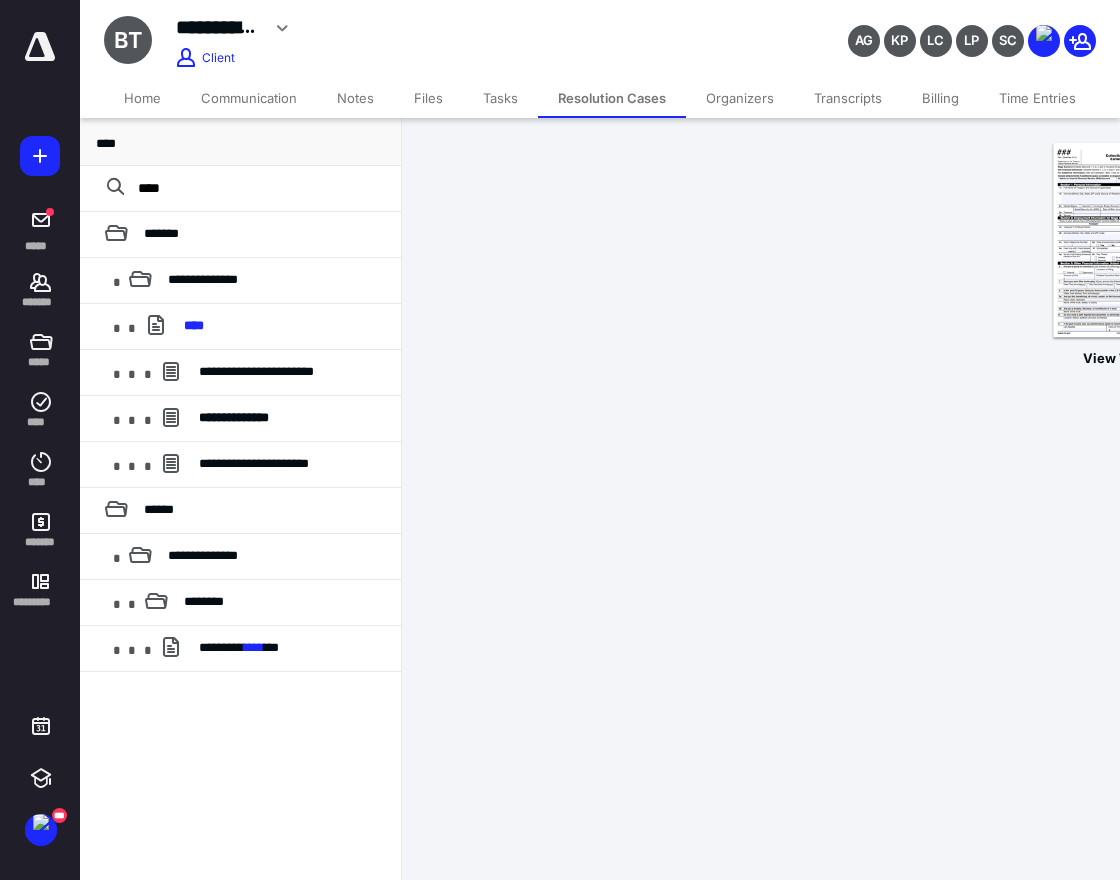 scroll, scrollTop: 0, scrollLeft: 0, axis: both 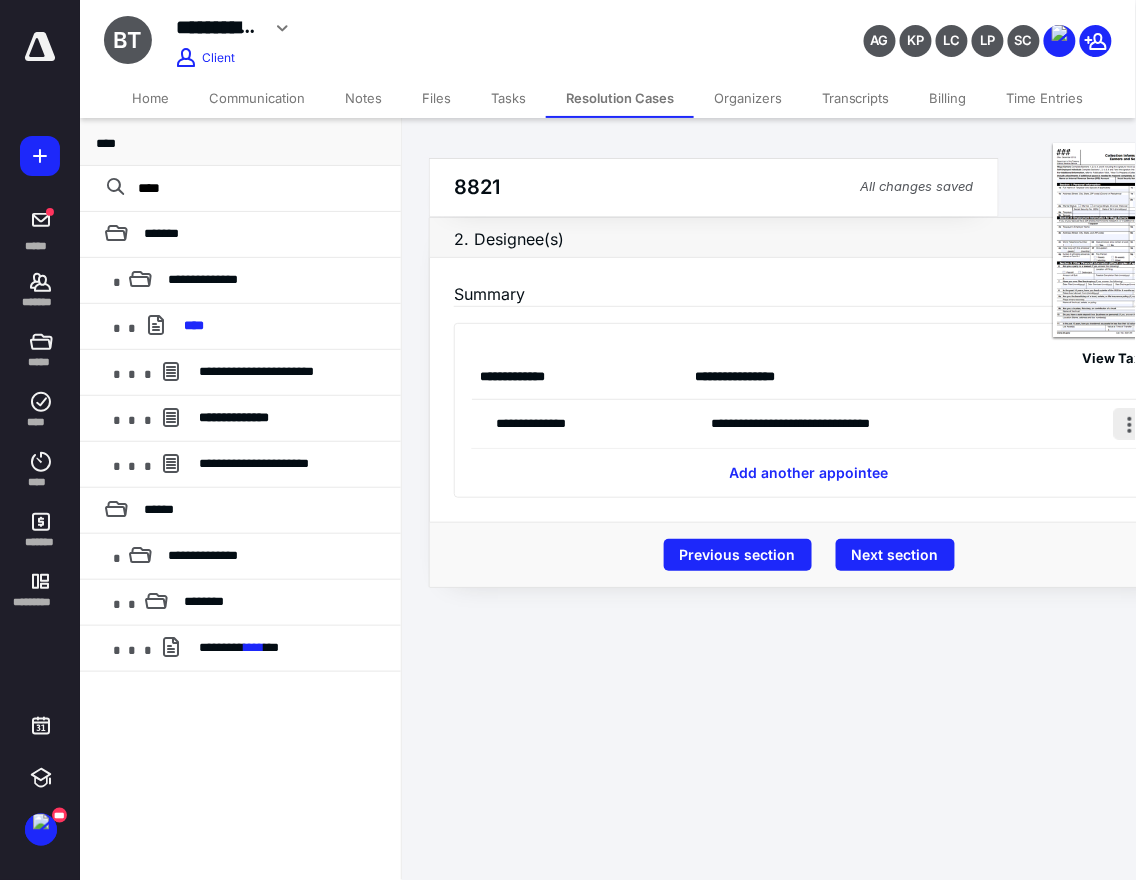click at bounding box center [1130, 424] 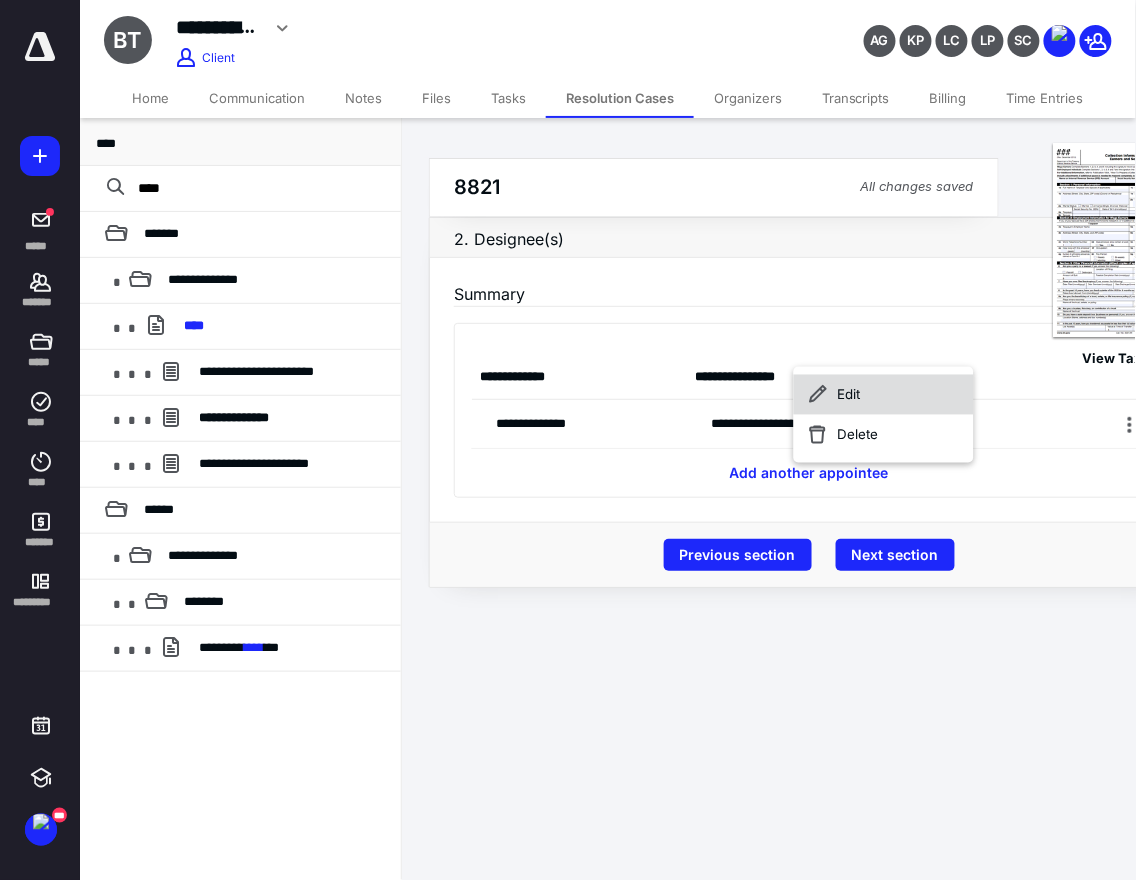 click on "Edit" at bounding box center (883, 395) 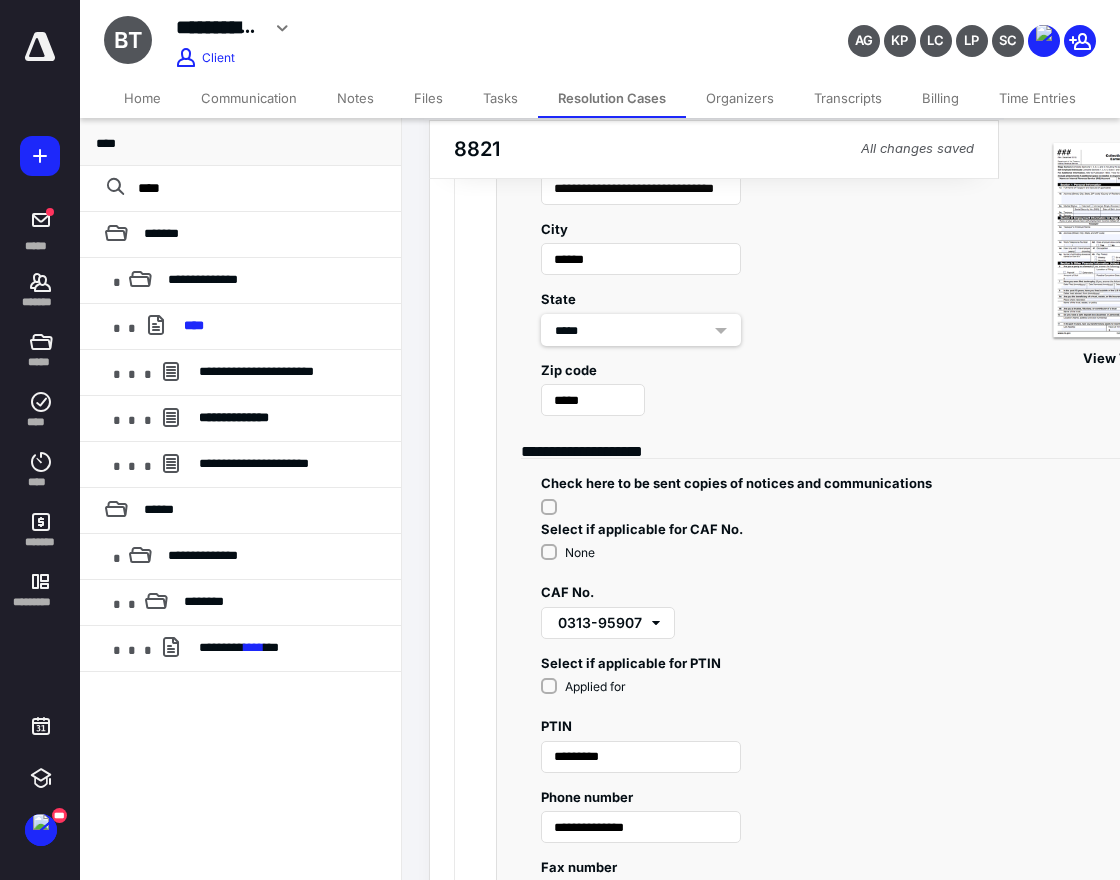 scroll, scrollTop: 686, scrollLeft: 0, axis: vertical 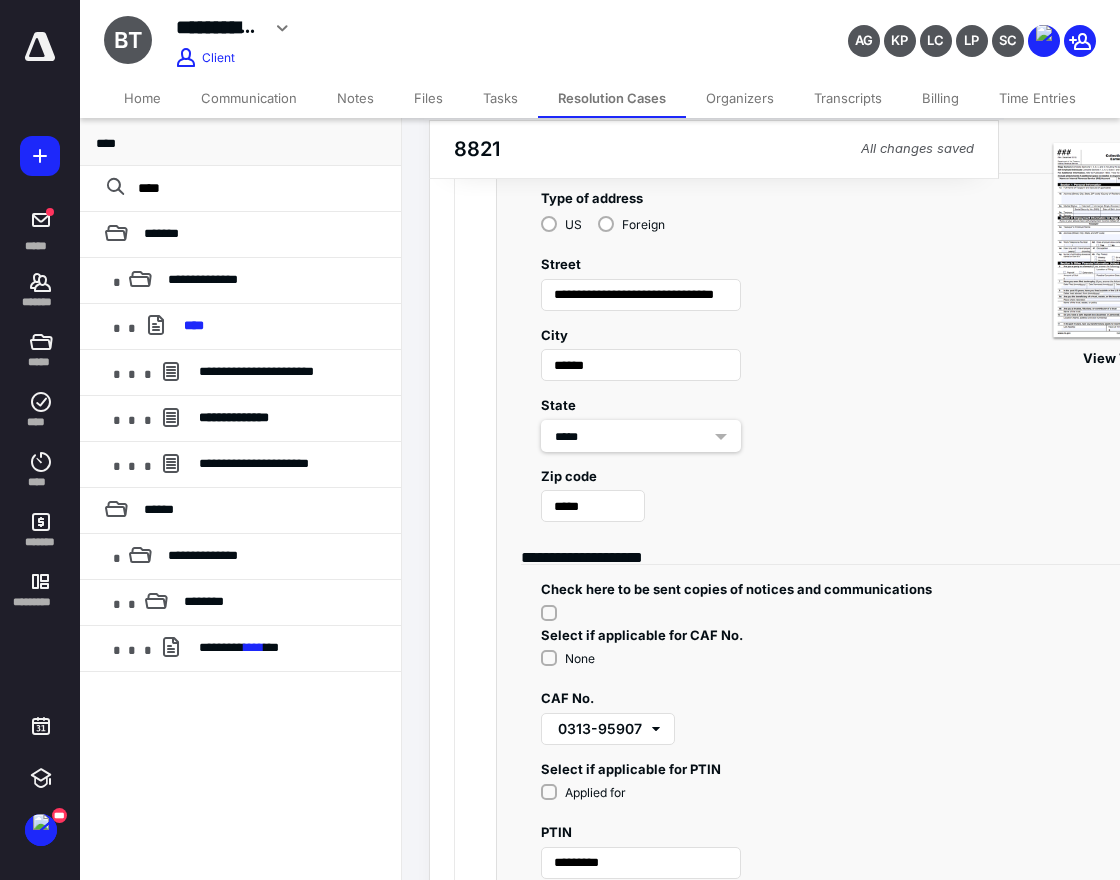 click at bounding box center (553, 605) 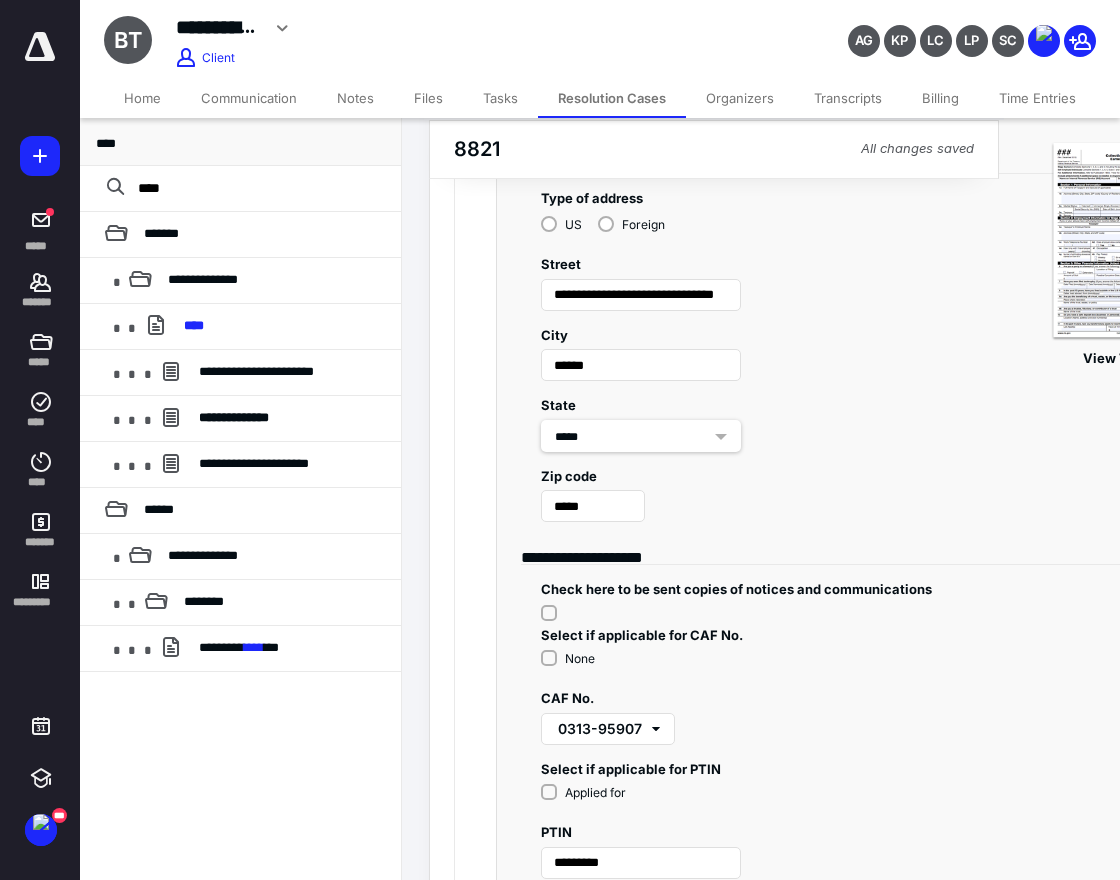 click at bounding box center (557, 624) 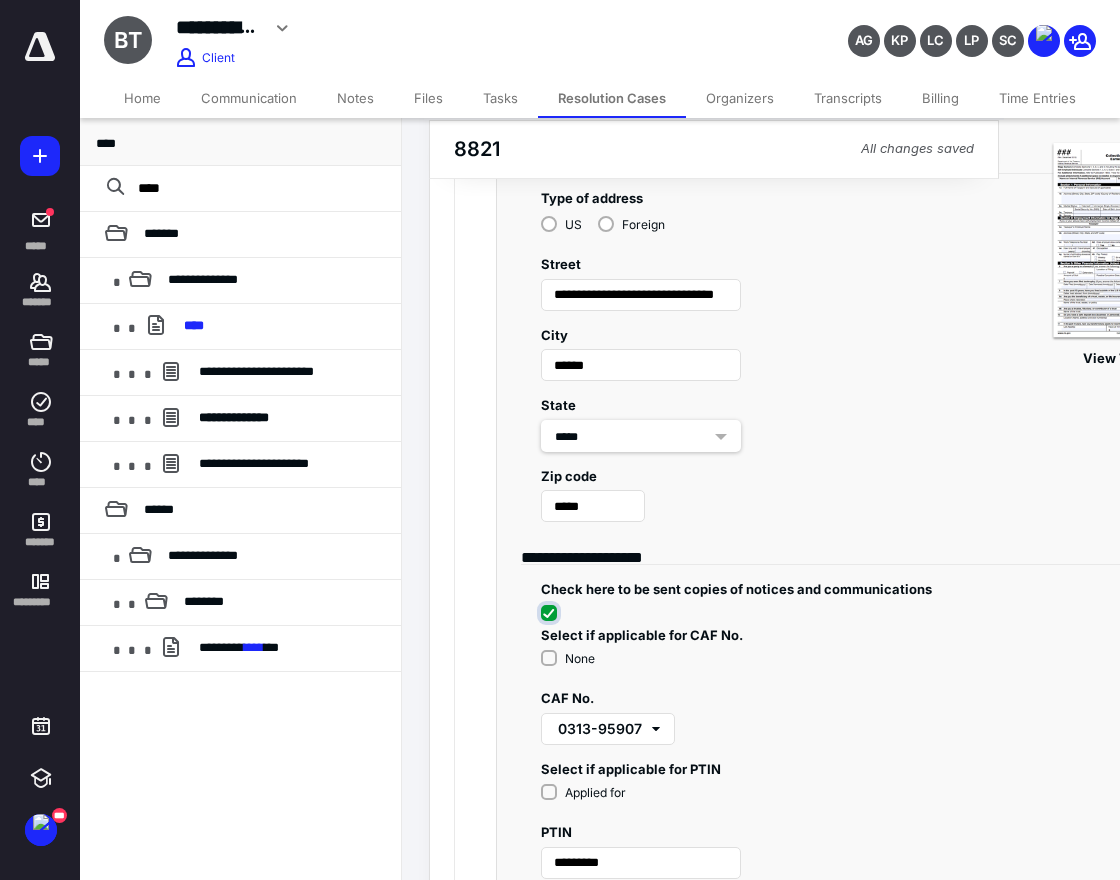 checkbox on "****" 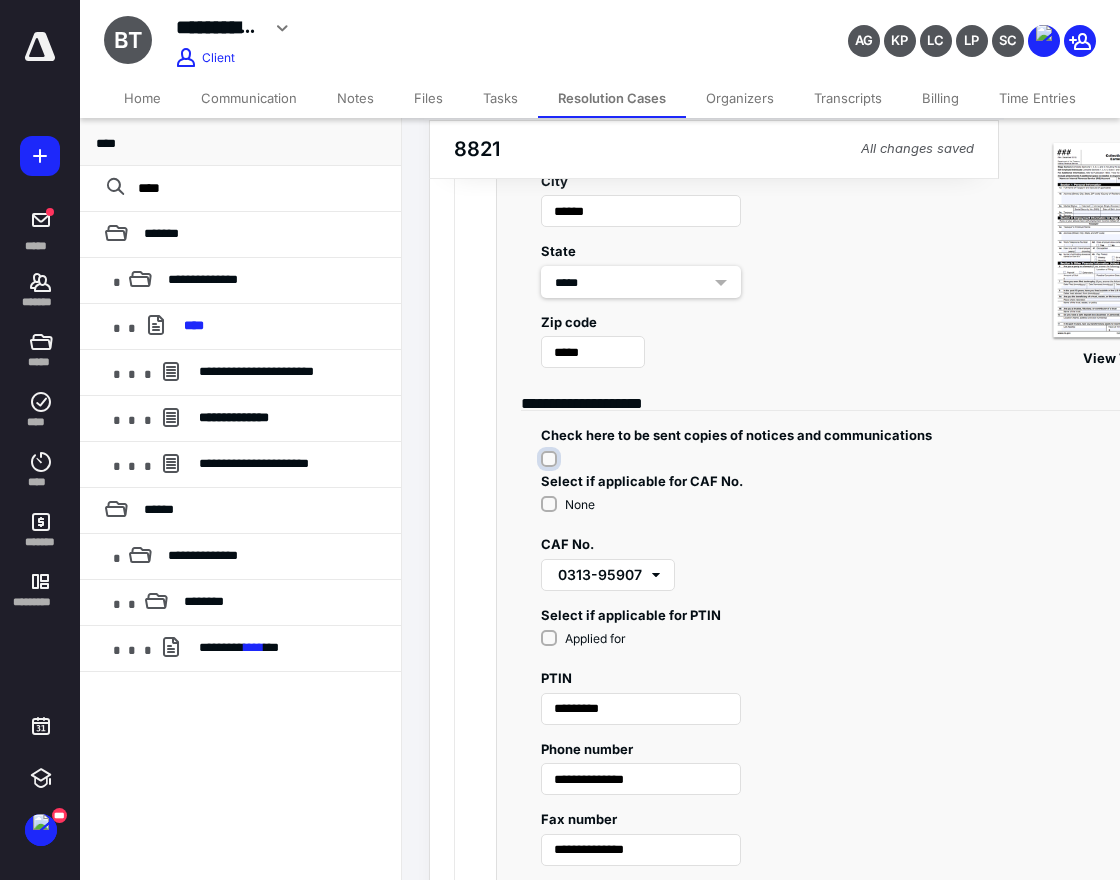 scroll, scrollTop: 908, scrollLeft: 0, axis: vertical 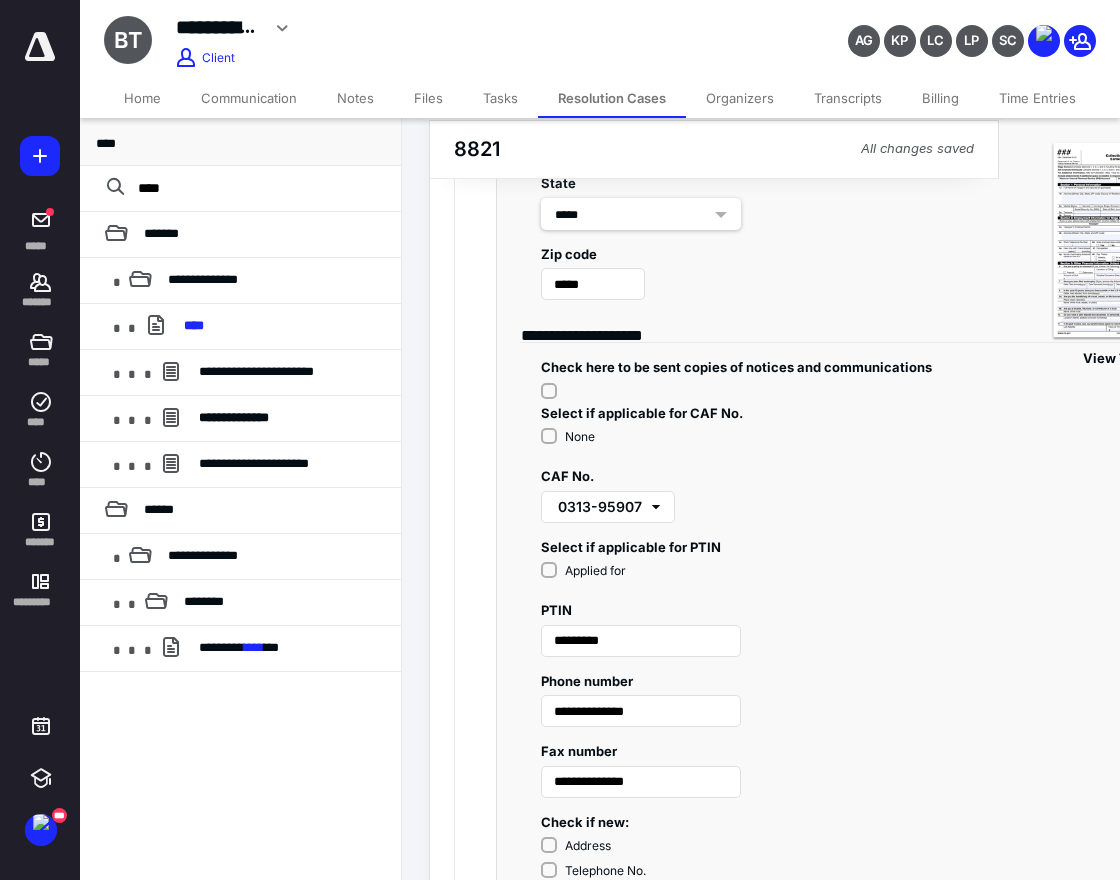 click on "Next section" at bounding box center [895, 1107] 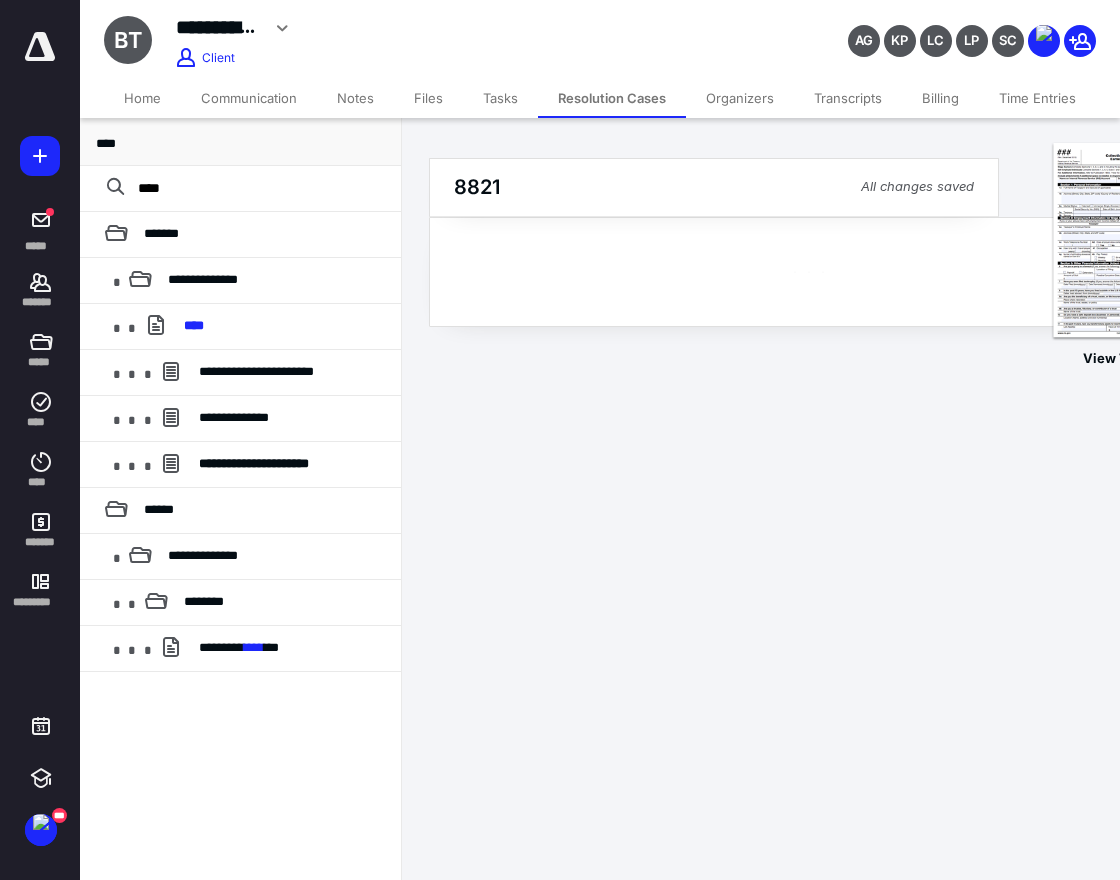 scroll, scrollTop: 0, scrollLeft: 0, axis: both 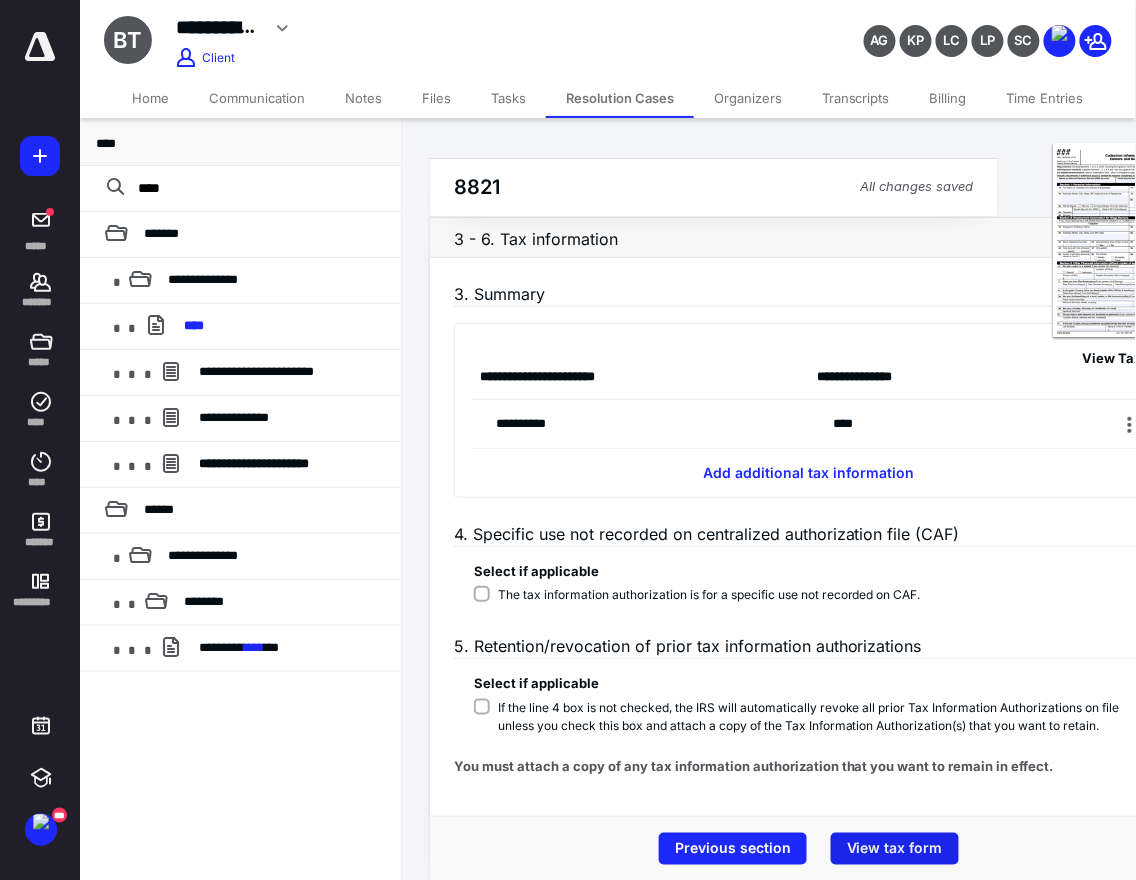 click on "View tax form" at bounding box center (895, 849) 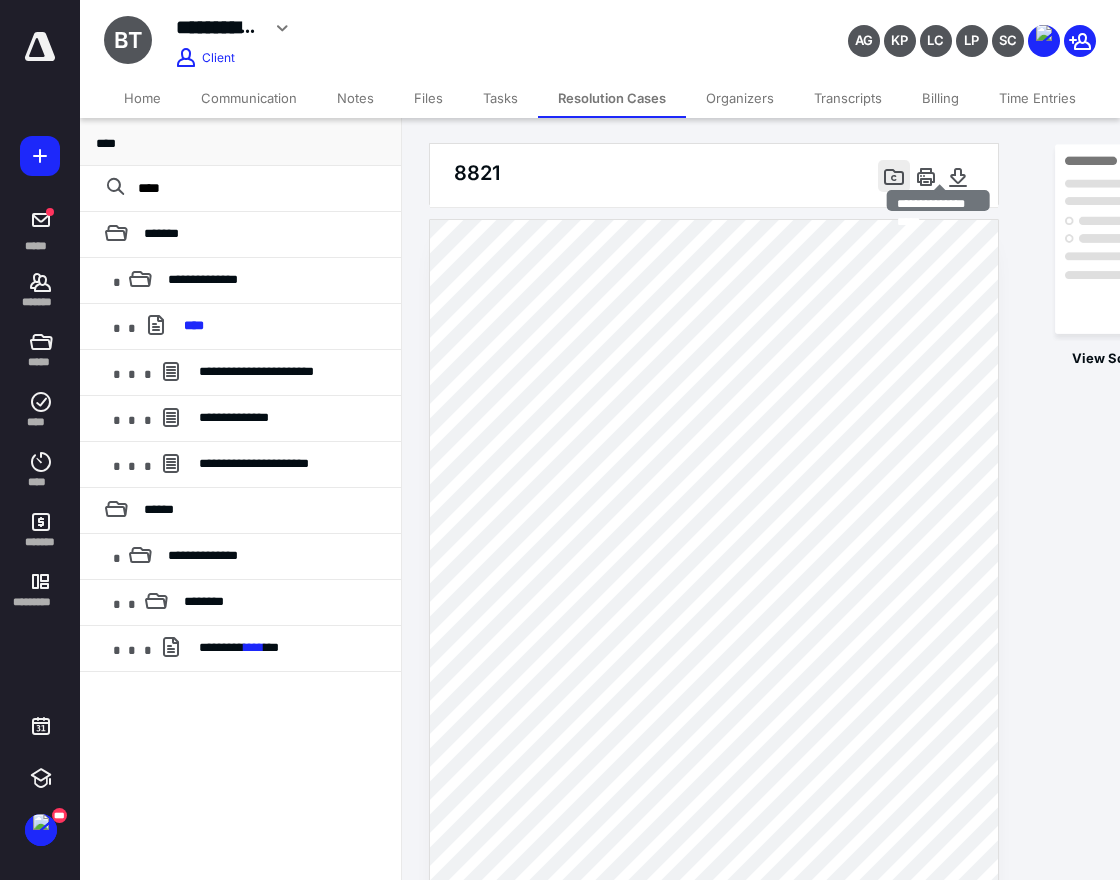 click at bounding box center (894, 176) 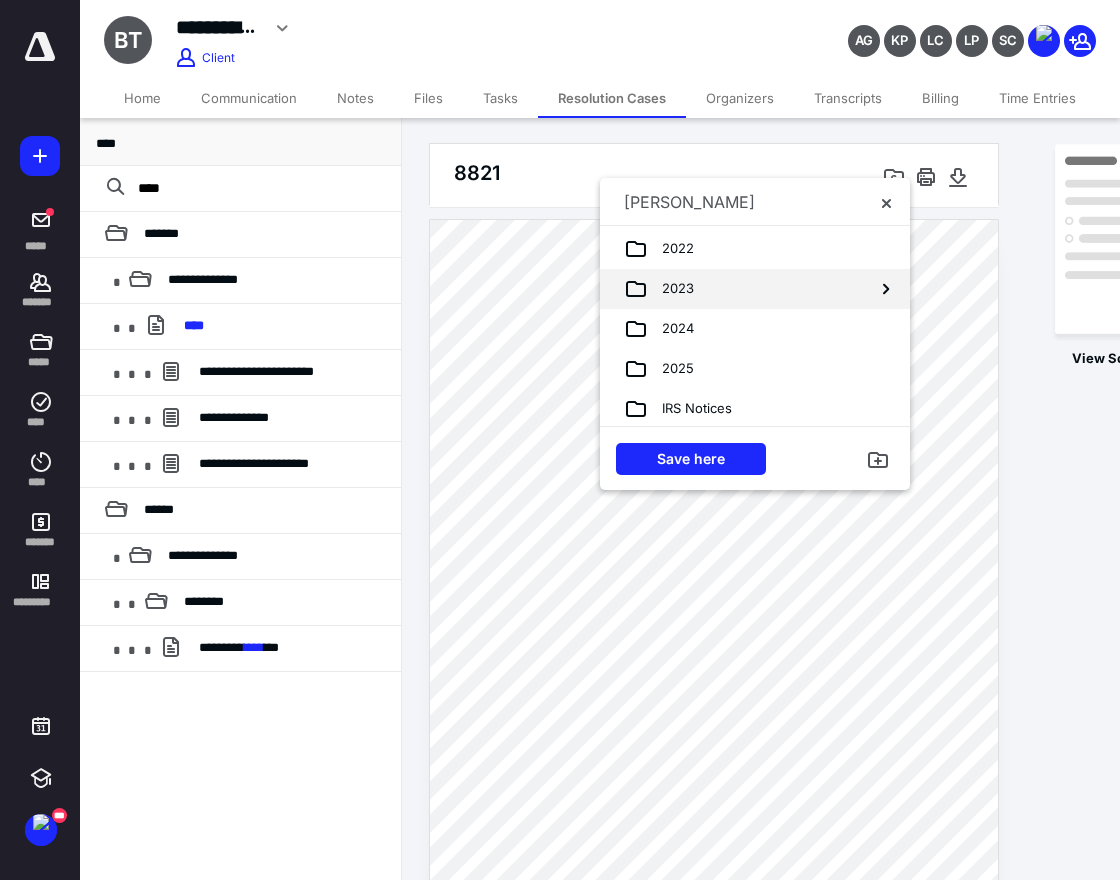 scroll, scrollTop: 101, scrollLeft: 0, axis: vertical 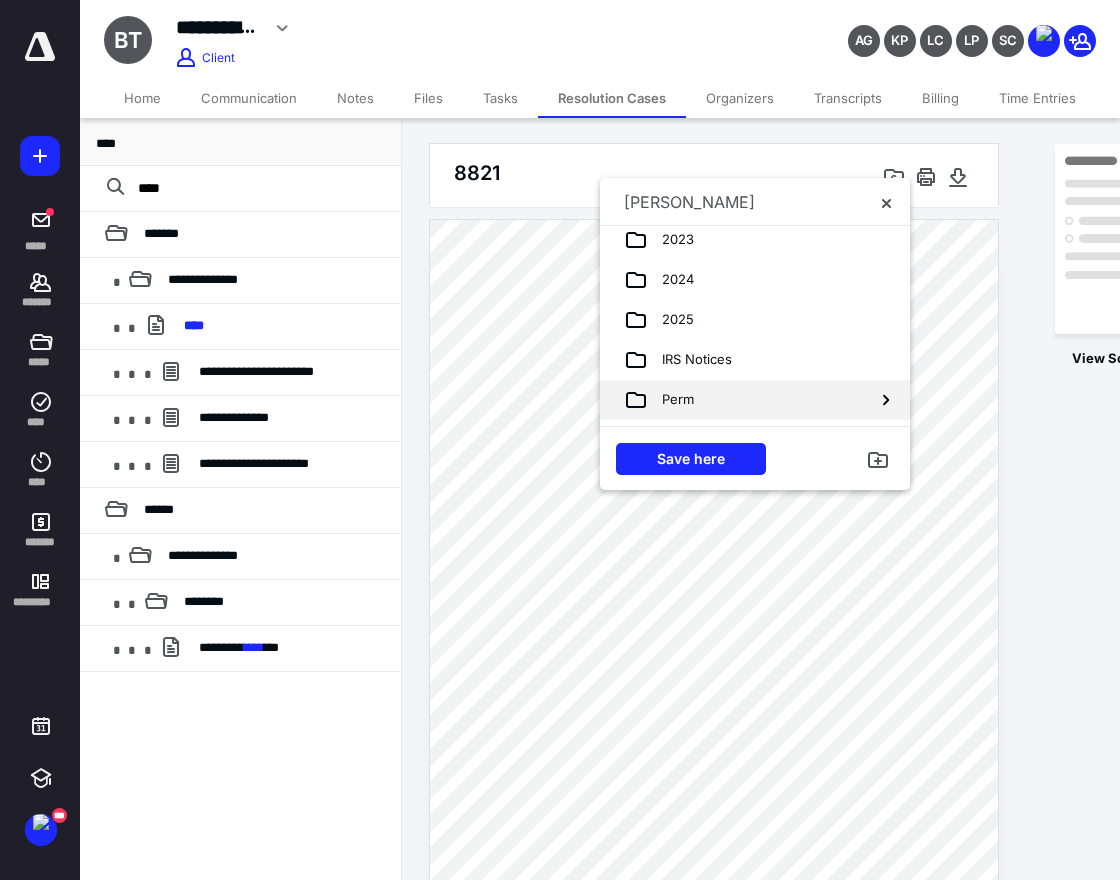 click on "Perm" at bounding box center [671, 400] 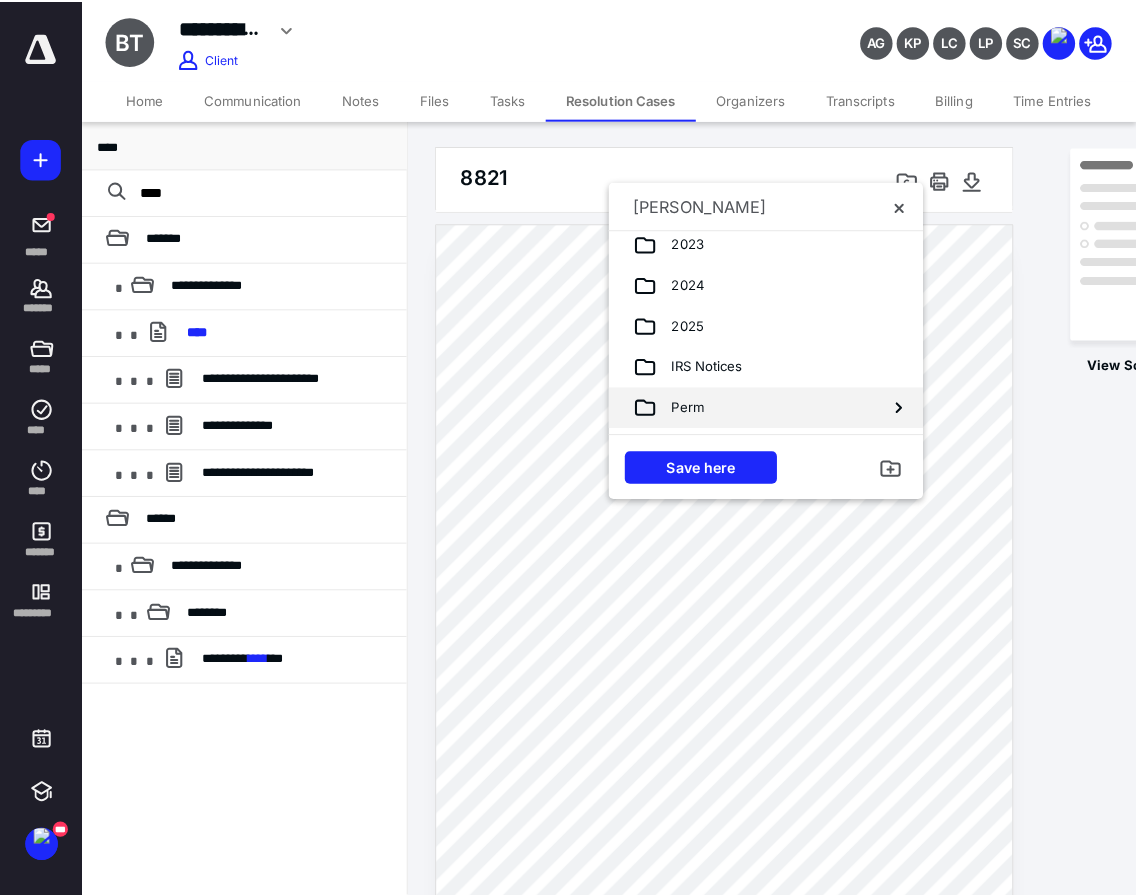scroll, scrollTop: 0, scrollLeft: 0, axis: both 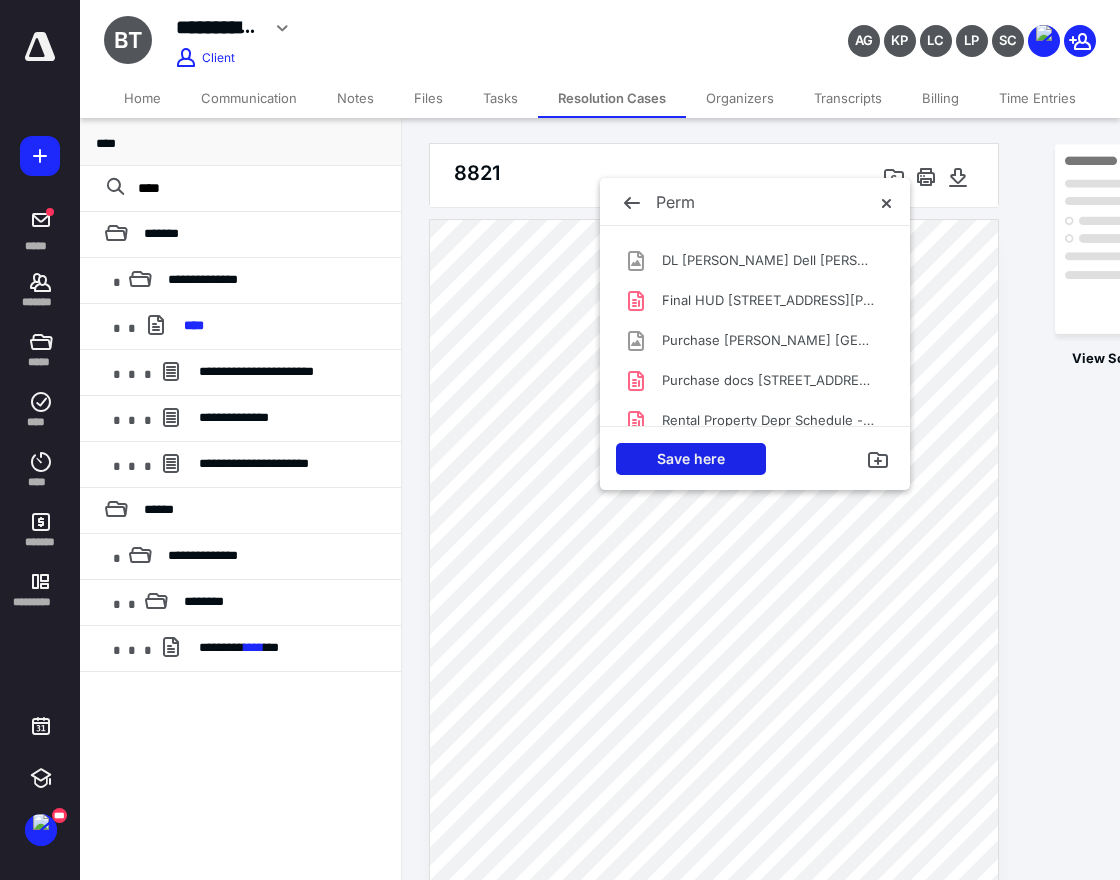 click on "Save here" at bounding box center (691, 459) 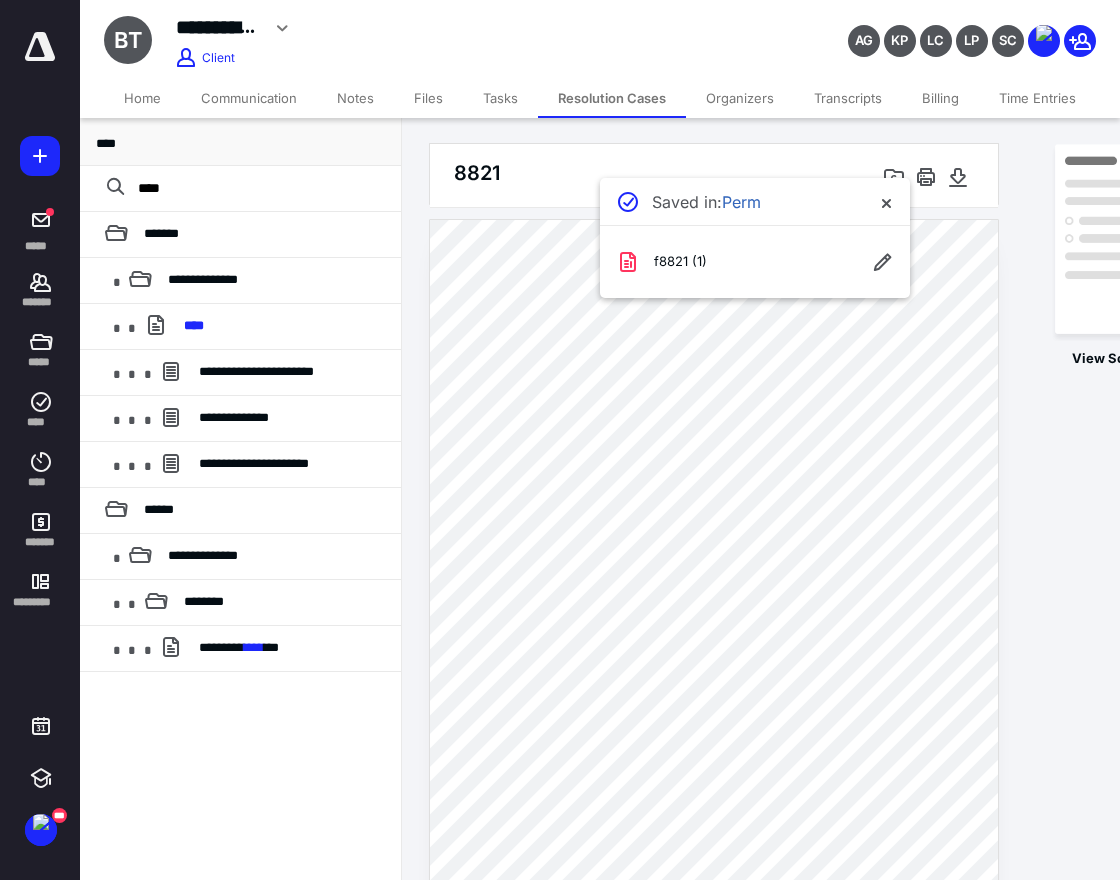 click on "Transcripts" at bounding box center (848, 98) 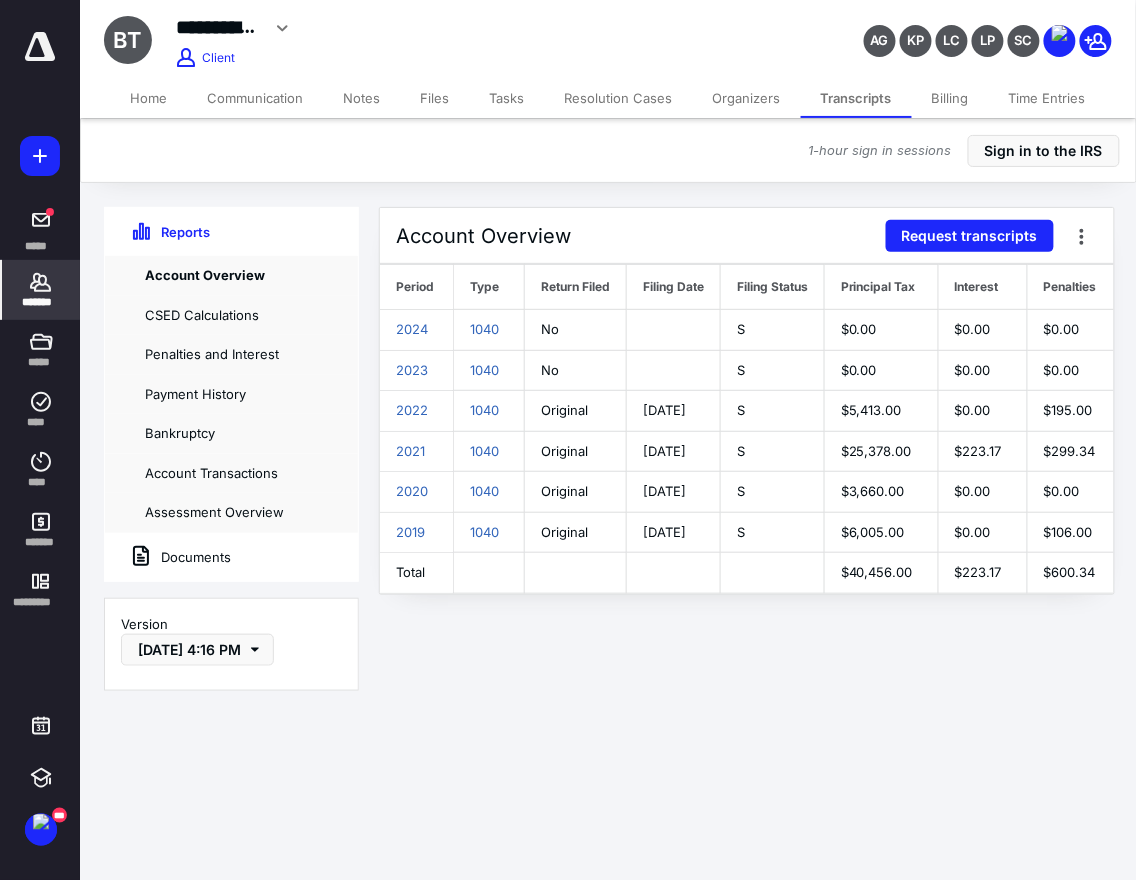 click on "Files" at bounding box center (435, 98) 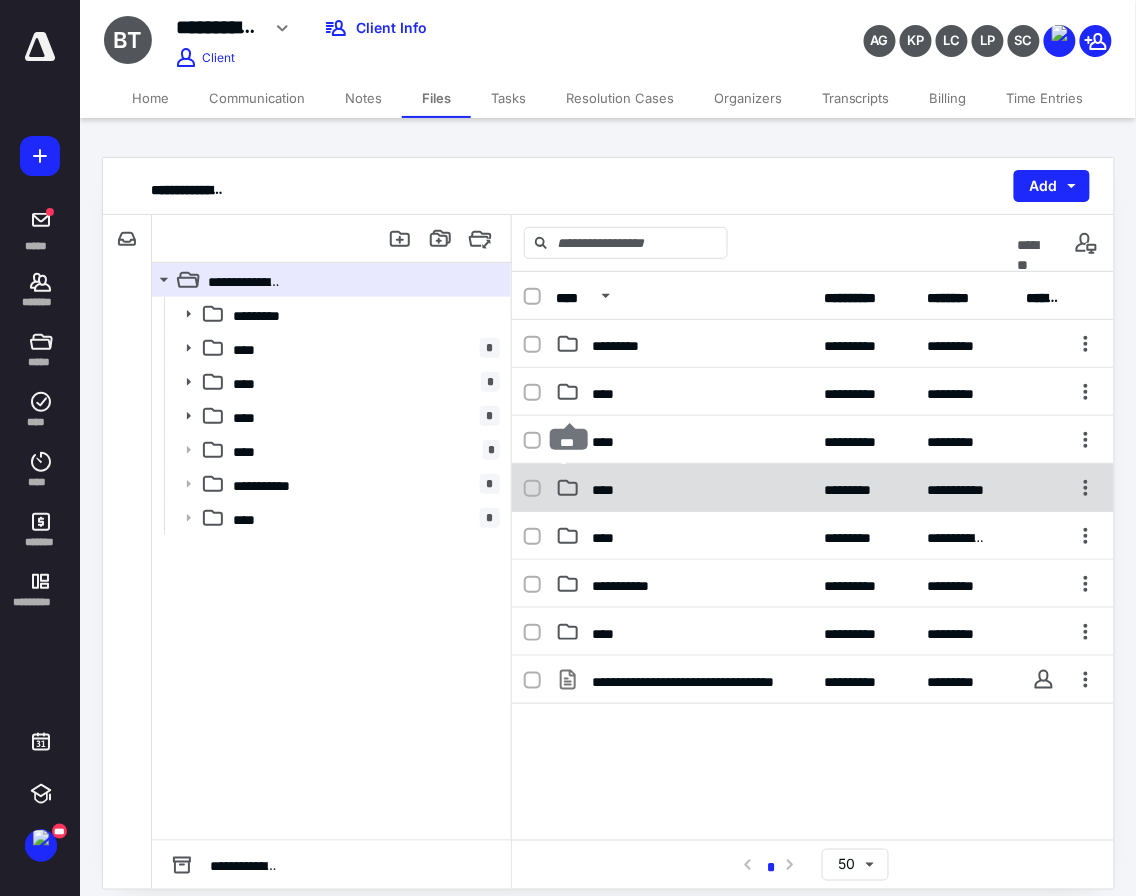 click on "****" at bounding box center (605, 487) 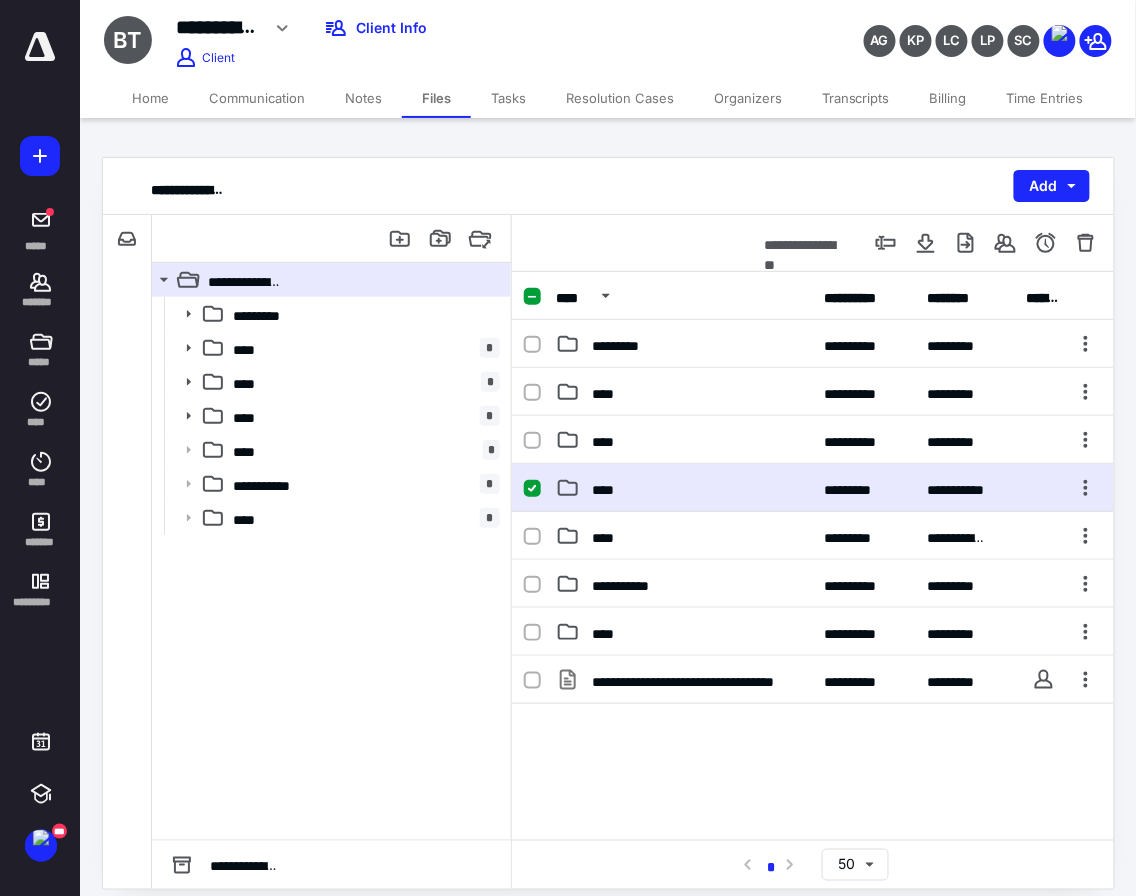 click on "**********" at bounding box center (813, 488) 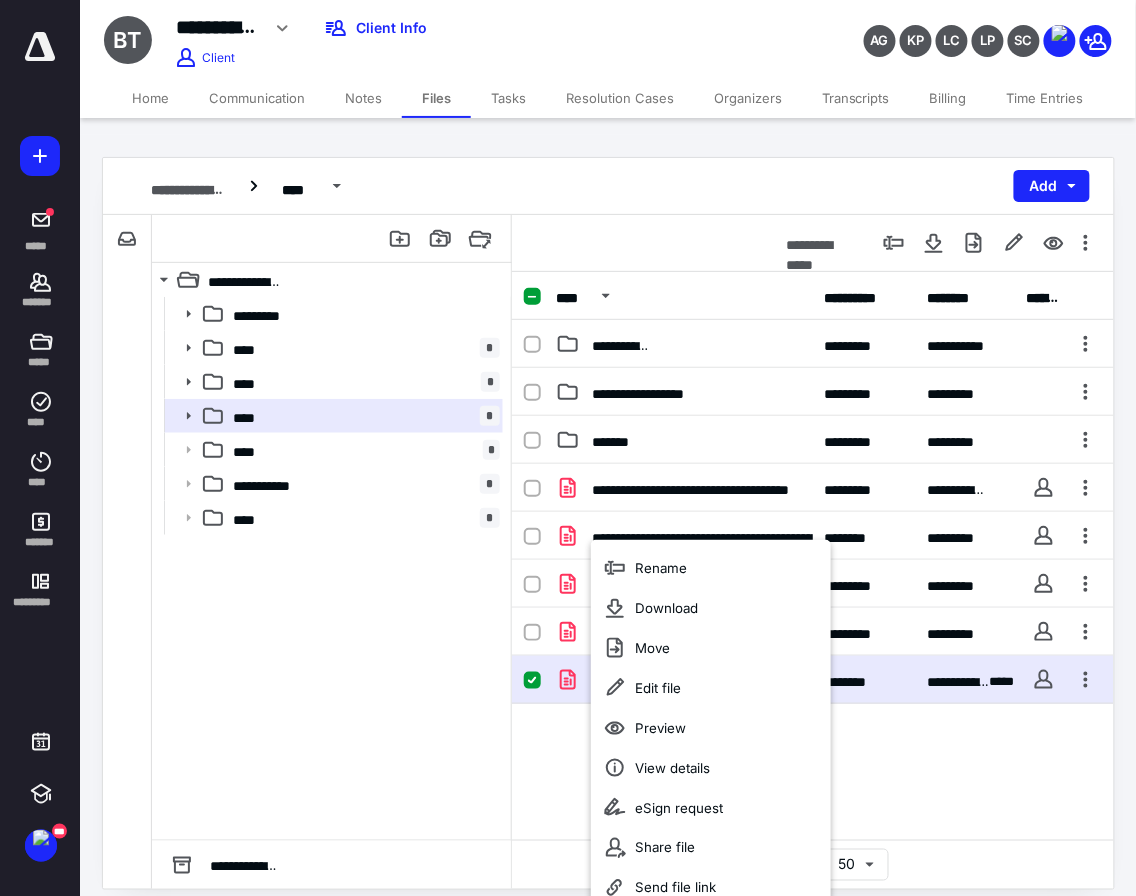 click on "**********" at bounding box center (813, 614) 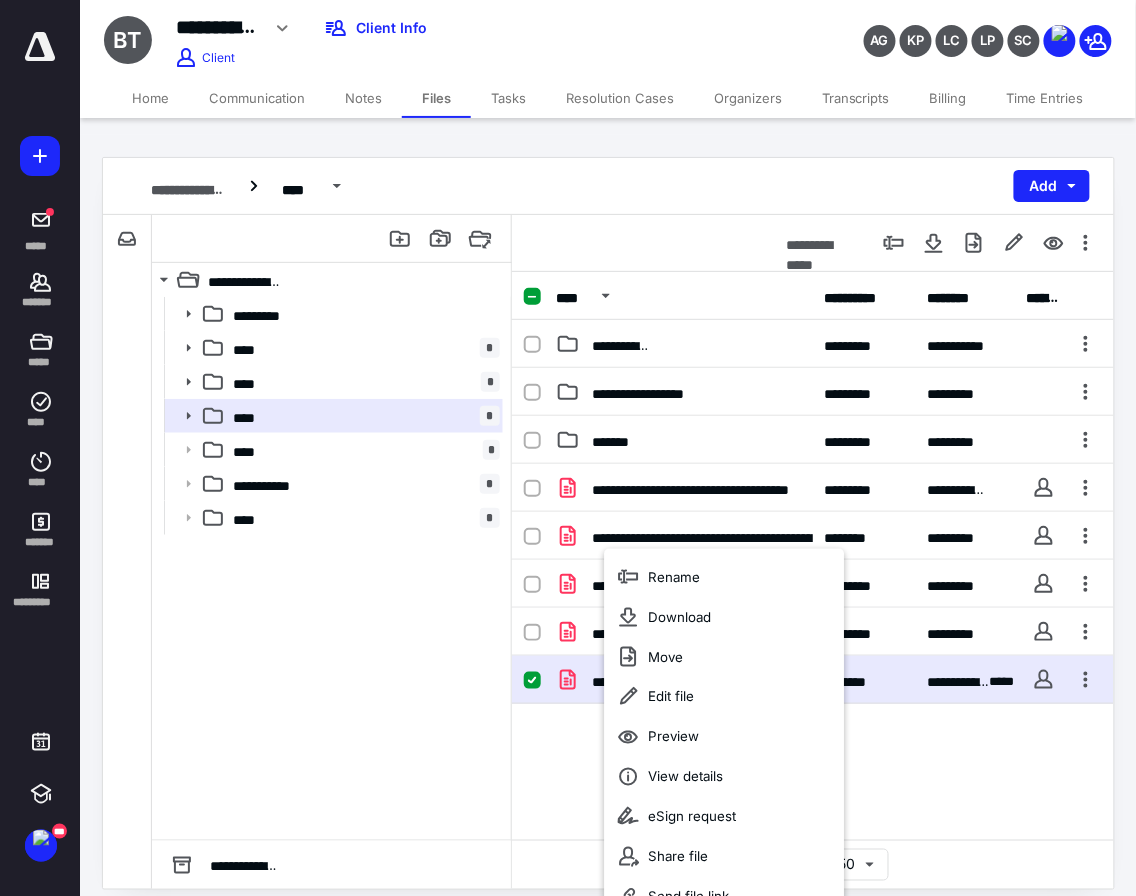 click on "Archive" at bounding box center (724, 977) 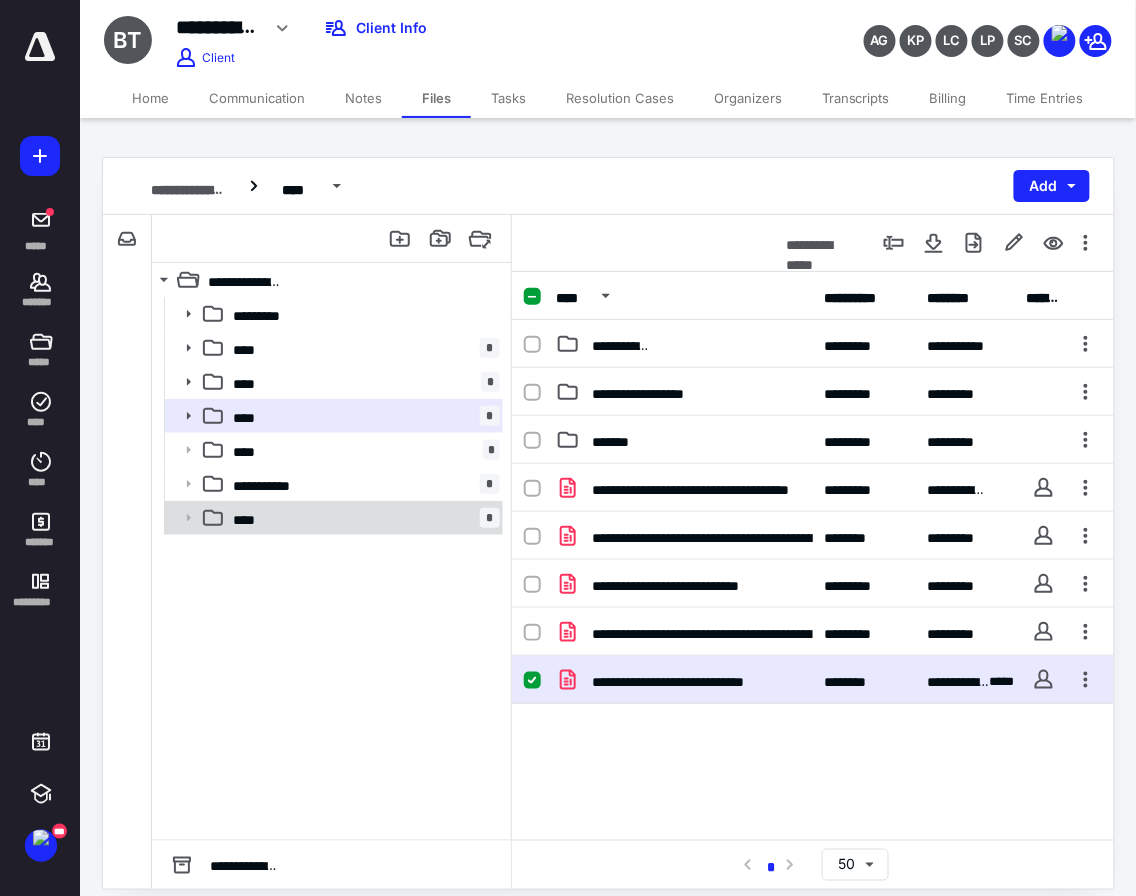 checkbox on "false" 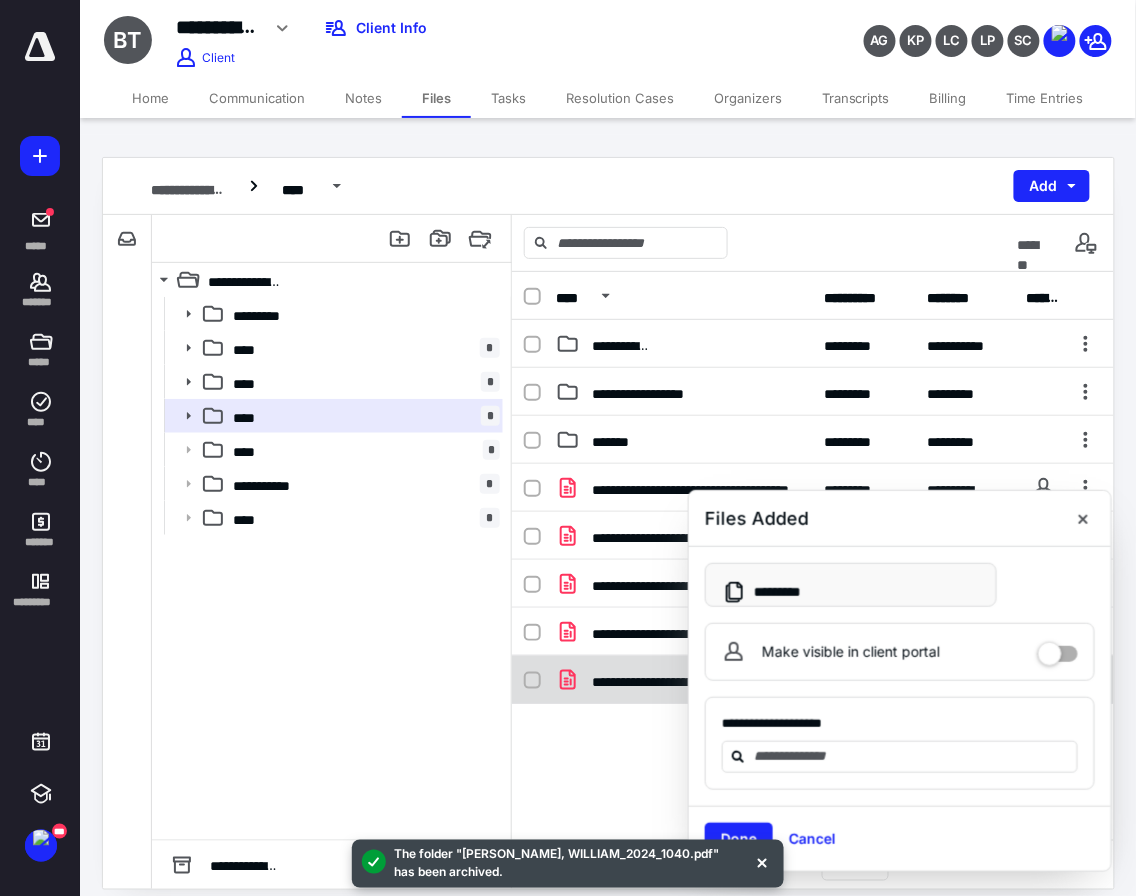 click on "**********" at bounding box center (813, 680) 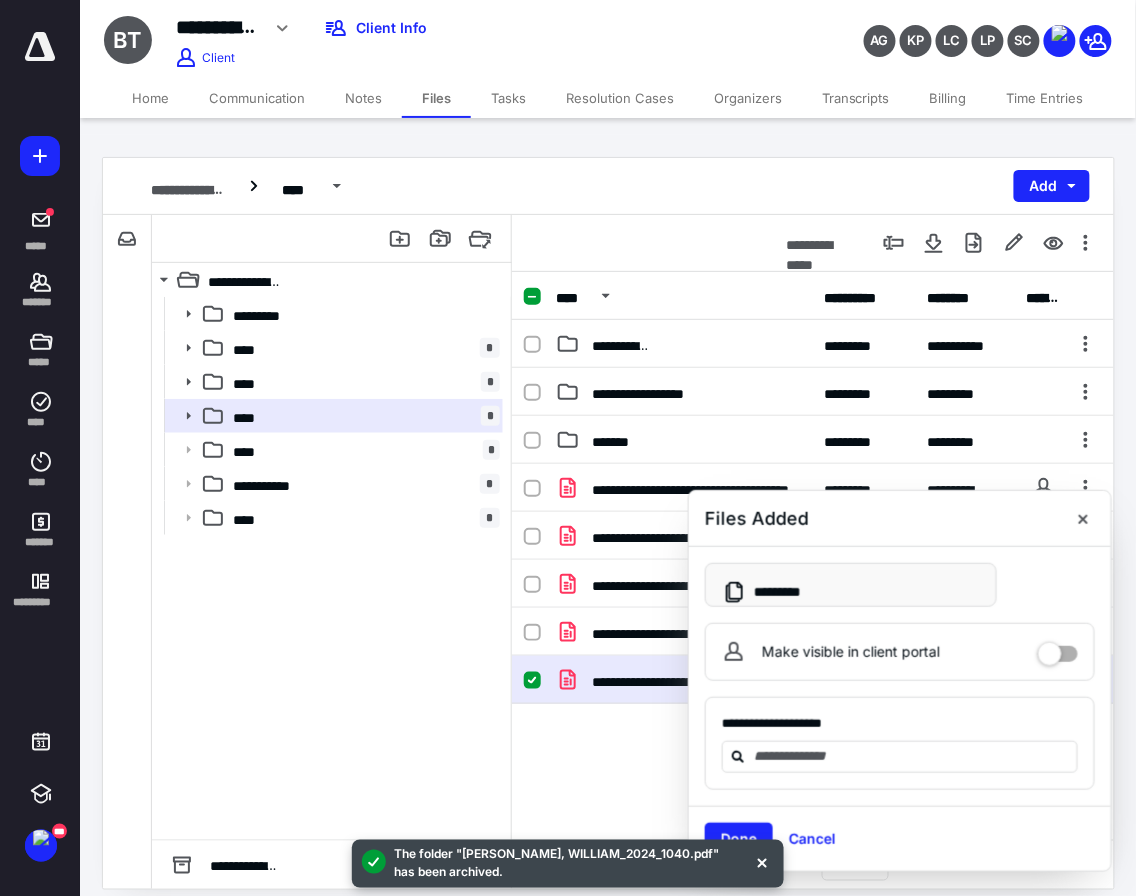 click on "**********" at bounding box center [813, 680] 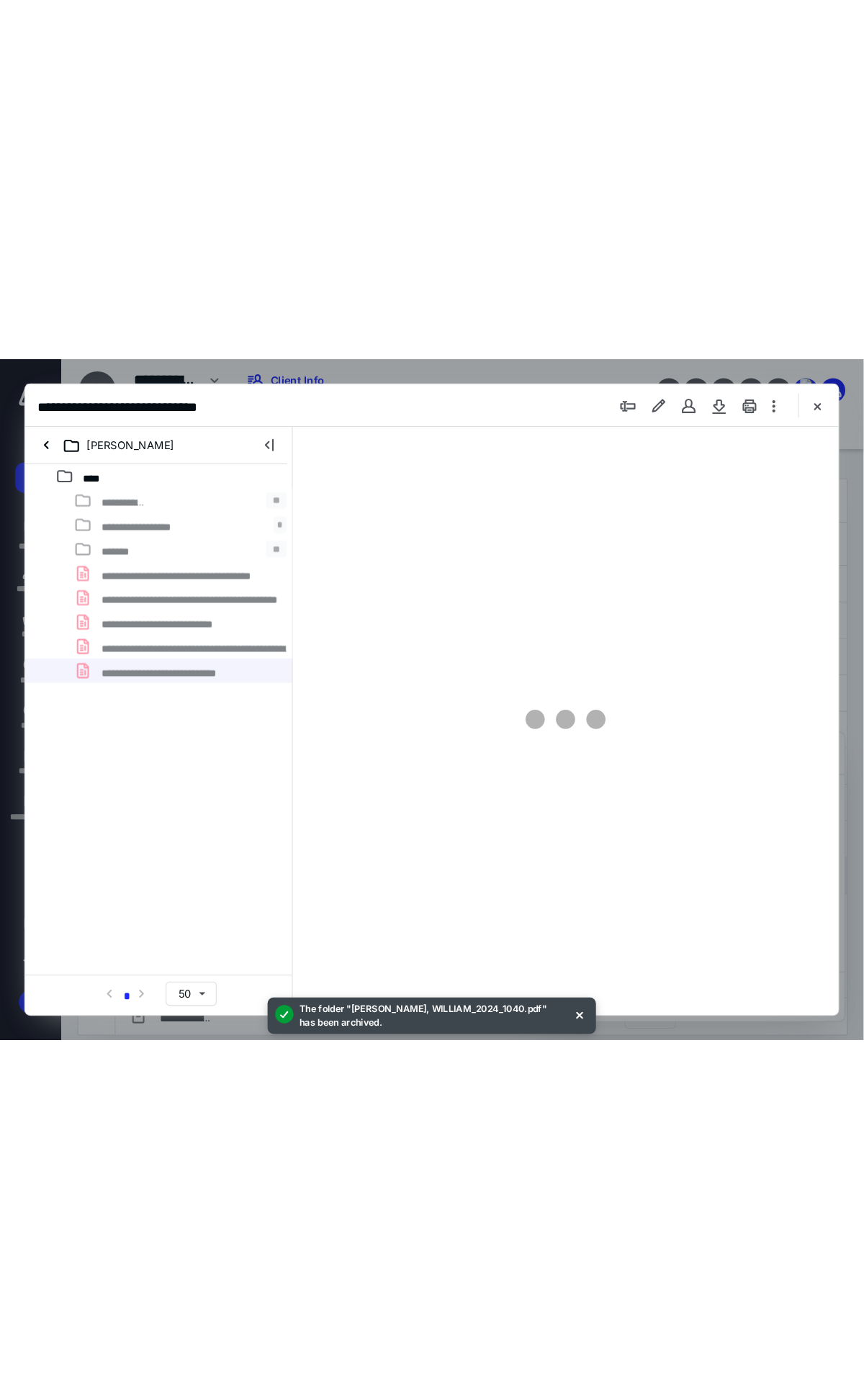 scroll, scrollTop: 0, scrollLeft: 0, axis: both 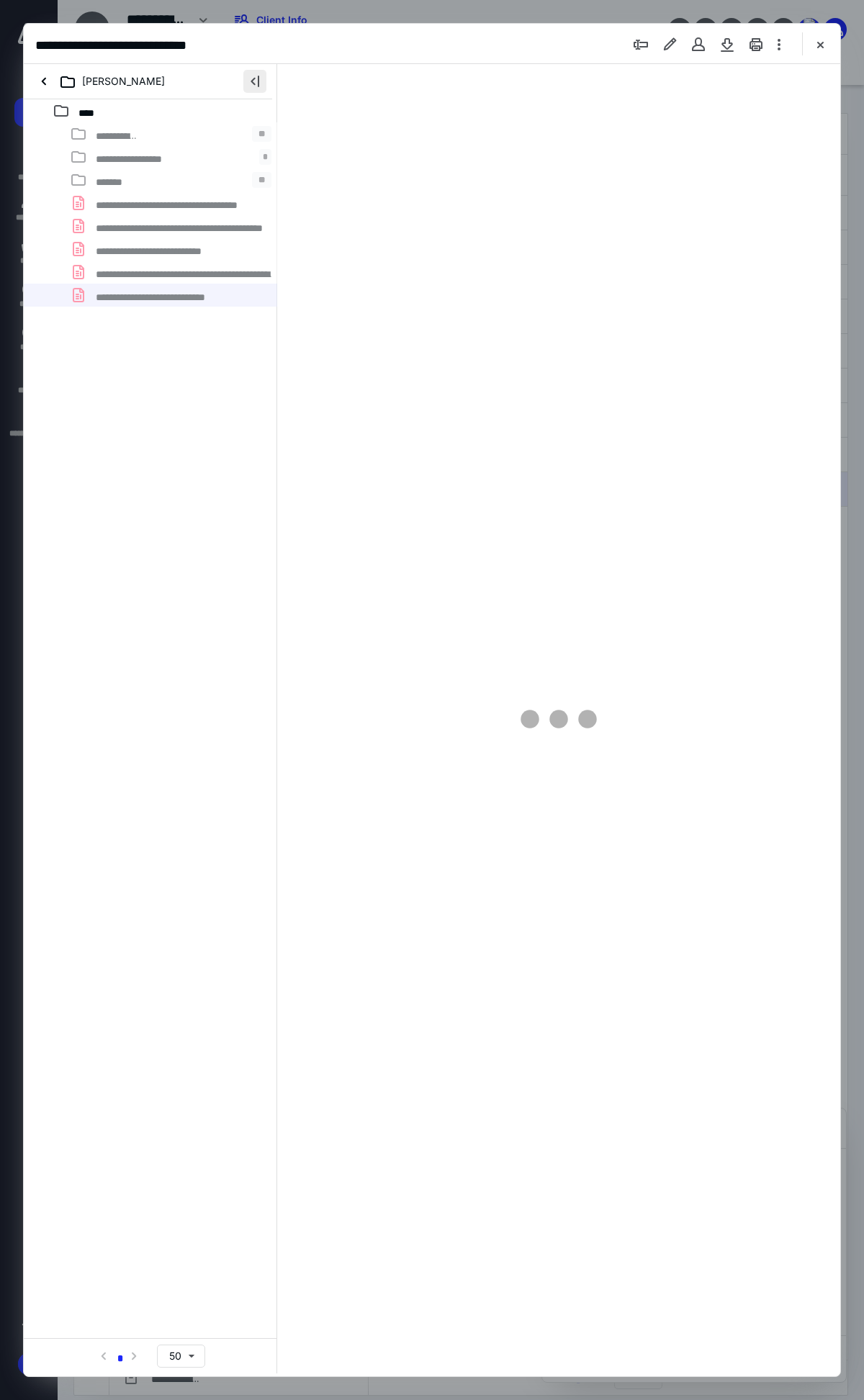 click at bounding box center (255, 81) 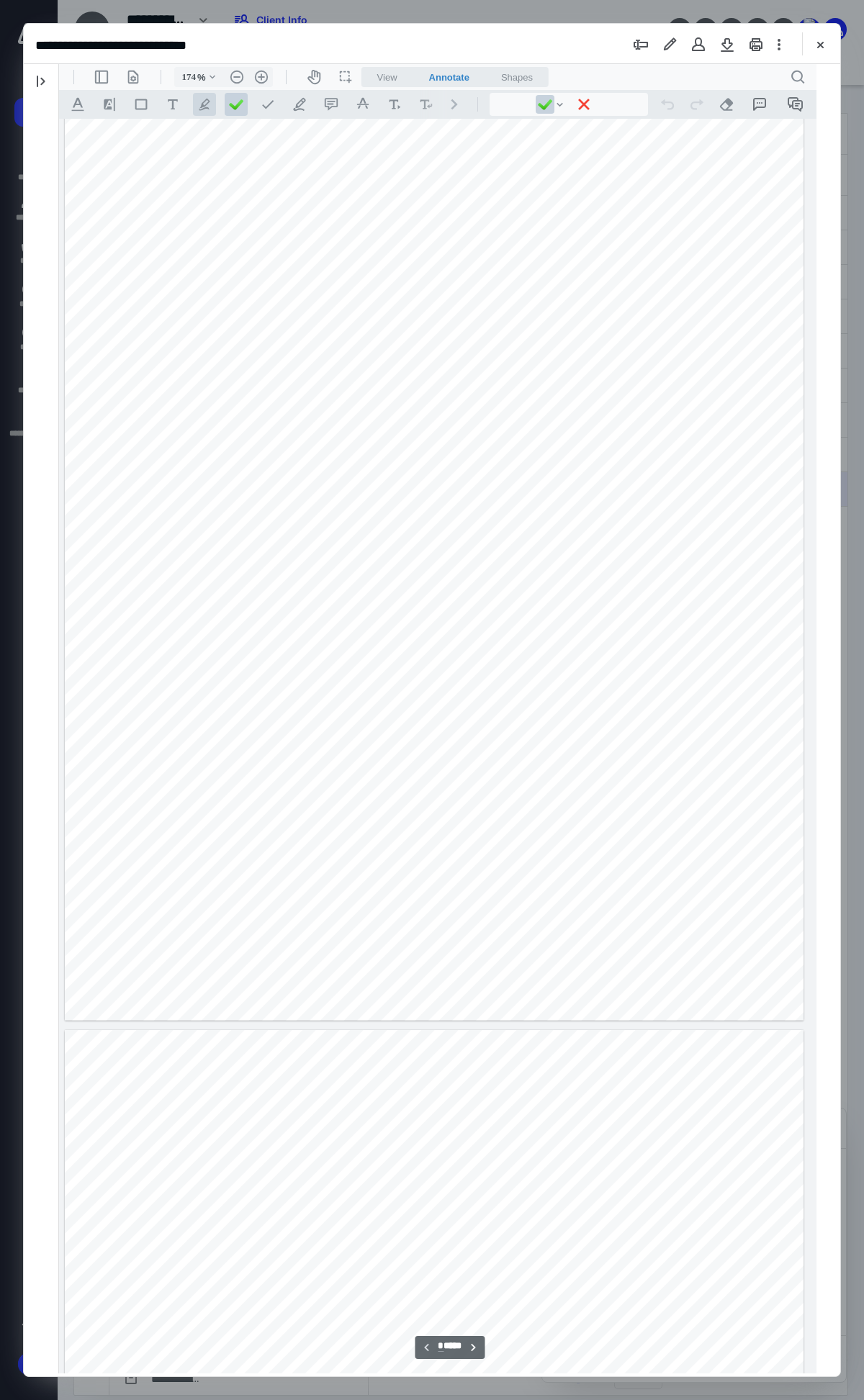 type on "175" 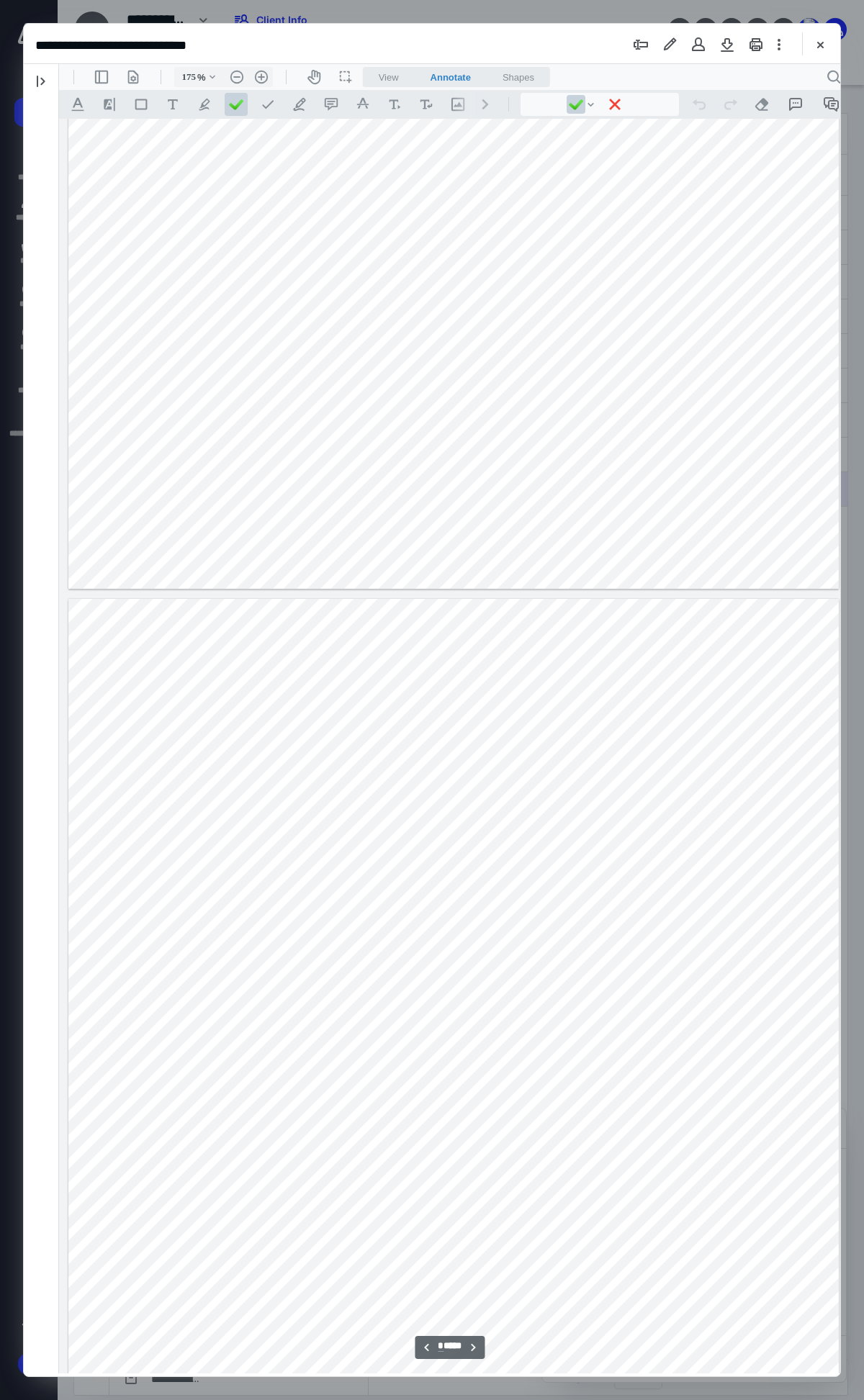 scroll, scrollTop: 1679, scrollLeft: 109, axis: both 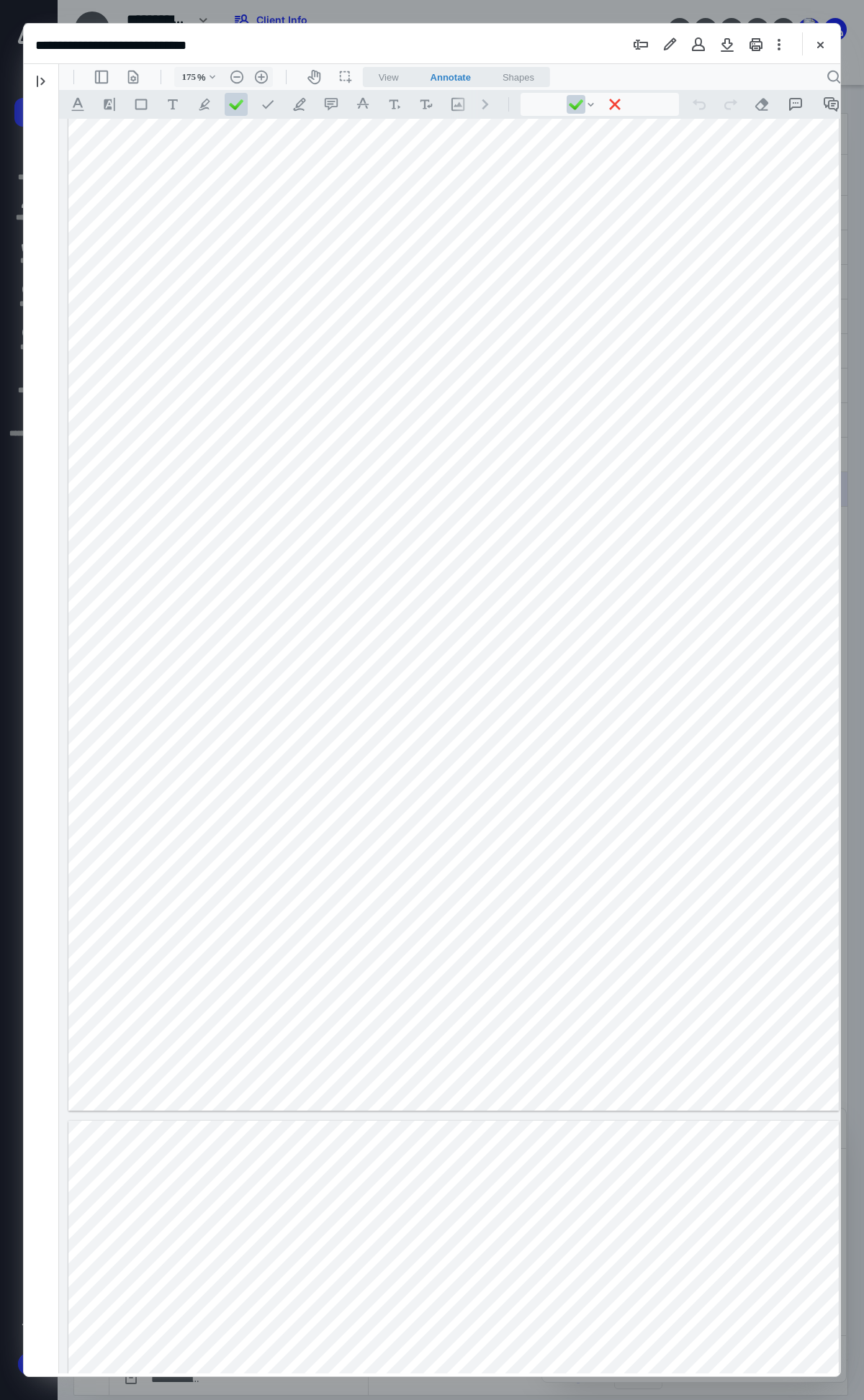click on "**********" at bounding box center [432, 44] 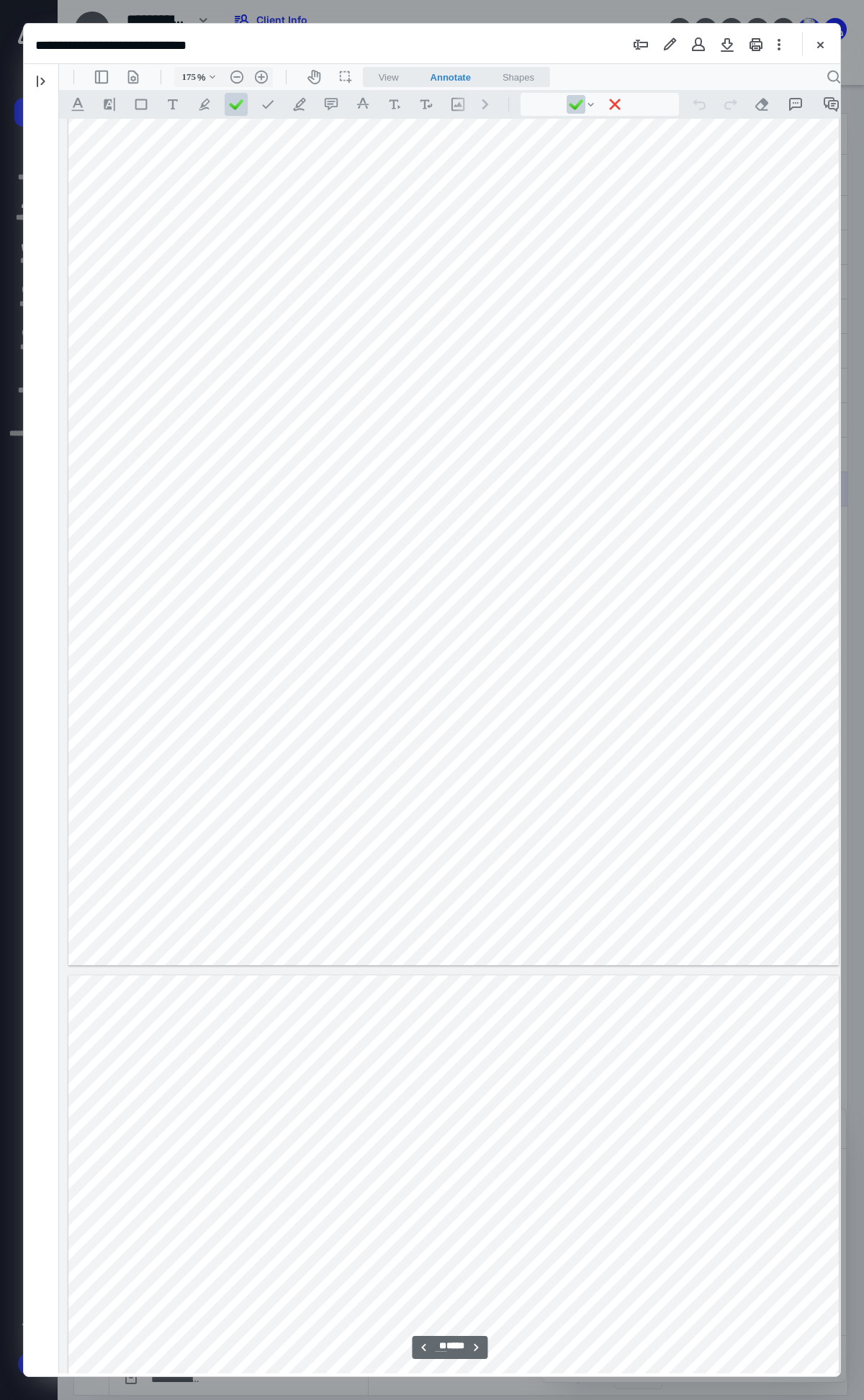 scroll, scrollTop: 11872, scrollLeft: 109, axis: both 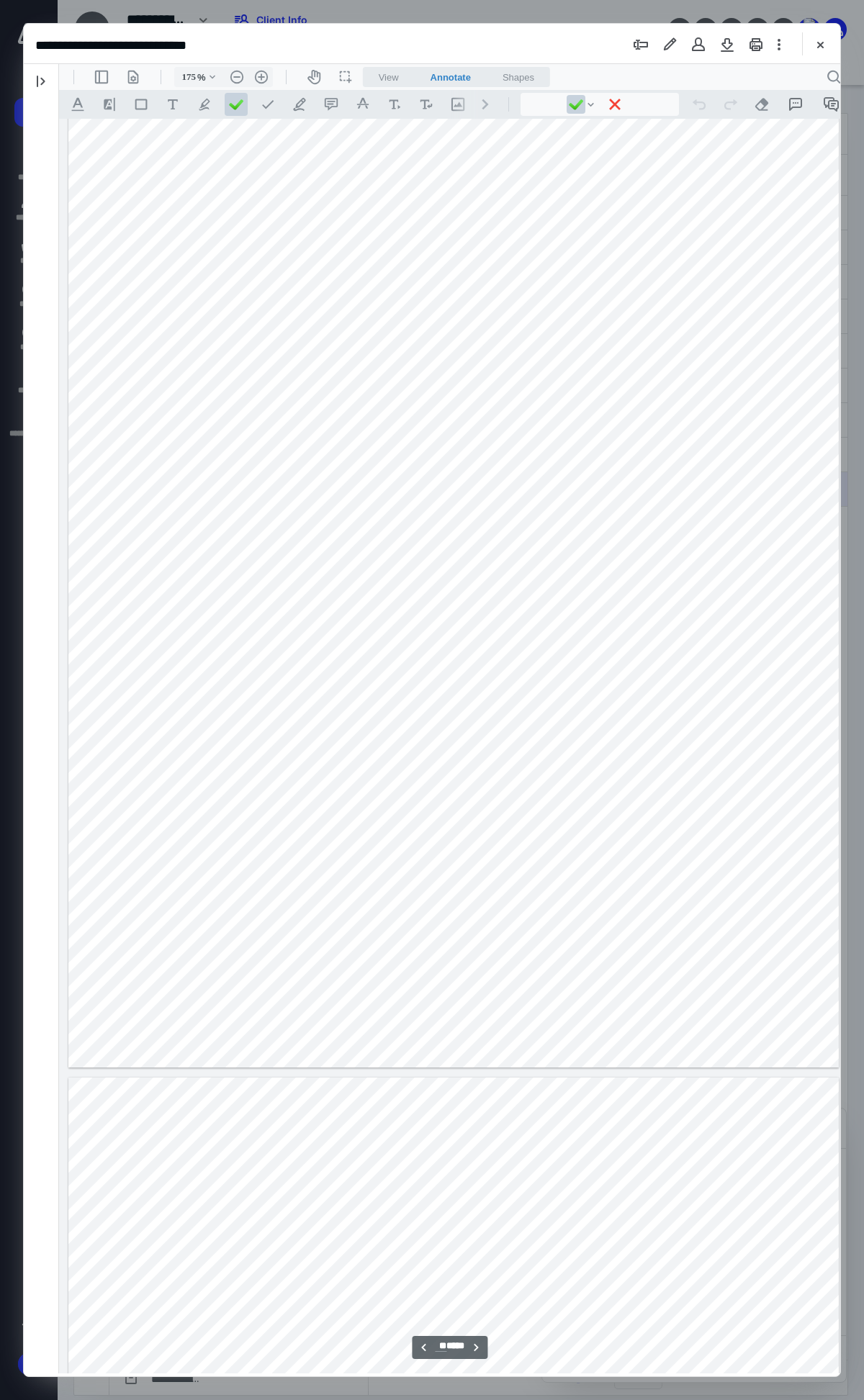 type on "**" 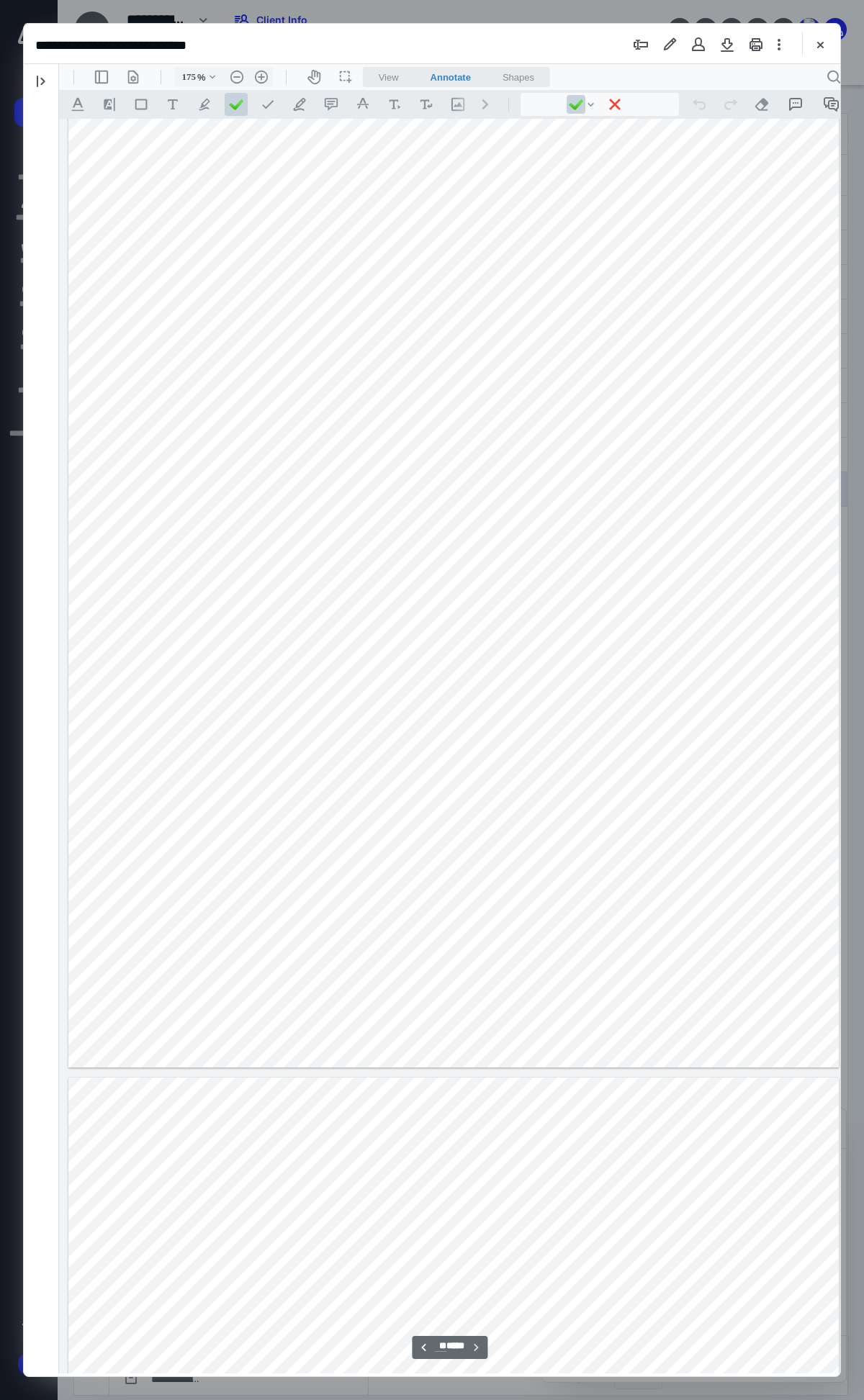 scroll, scrollTop: 63512, scrollLeft: 109, axis: both 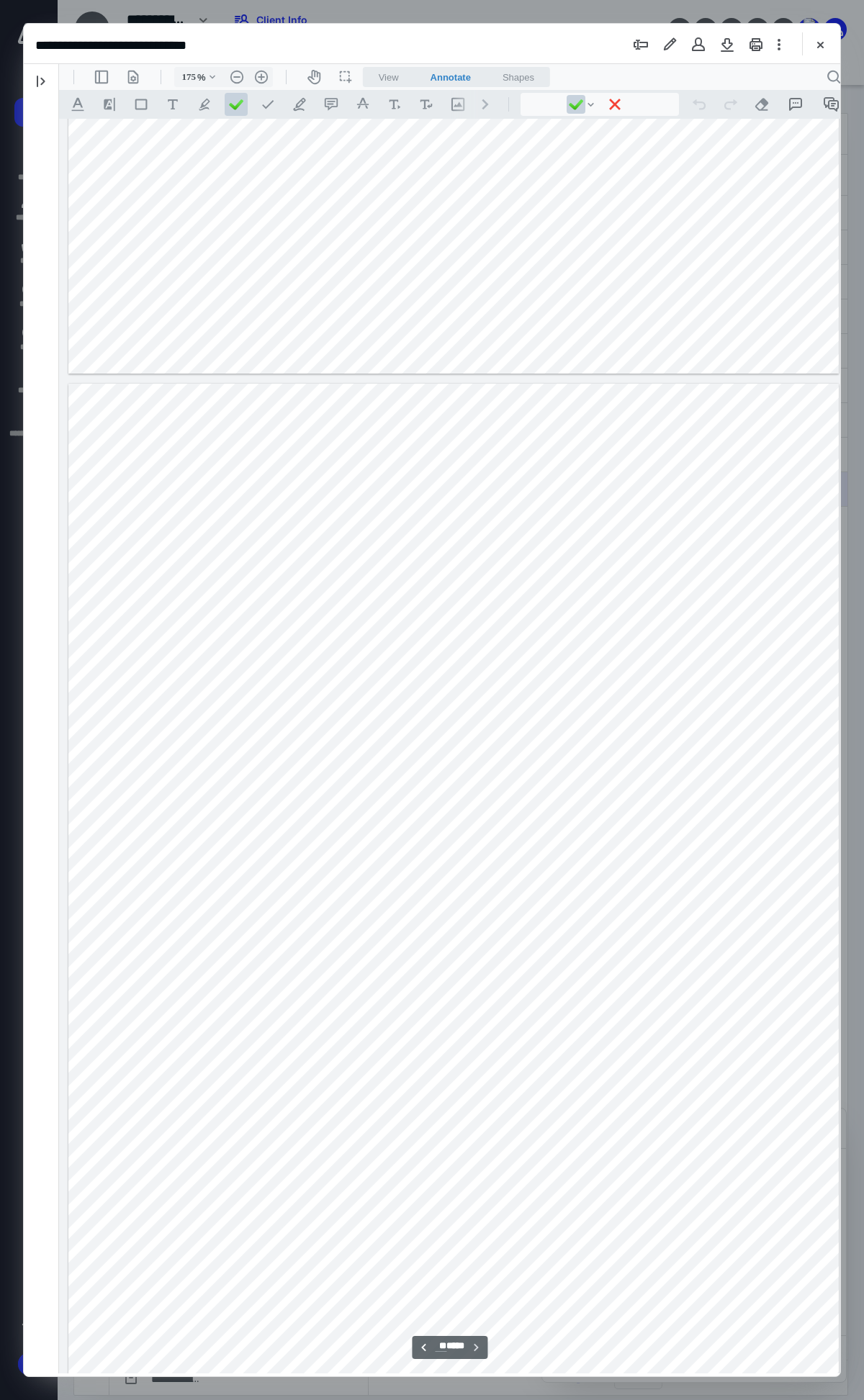 drag, startPoint x: 850, startPoint y: 1041, endPoint x: 920, endPoint y: 1443, distance: 408.049 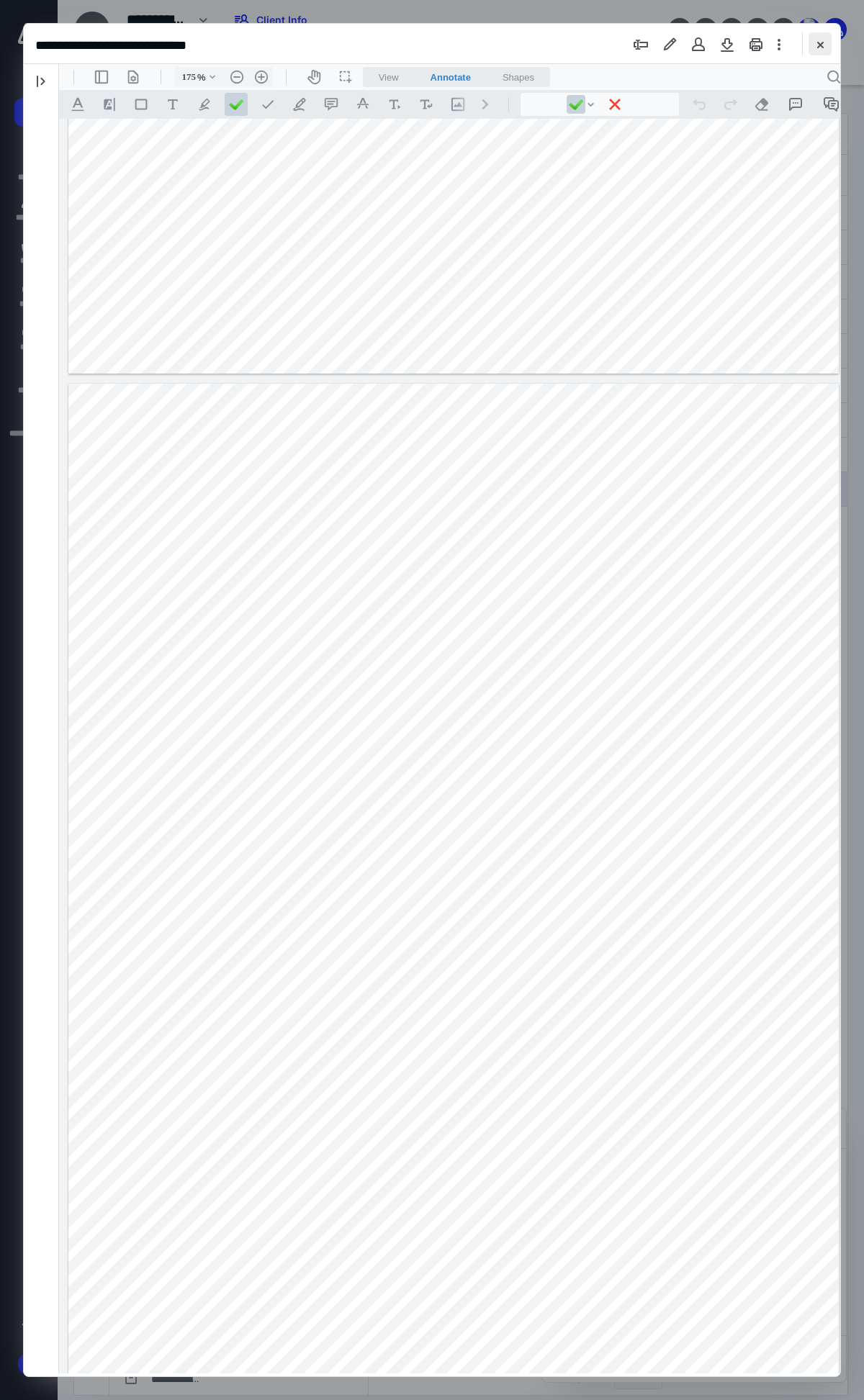 click at bounding box center (820, 44) 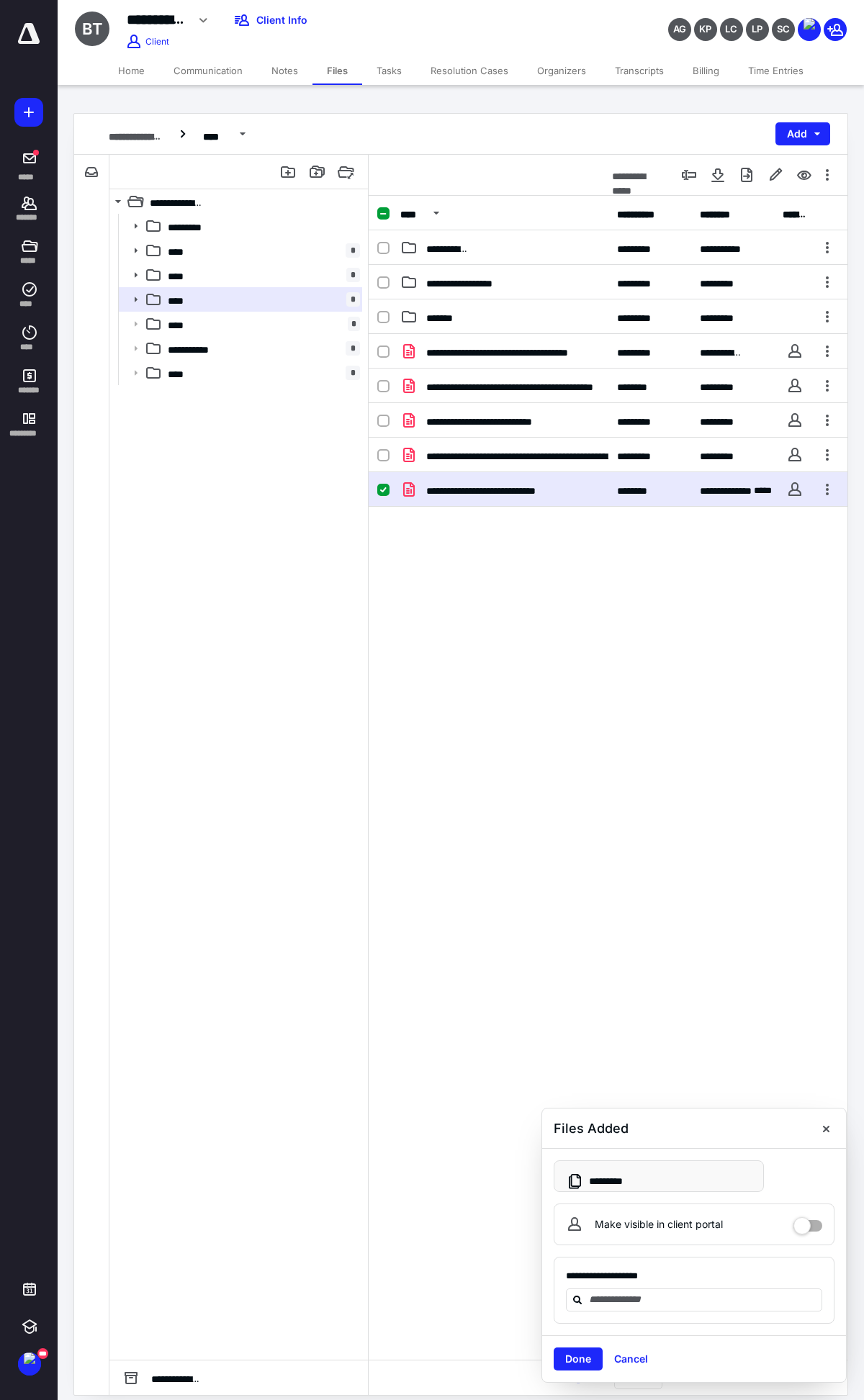 click on "**********" at bounding box center [489, 489] 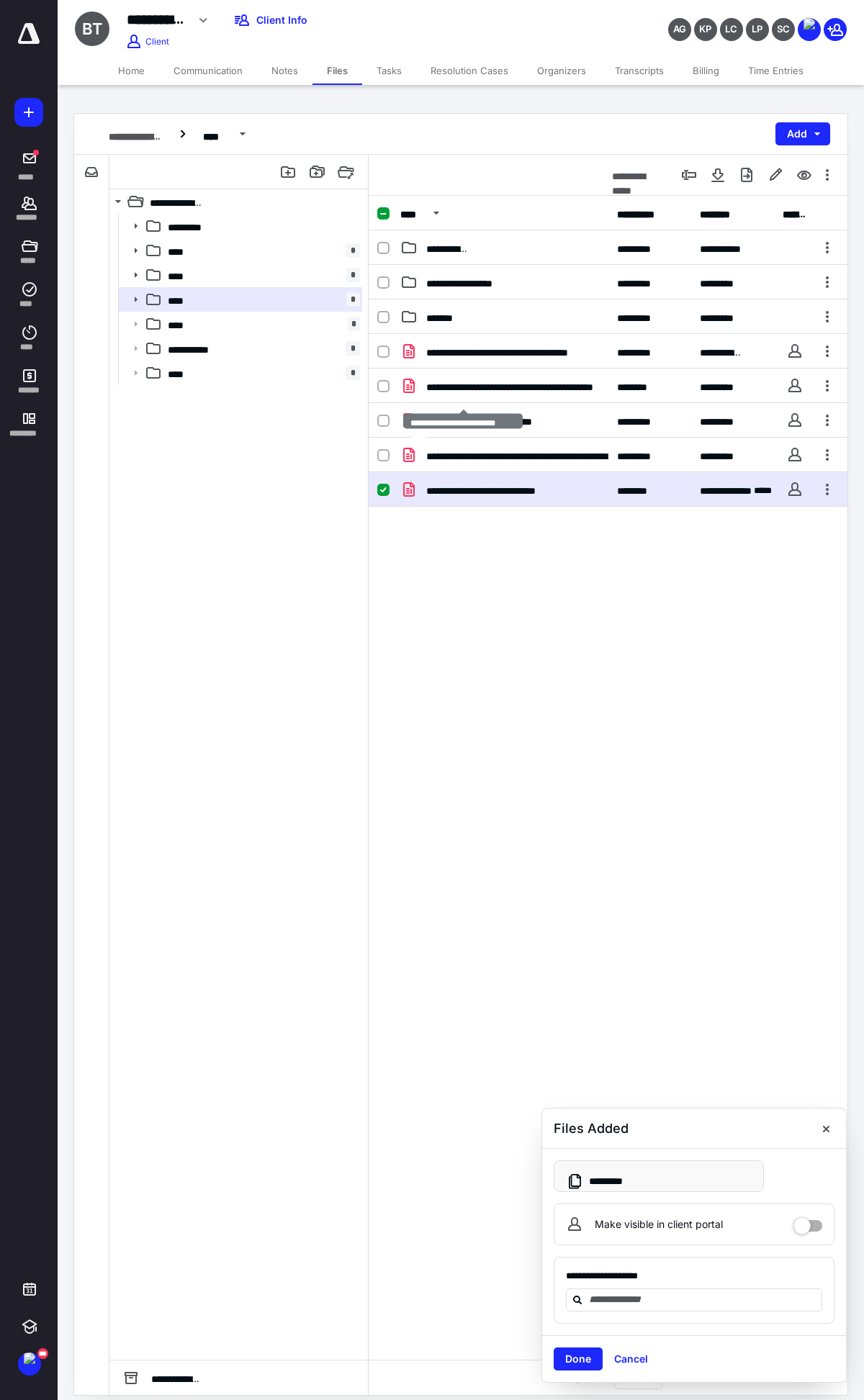 click on "**********" at bounding box center (489, 489) 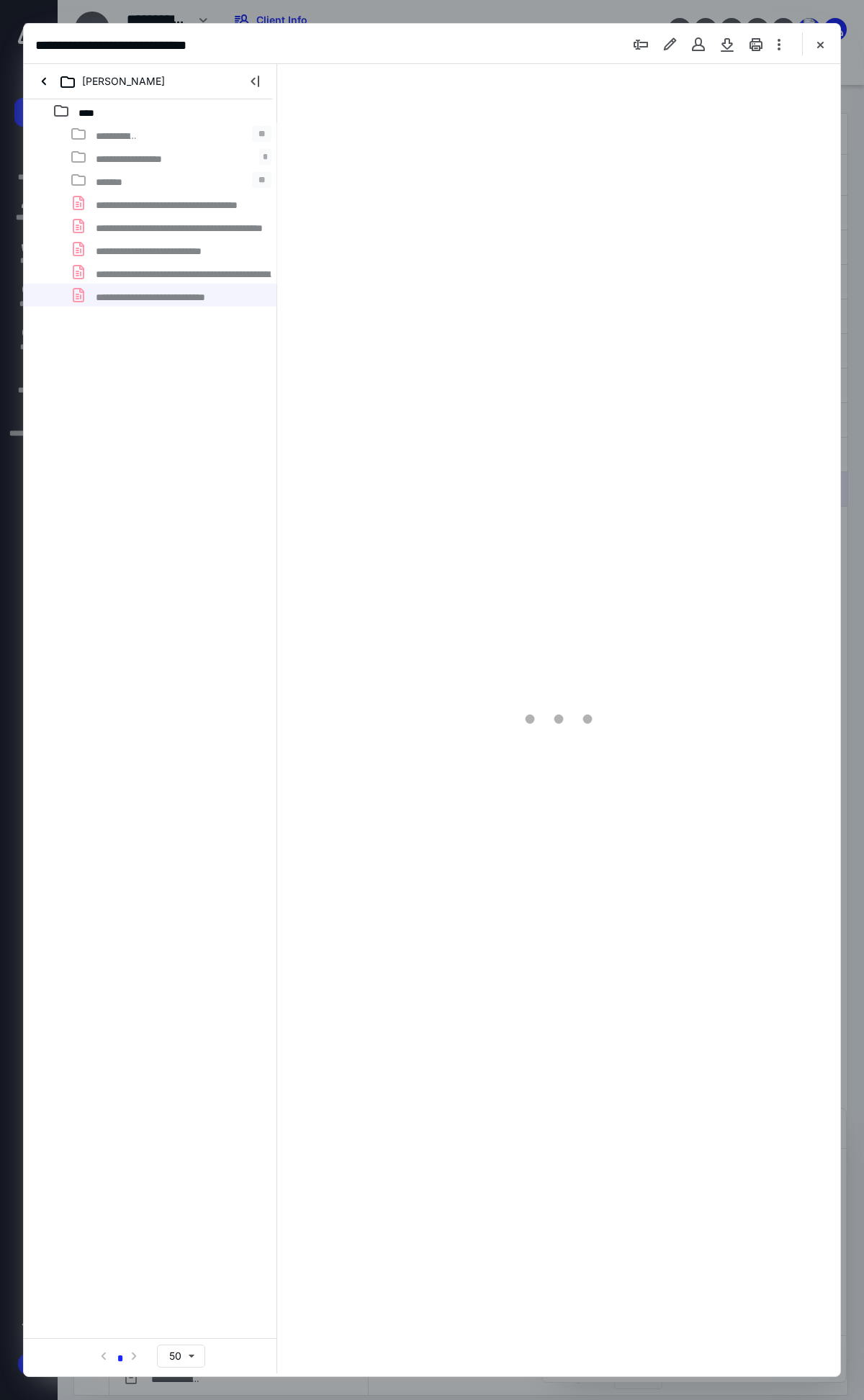 scroll, scrollTop: 0, scrollLeft: 0, axis: both 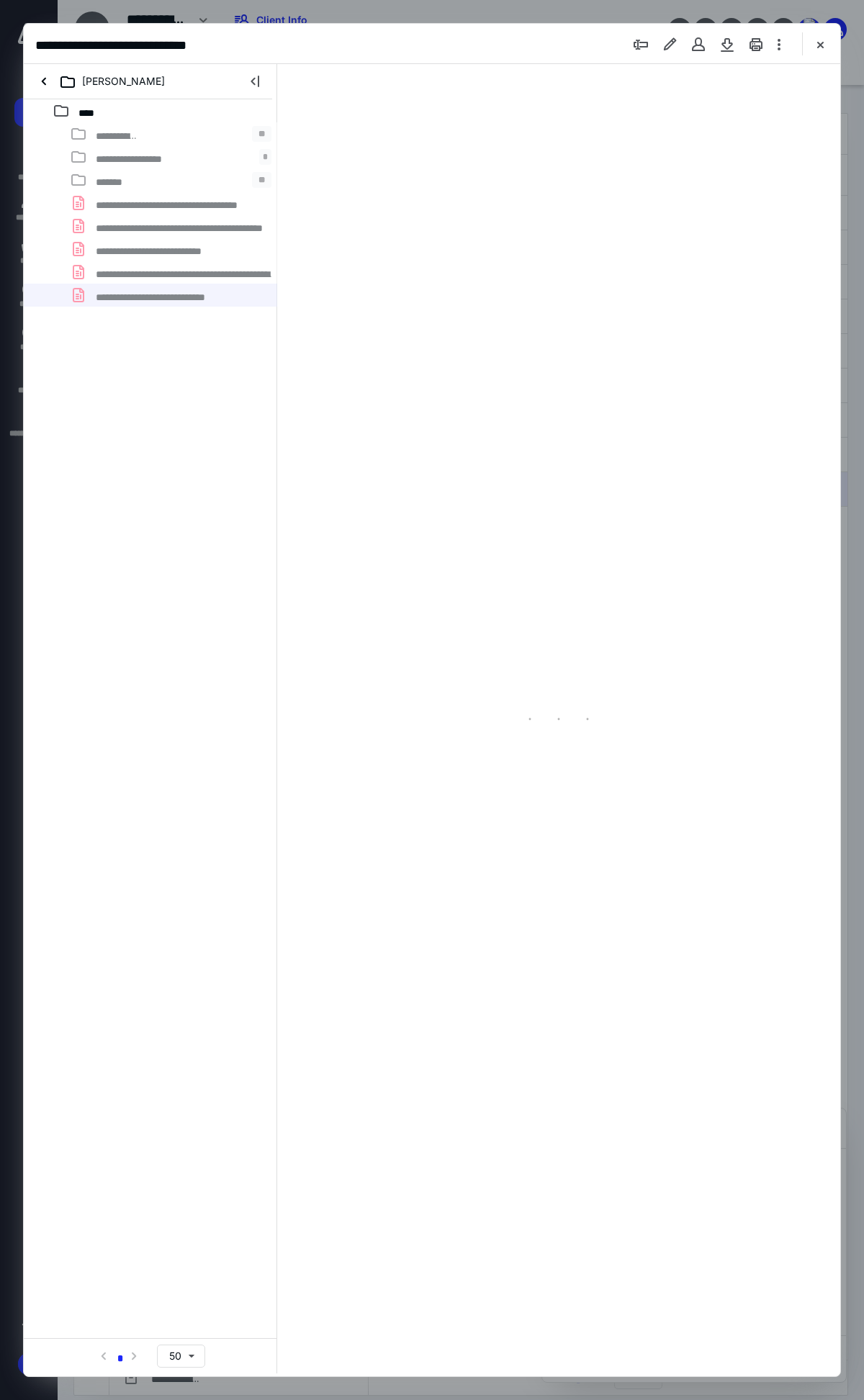 type on "128" 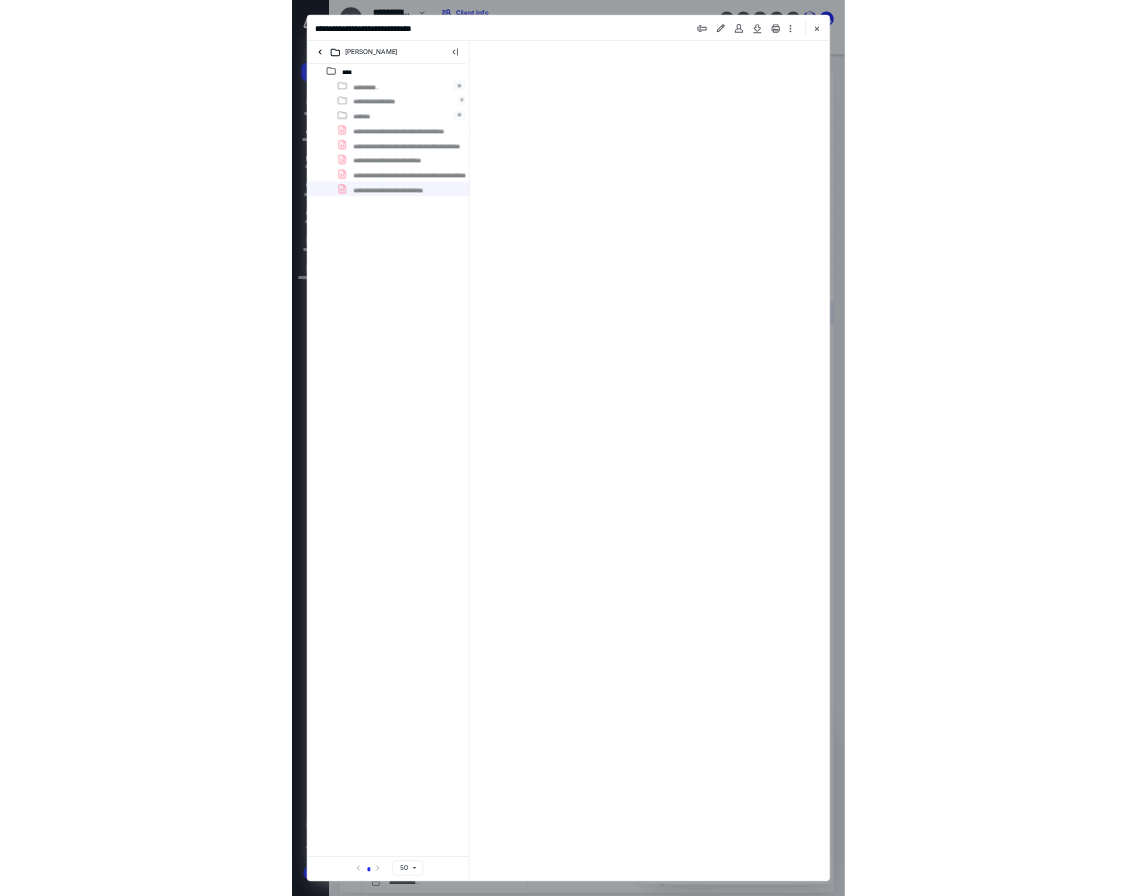 scroll, scrollTop: 108, scrollLeft: 113, axis: both 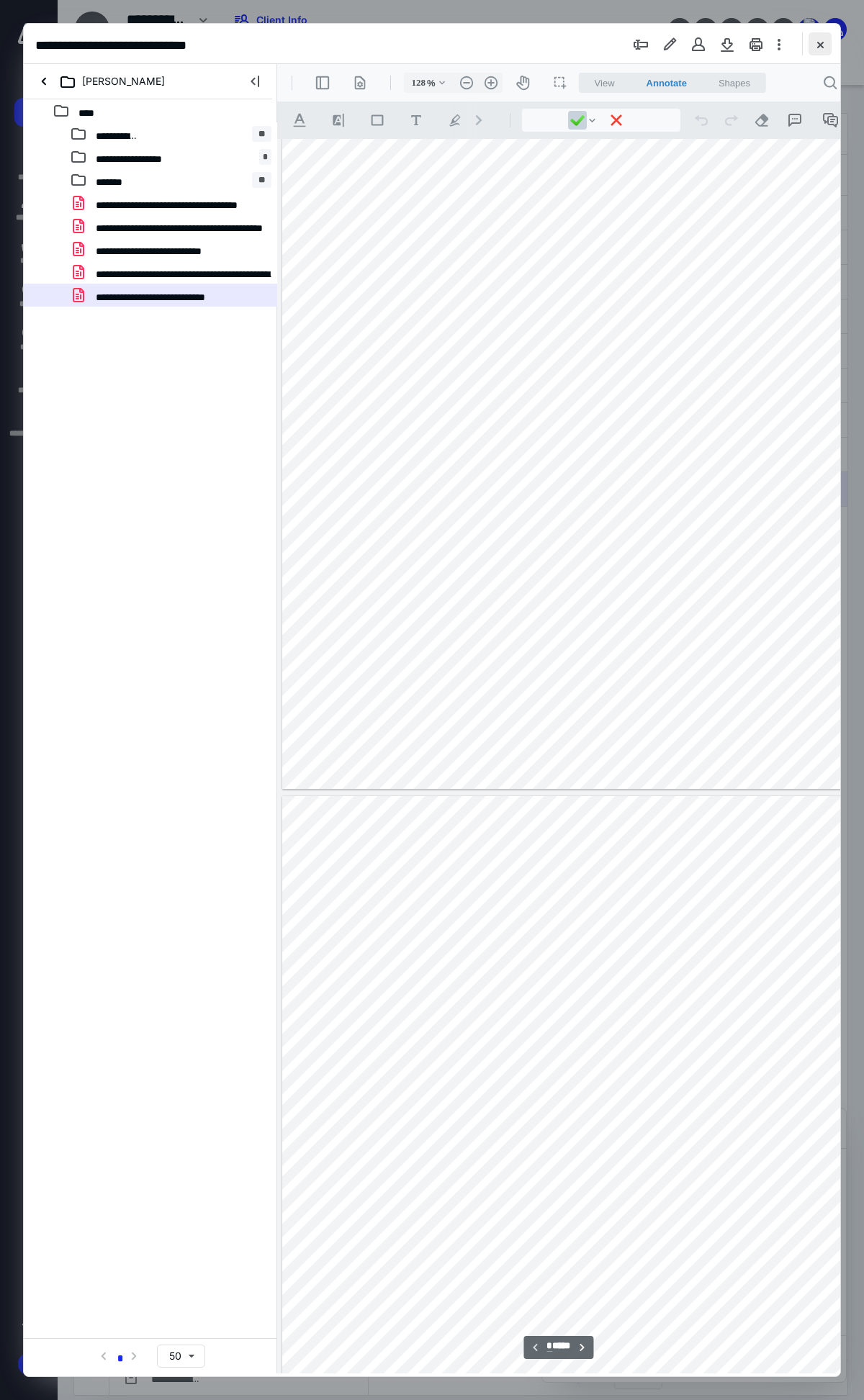 click at bounding box center [820, 44] 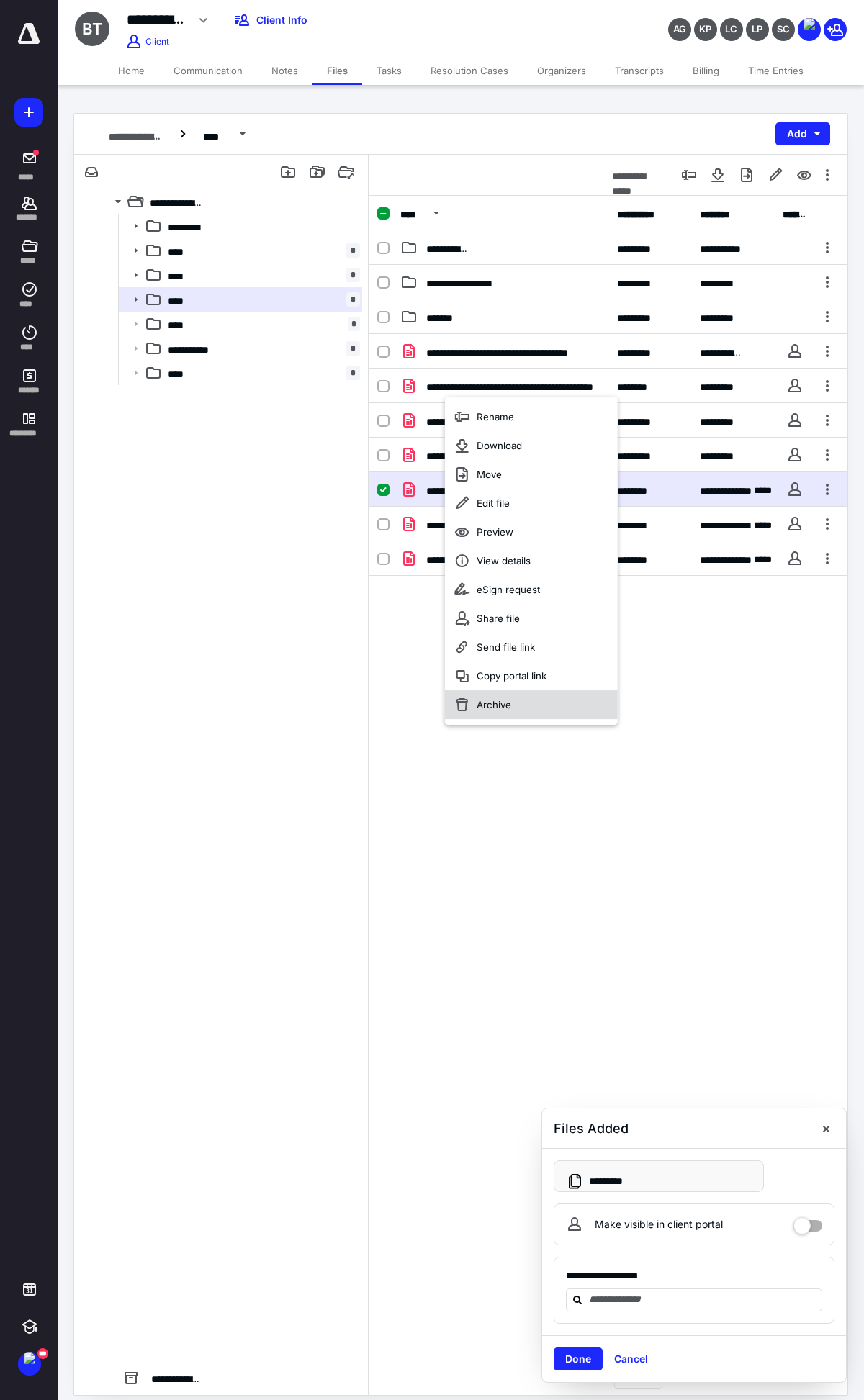 click on "Archive" at bounding box center [531, 705] 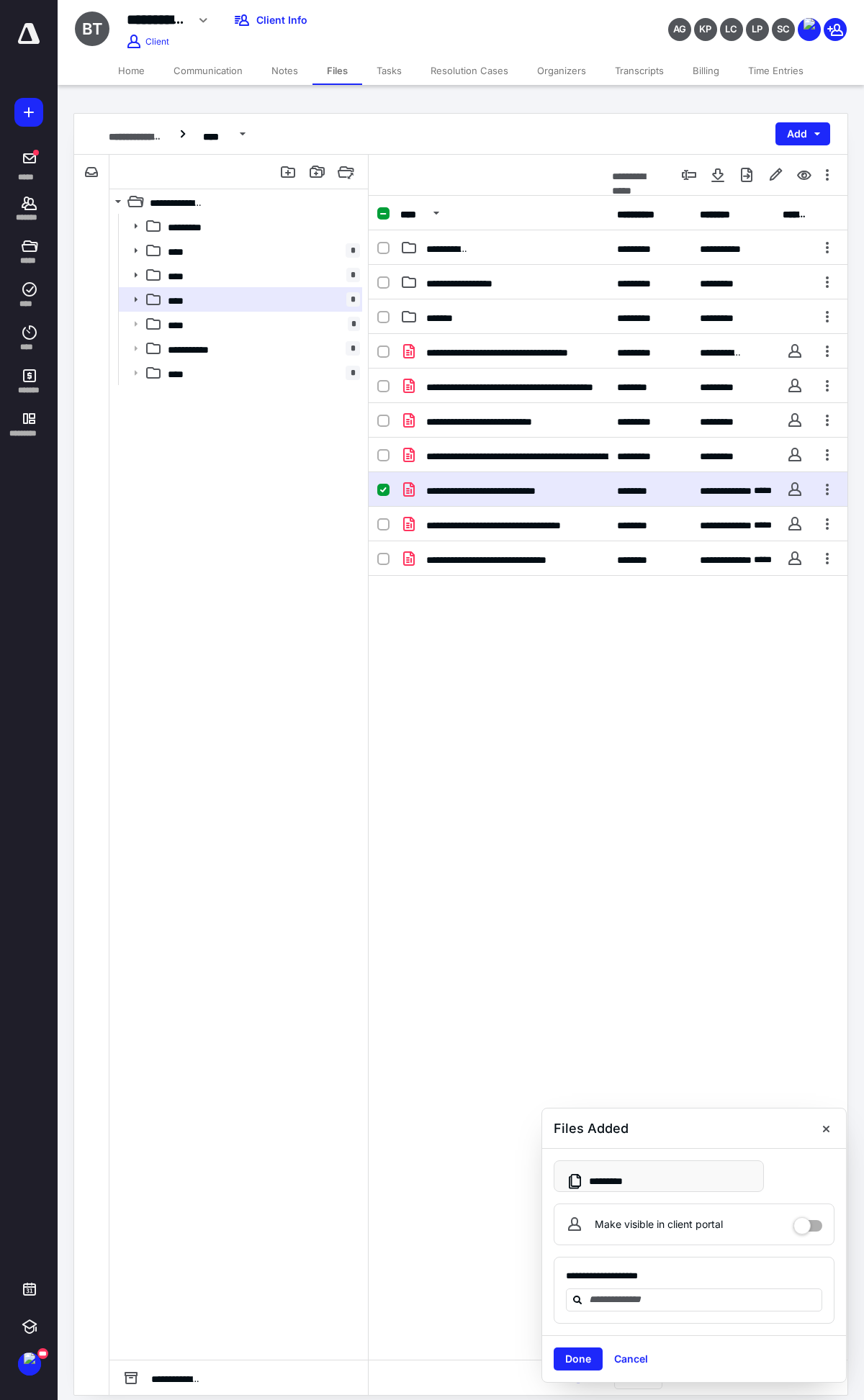 checkbox on "false" 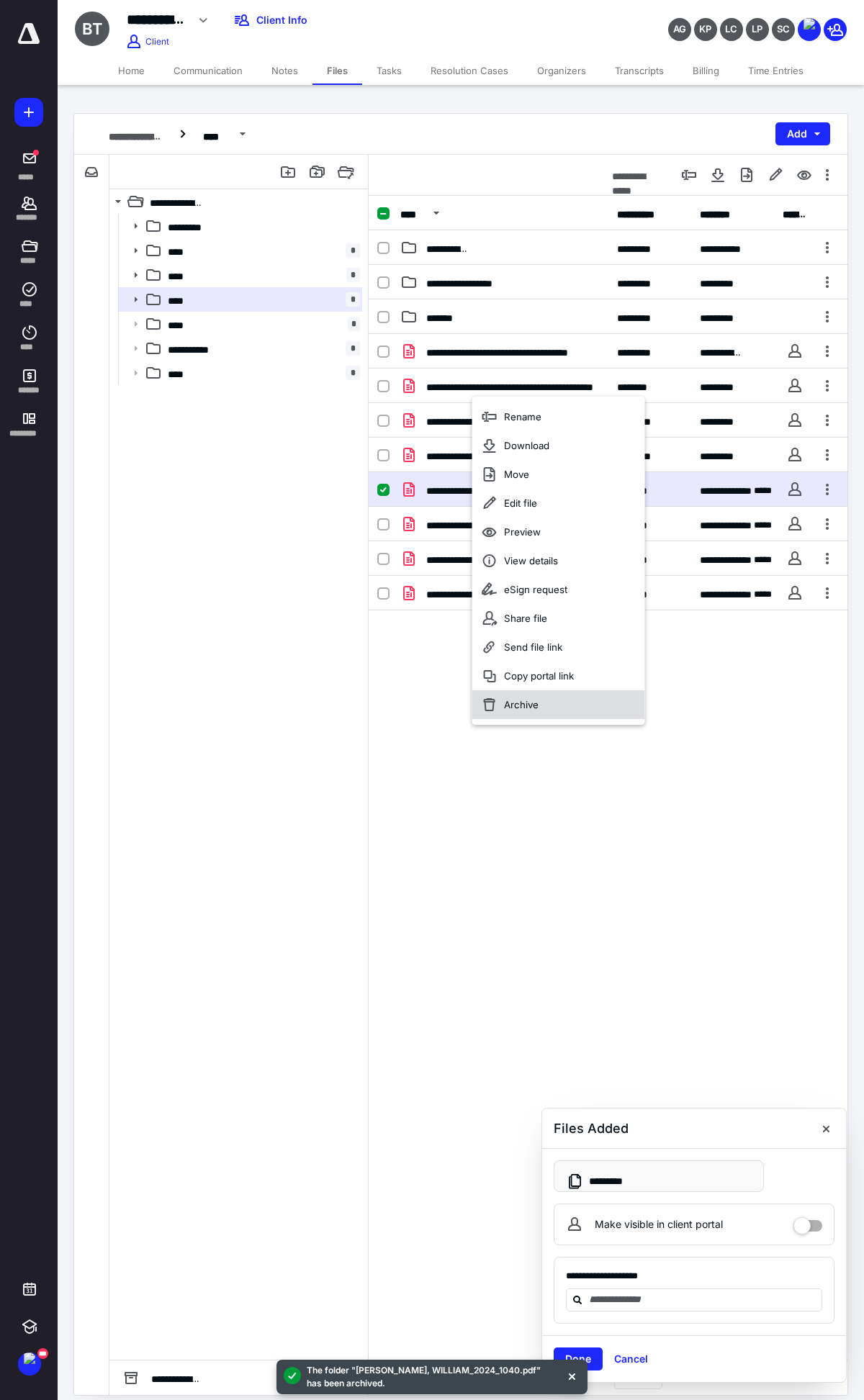 click on "Archive" at bounding box center (559, 705) 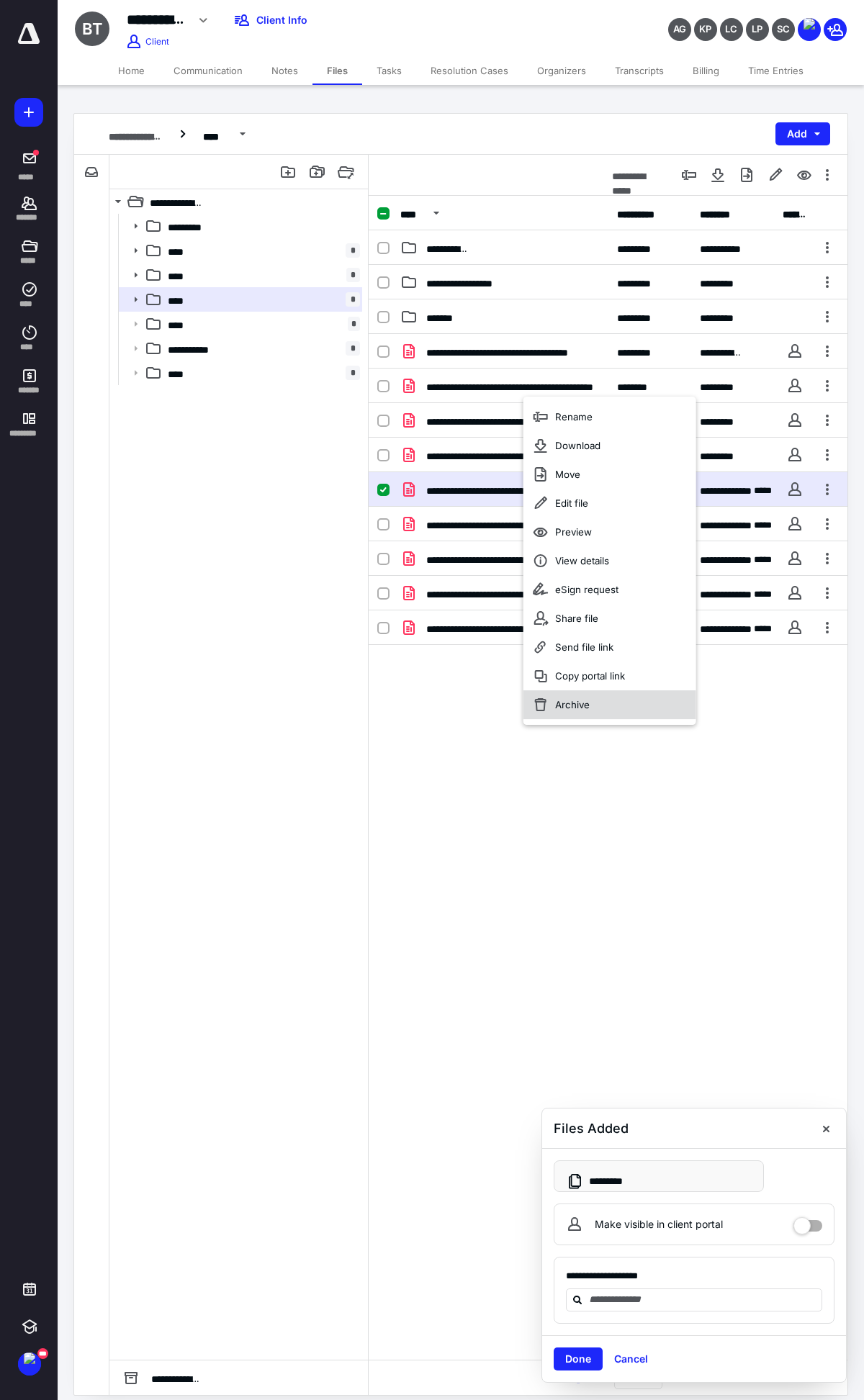 click on "Archive" at bounding box center (610, 705) 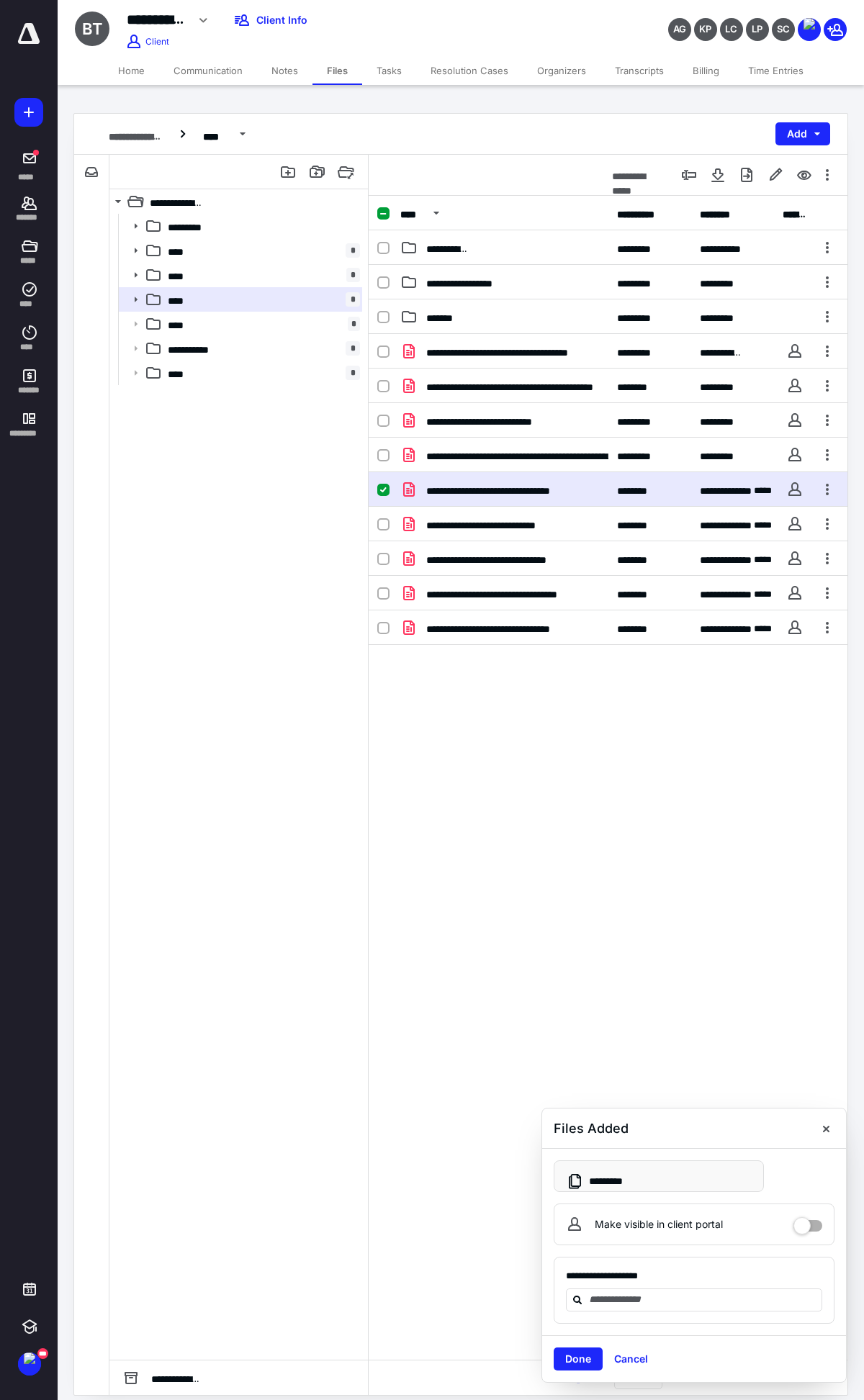 checkbox on "false" 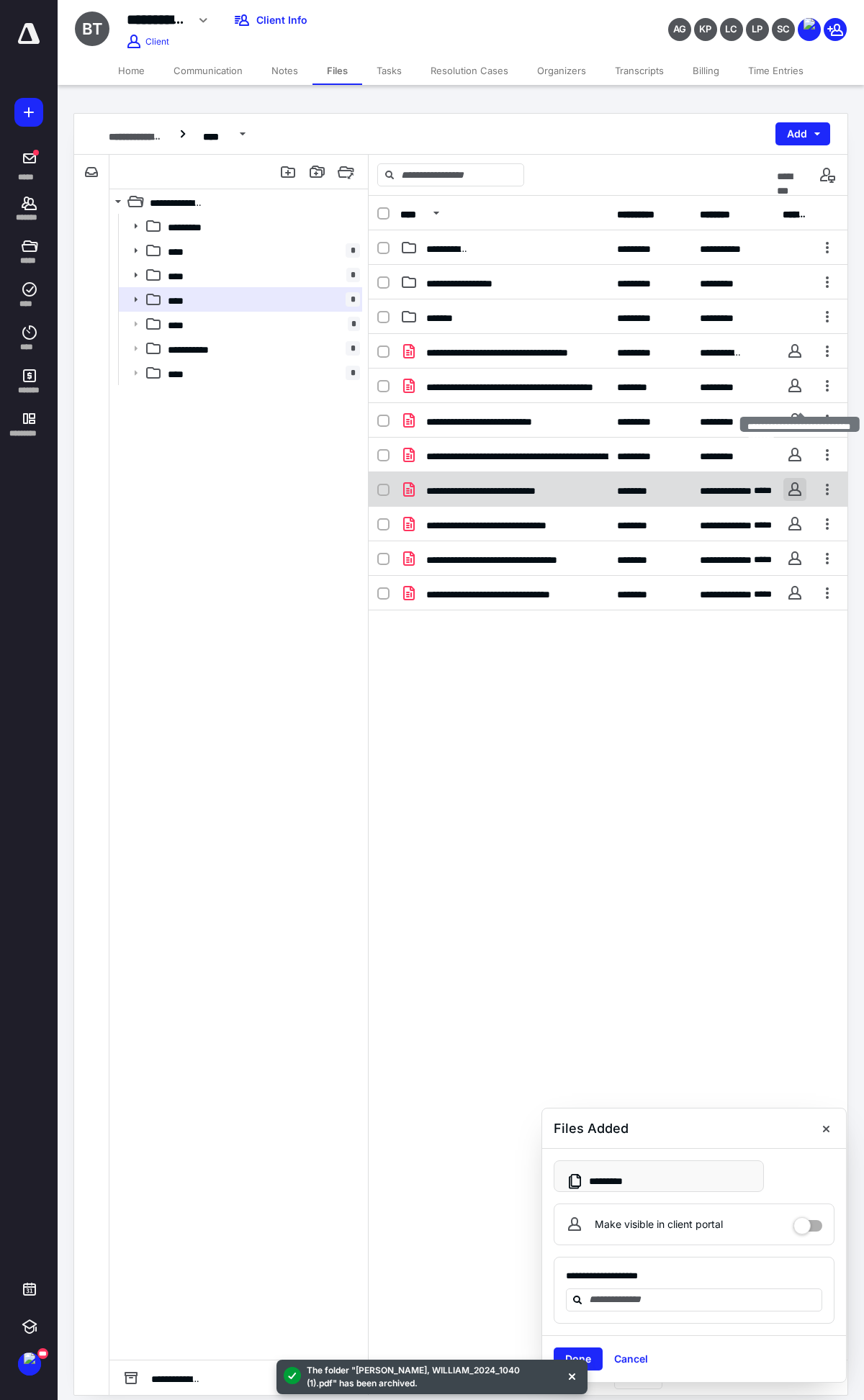 click at bounding box center (795, 489) 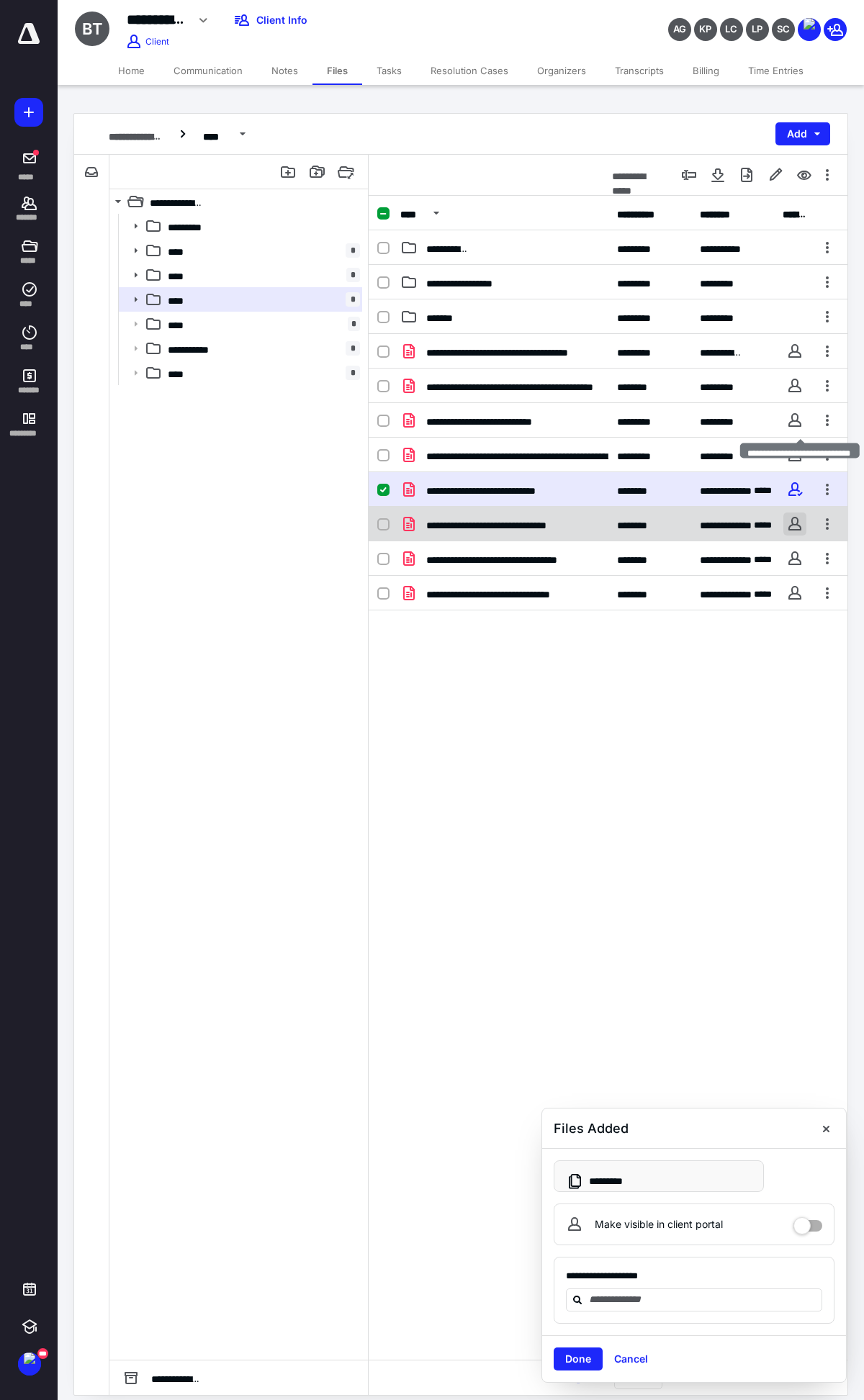 click at bounding box center [795, 524] 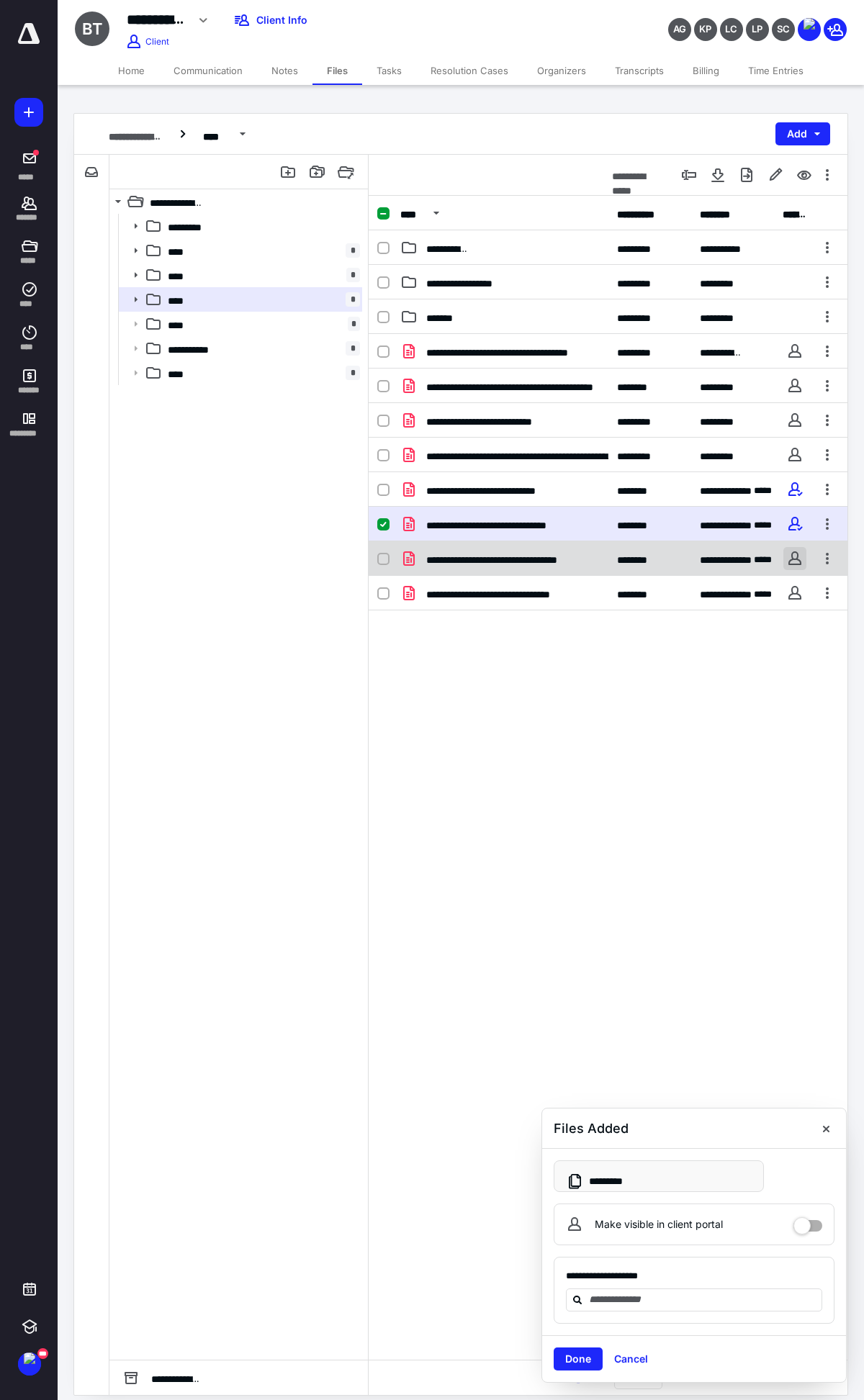 click at bounding box center (795, 559) 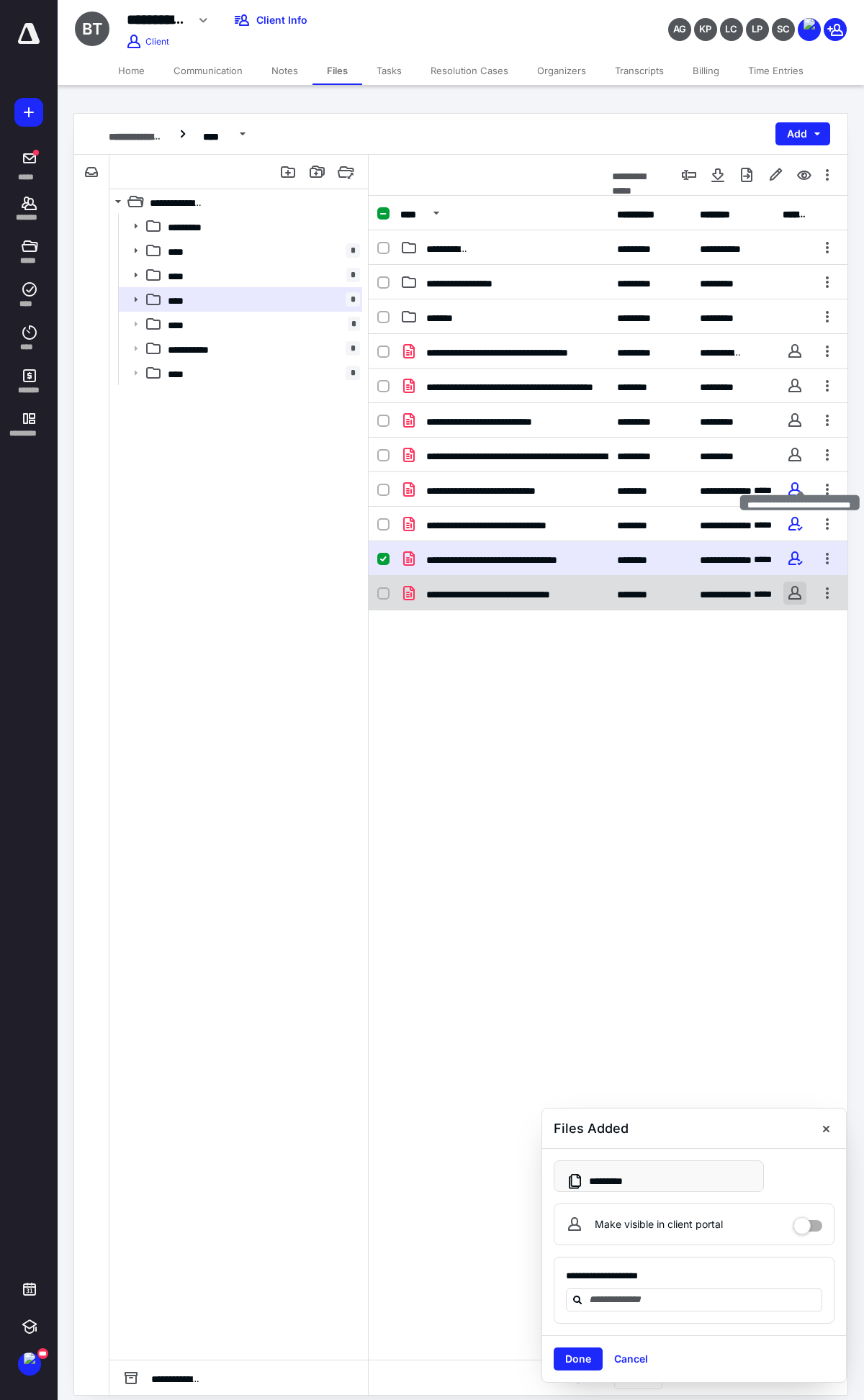 click at bounding box center [795, 593] 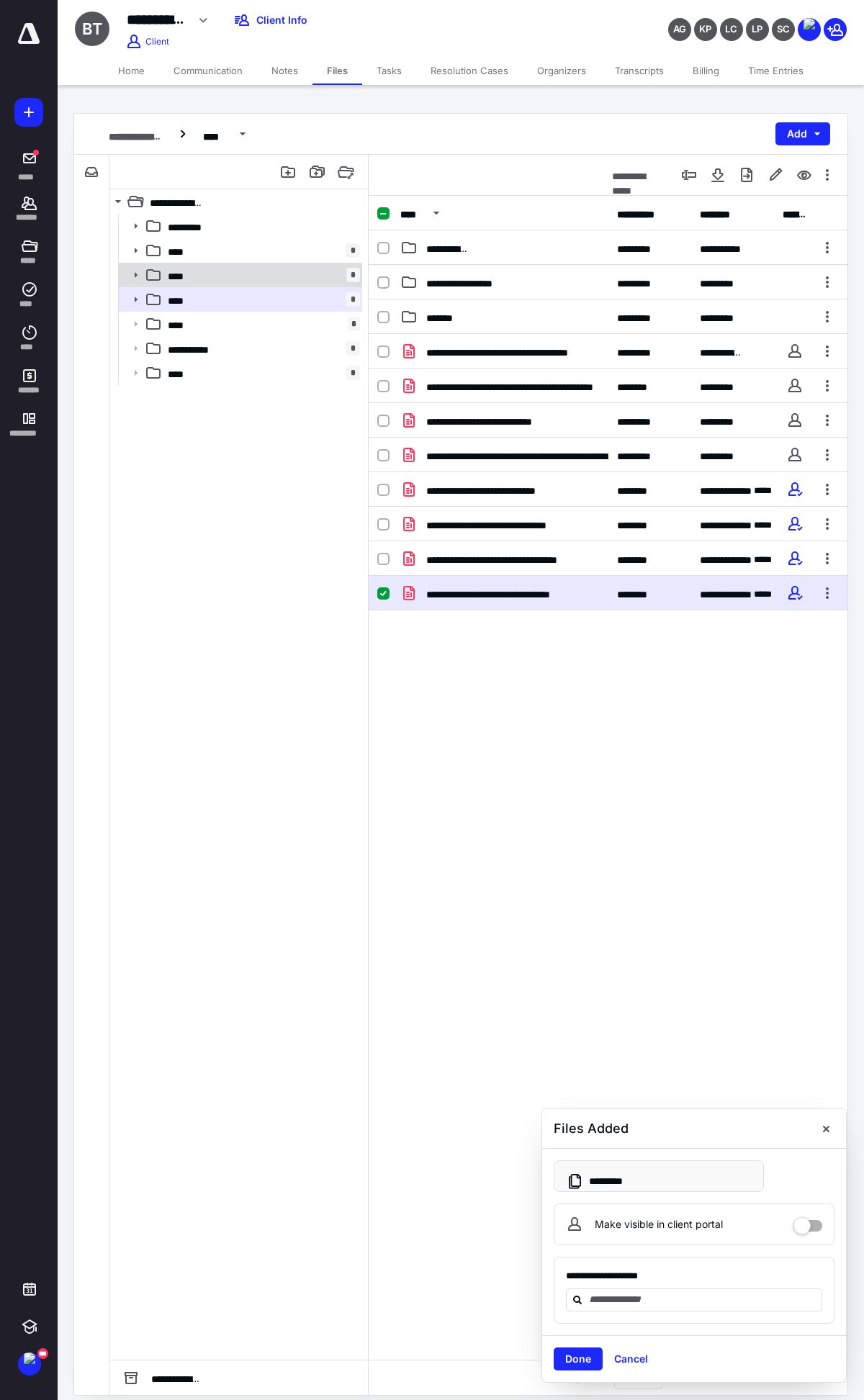 click on "****" at bounding box center (177, 274) 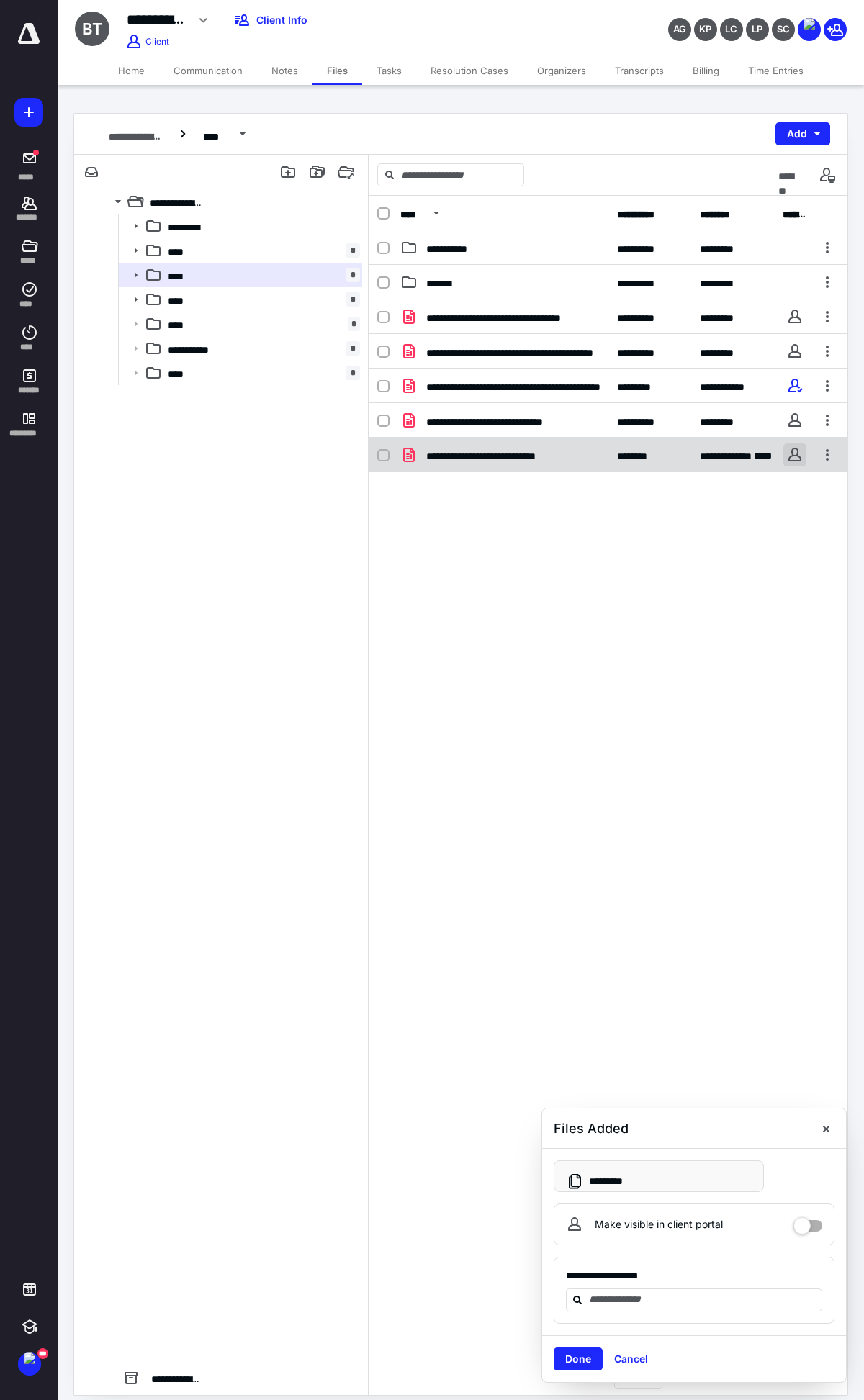 click at bounding box center (795, 455) 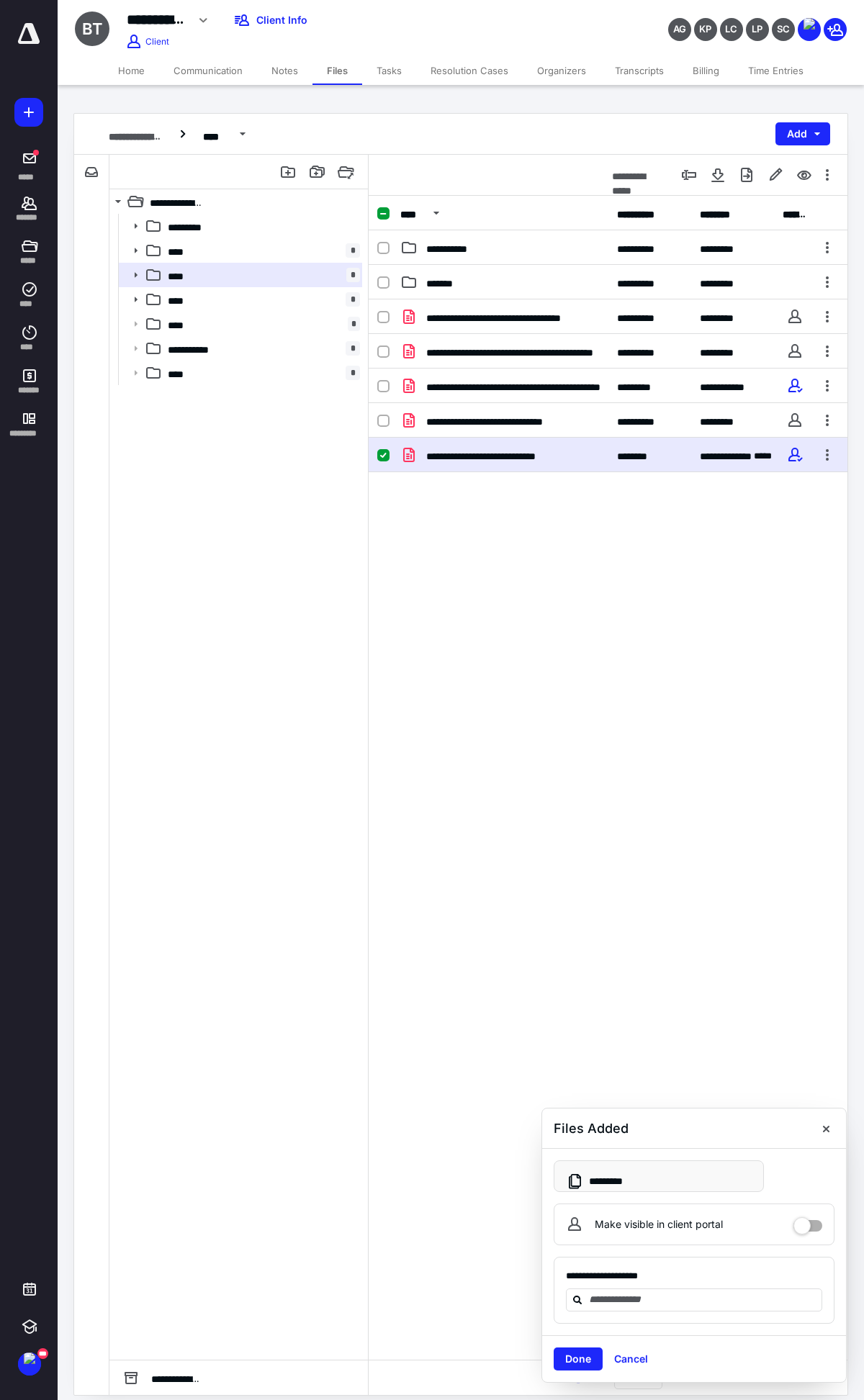 click on "**********" at bounding box center (238, 787) 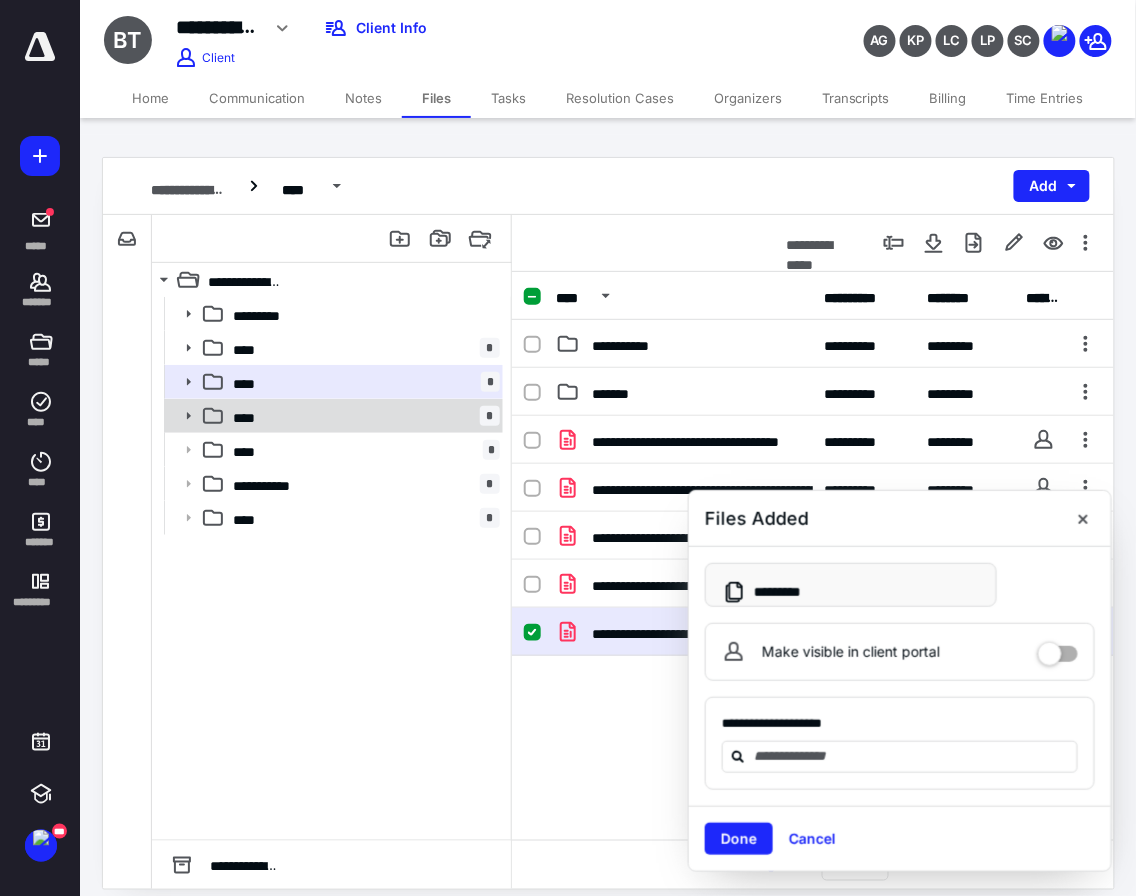 click on "**** *" at bounding box center (332, 416) 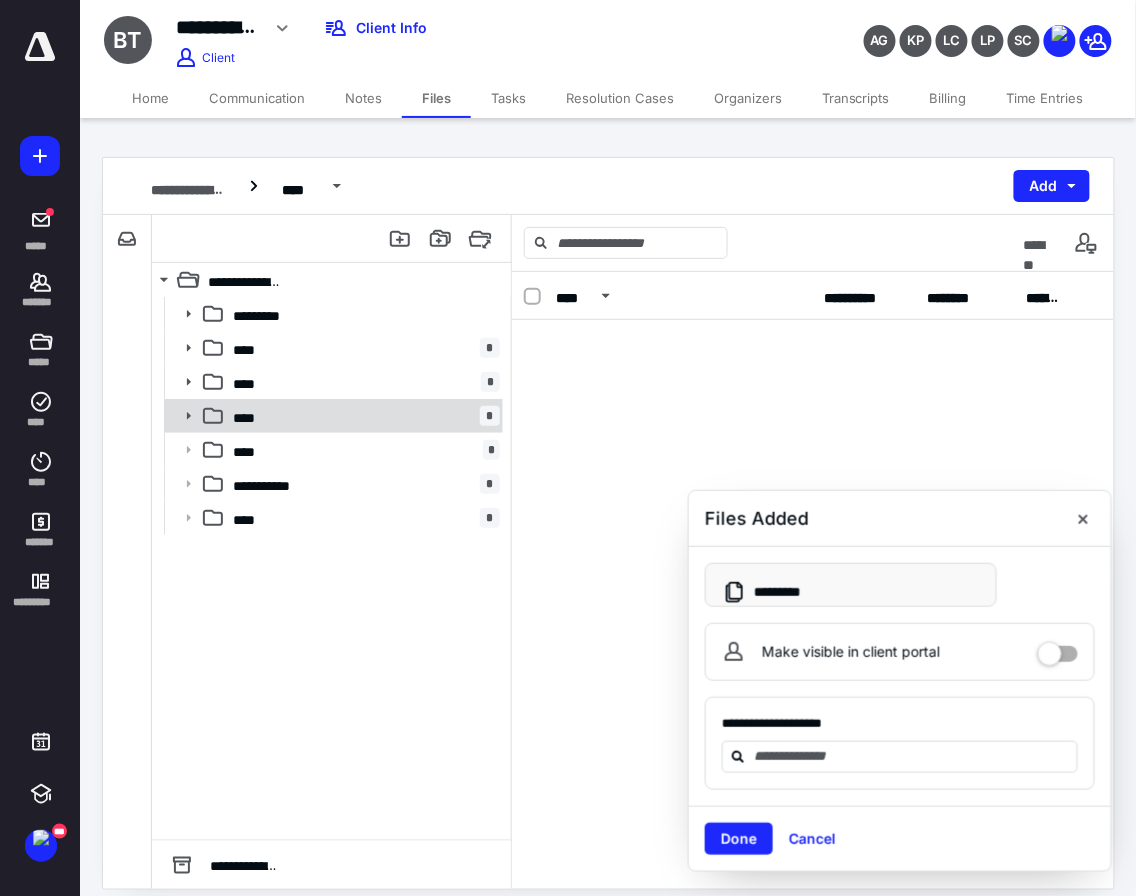 click on "**** *" at bounding box center (332, 416) 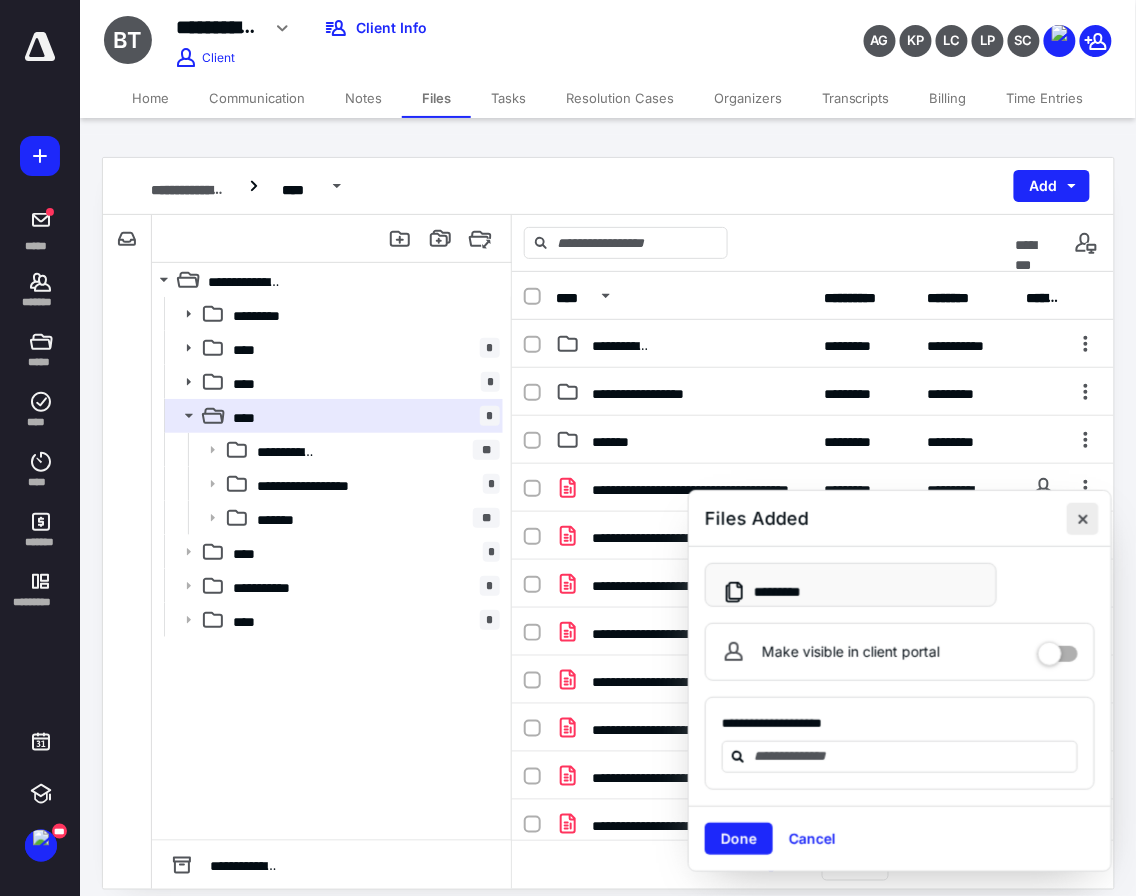 click at bounding box center [1083, 519] 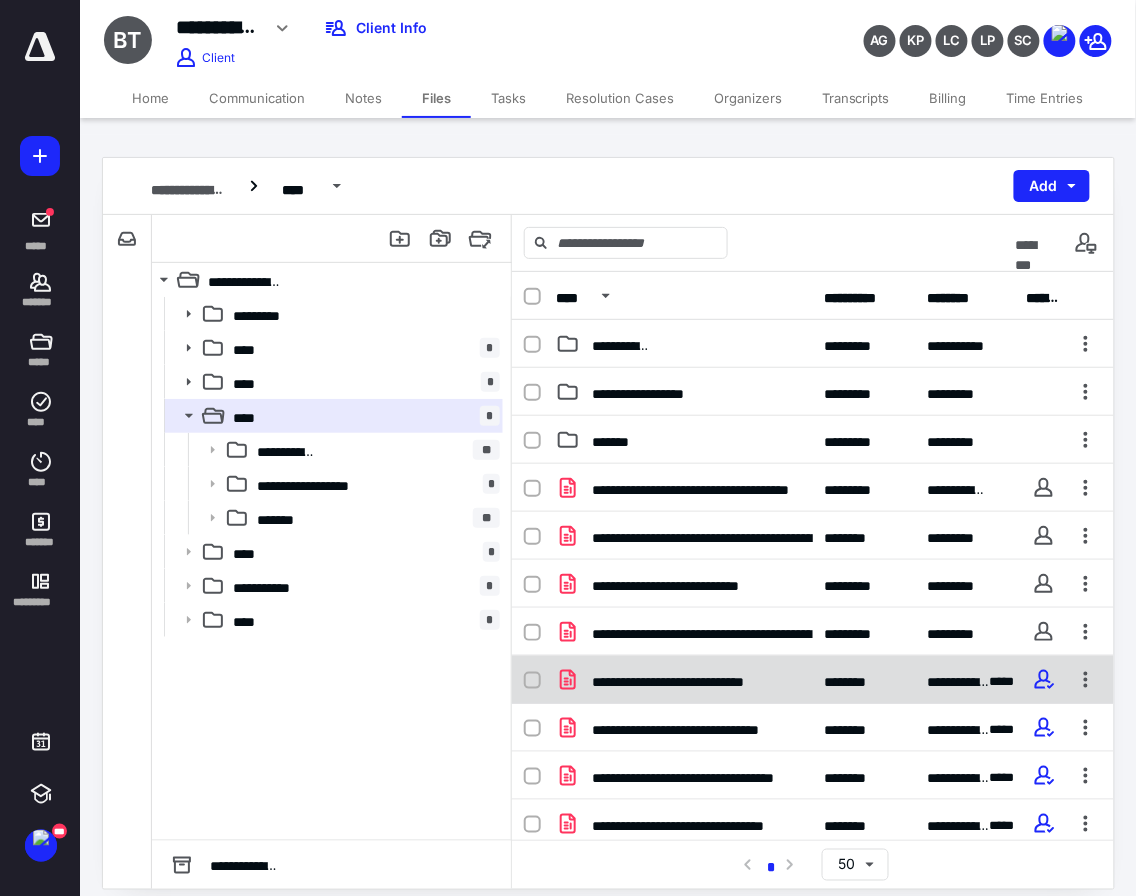 click 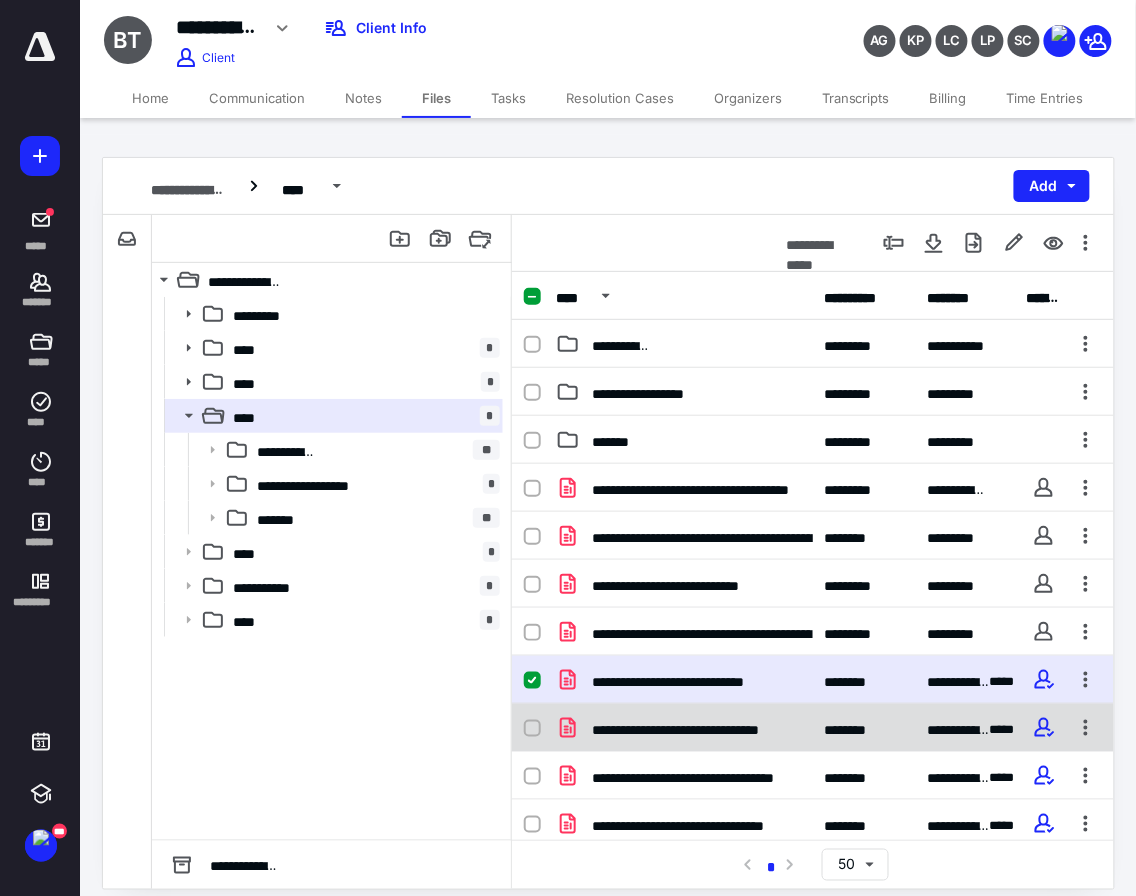 click at bounding box center (532, 729) 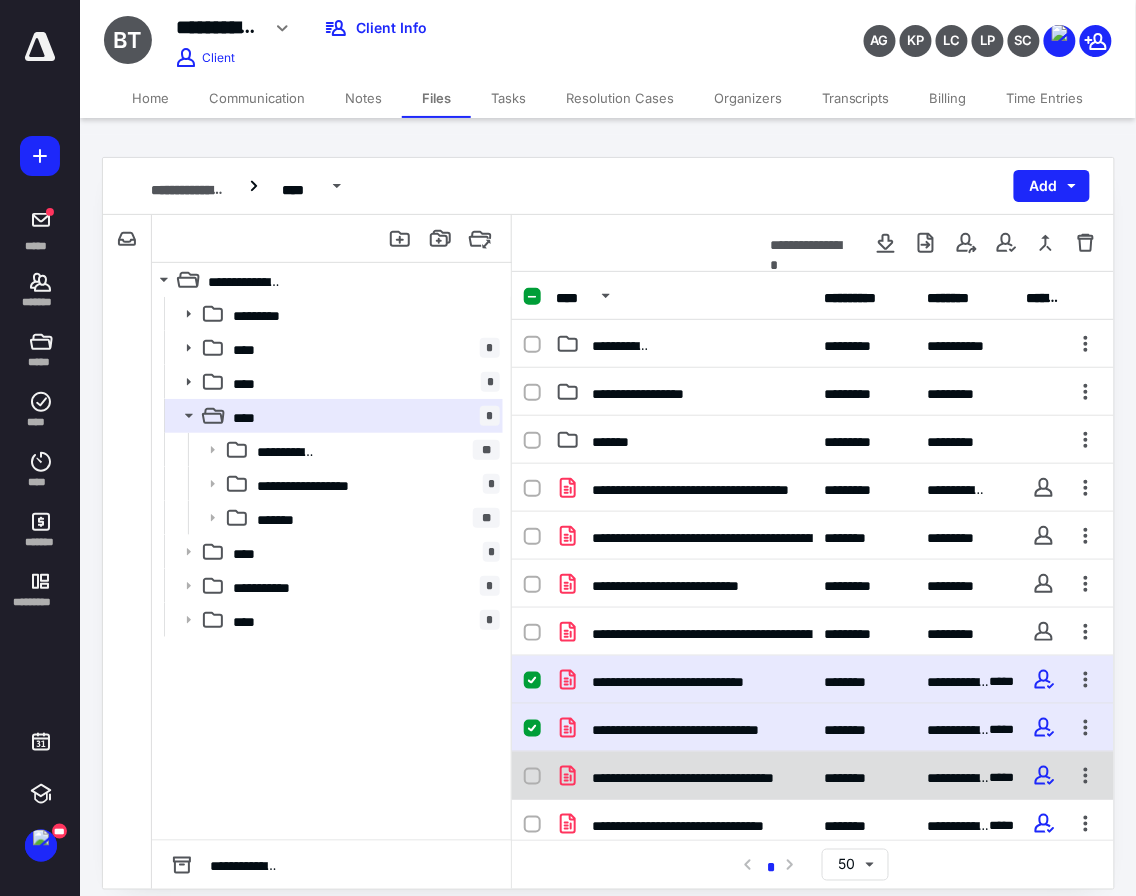 click 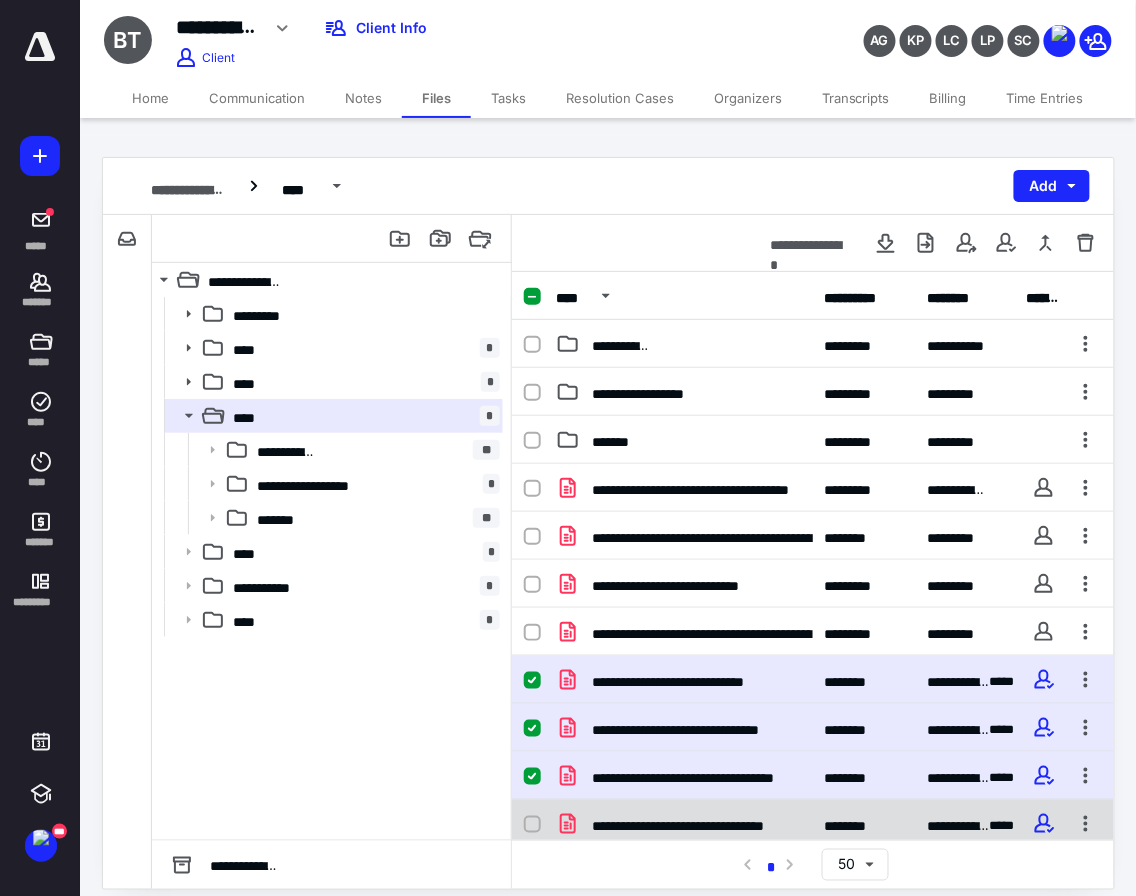 click 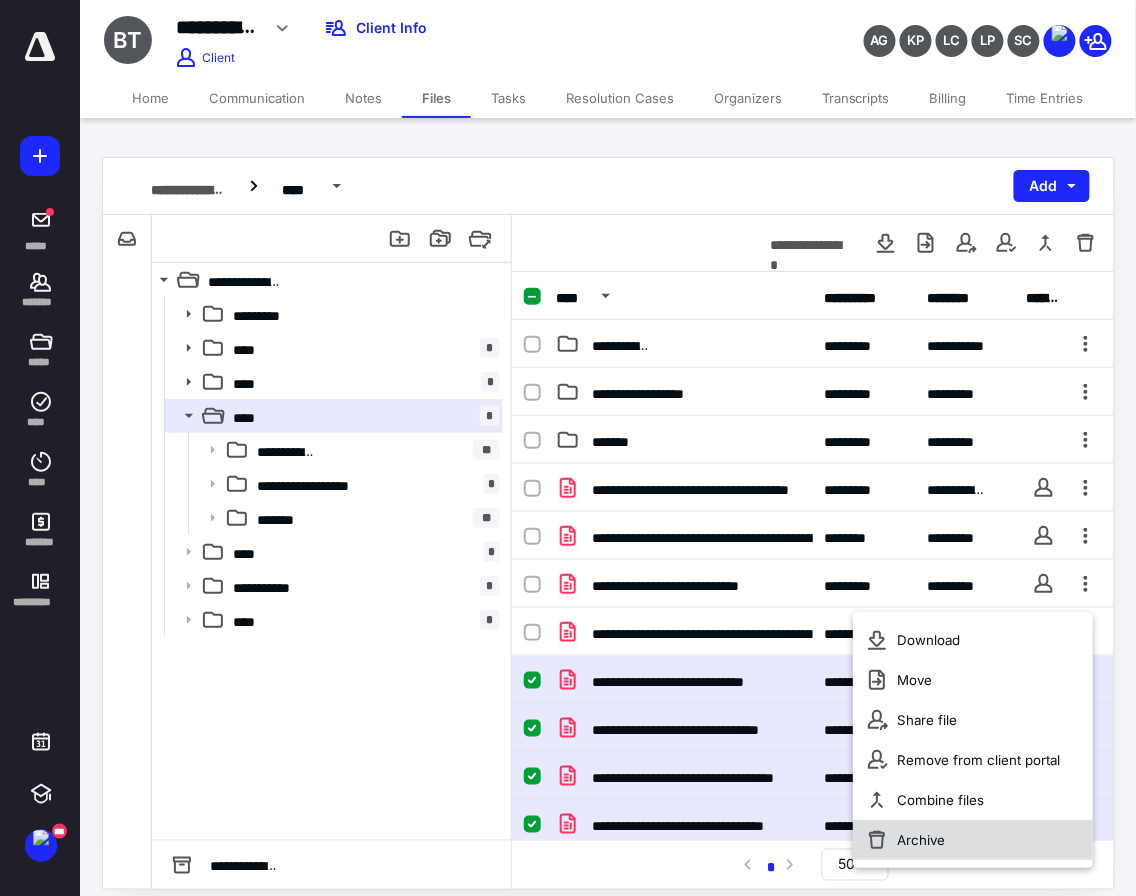 click on "Archive" at bounding box center (921, 840) 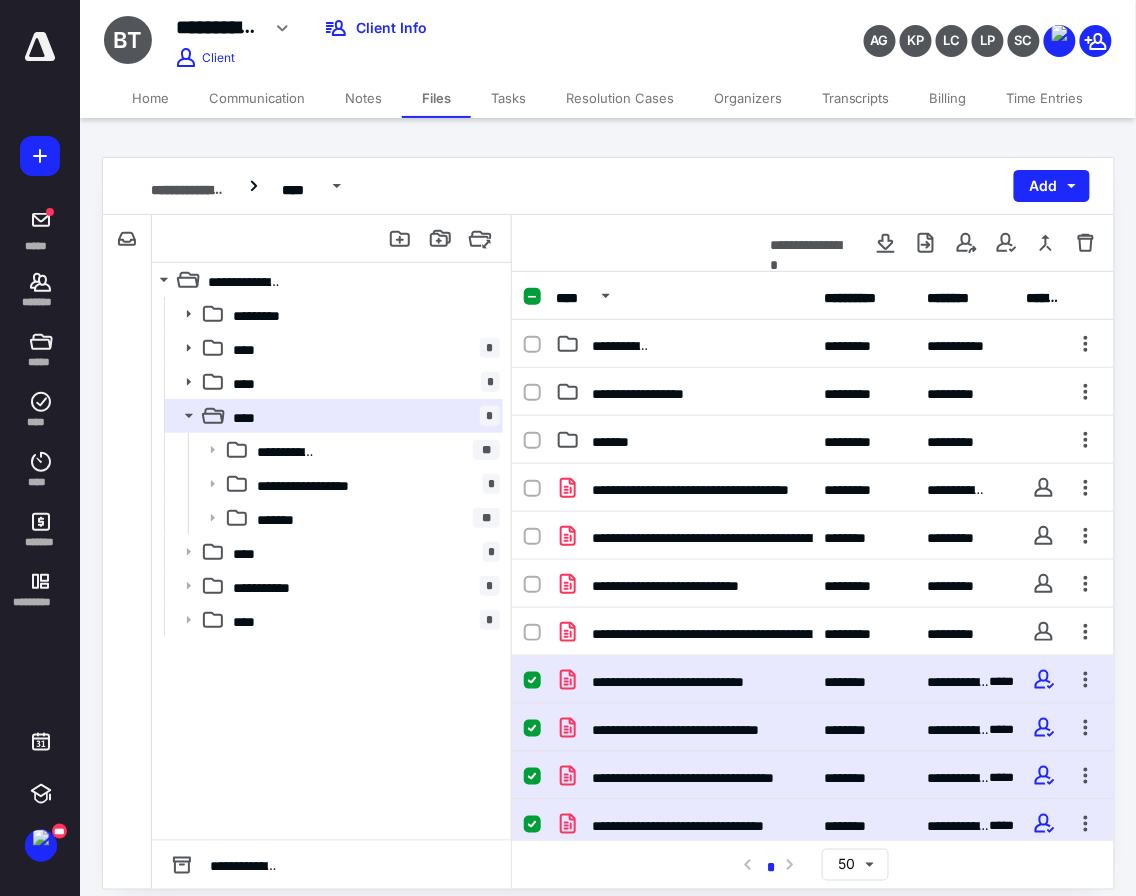 checkbox on "false" 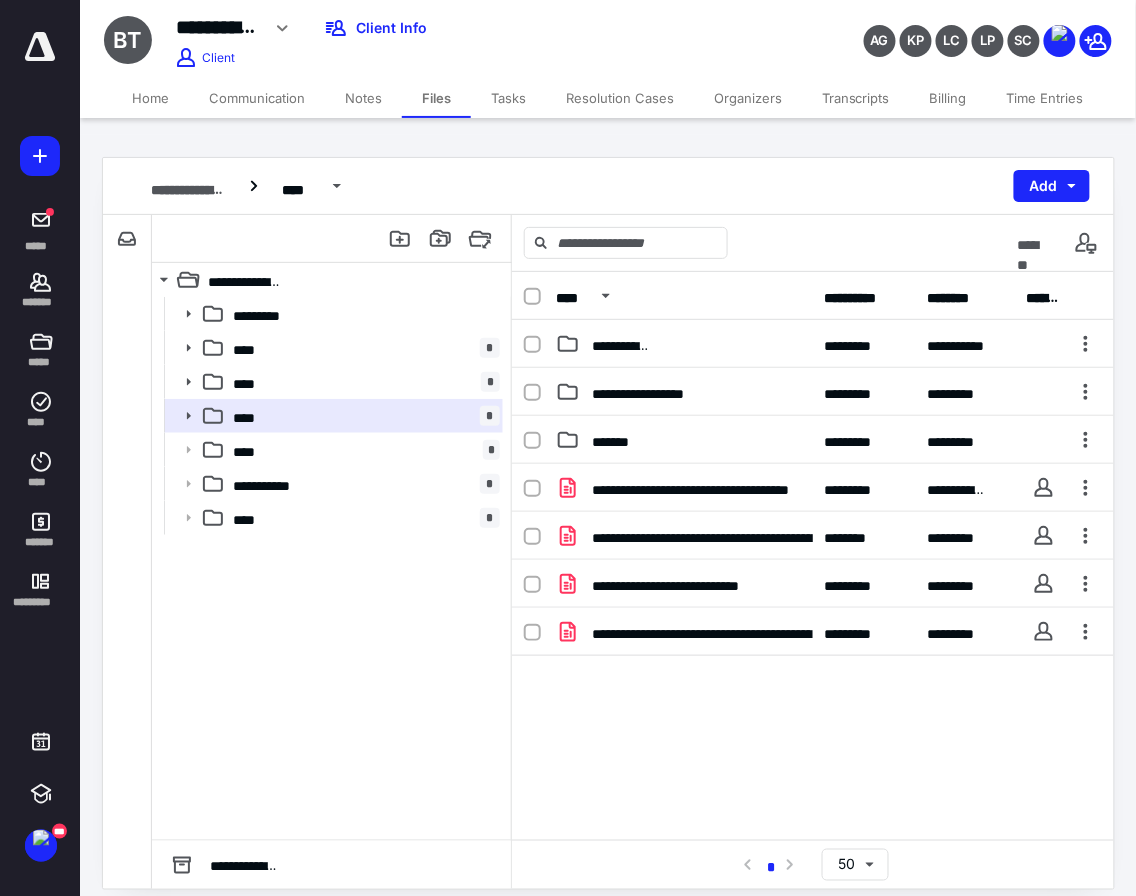 click on "**********" at bounding box center [813, 614] 